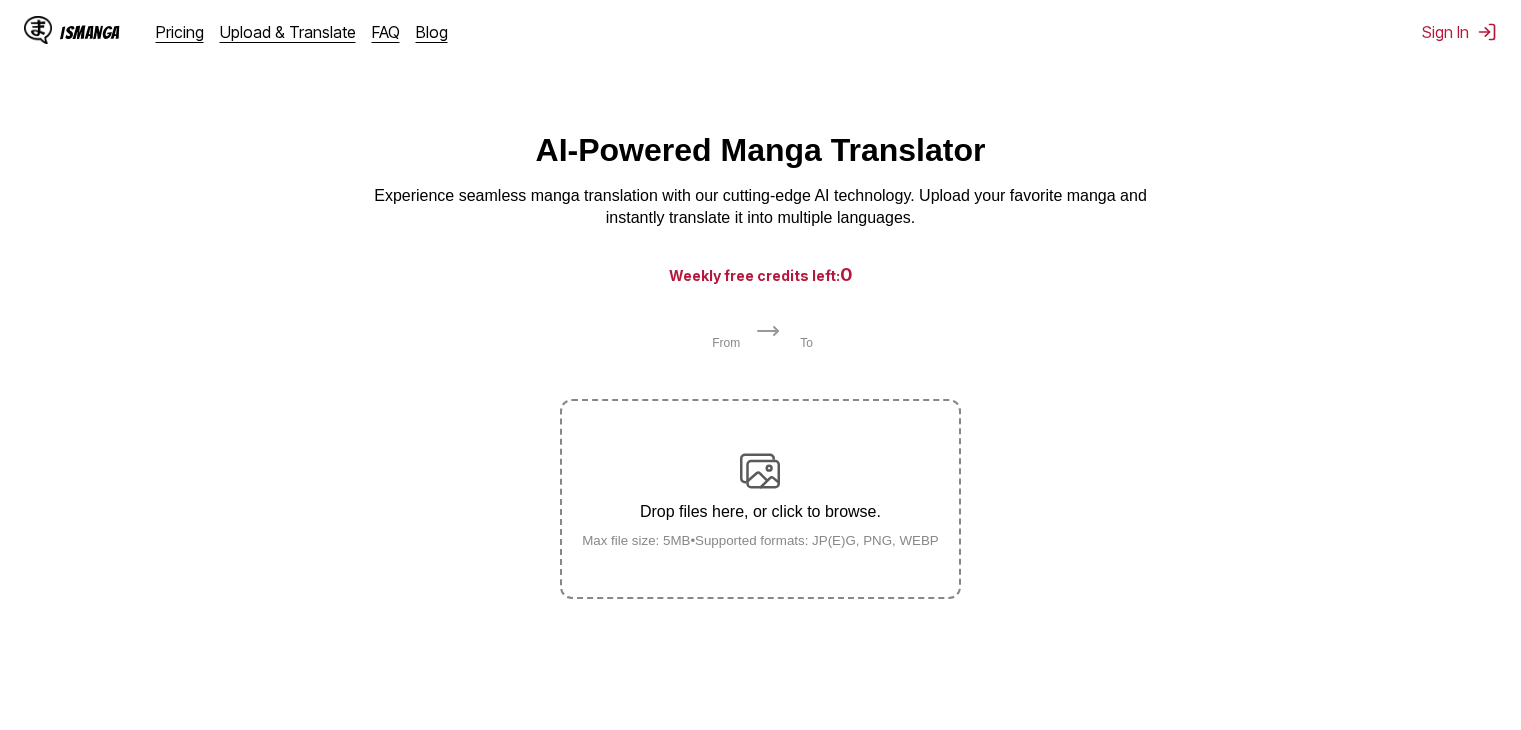 scroll, scrollTop: 0, scrollLeft: 0, axis: both 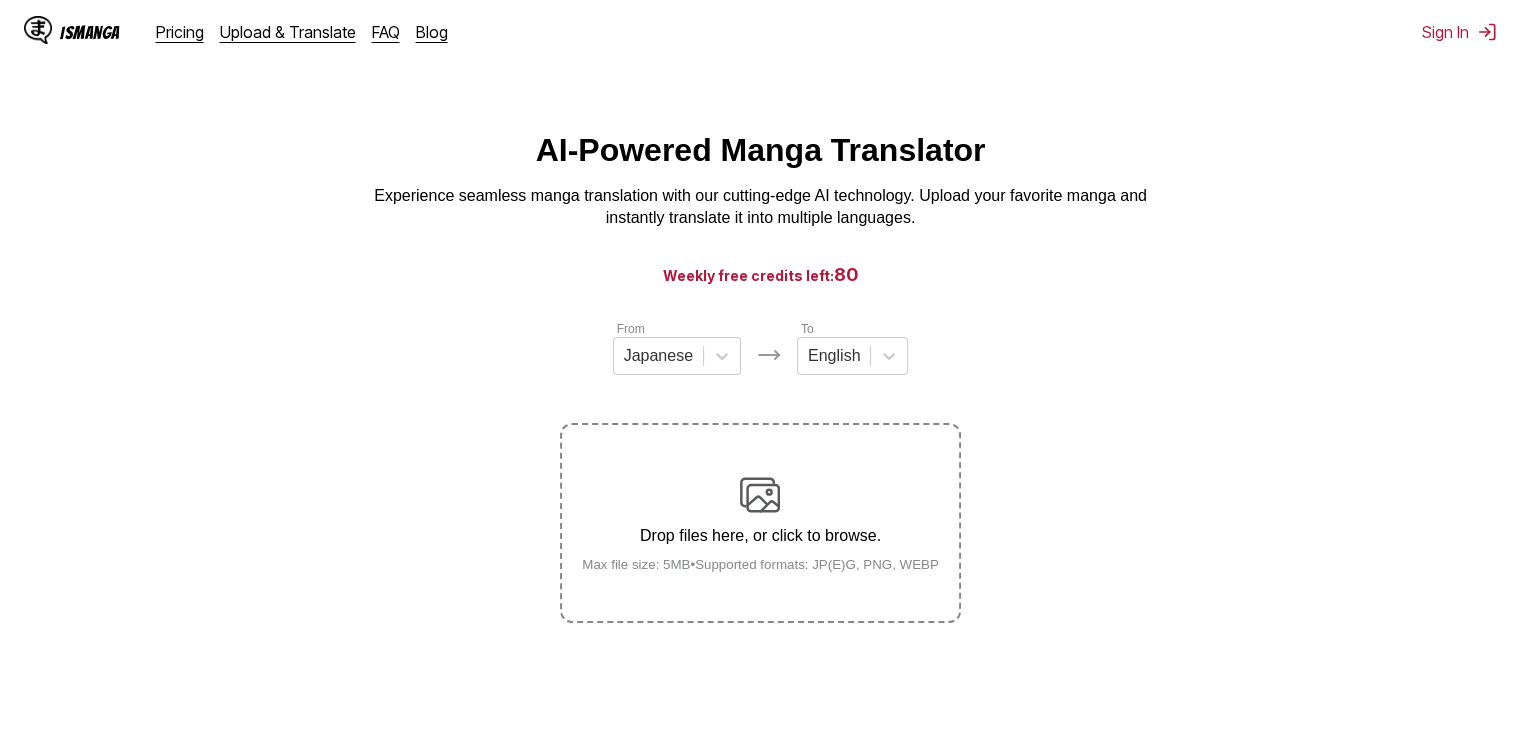 click on "Drop files here, or click to browse. Max file size: 5MB  •  Supported formats: JP(E)G, PNG, WEBP" at bounding box center [760, 523] 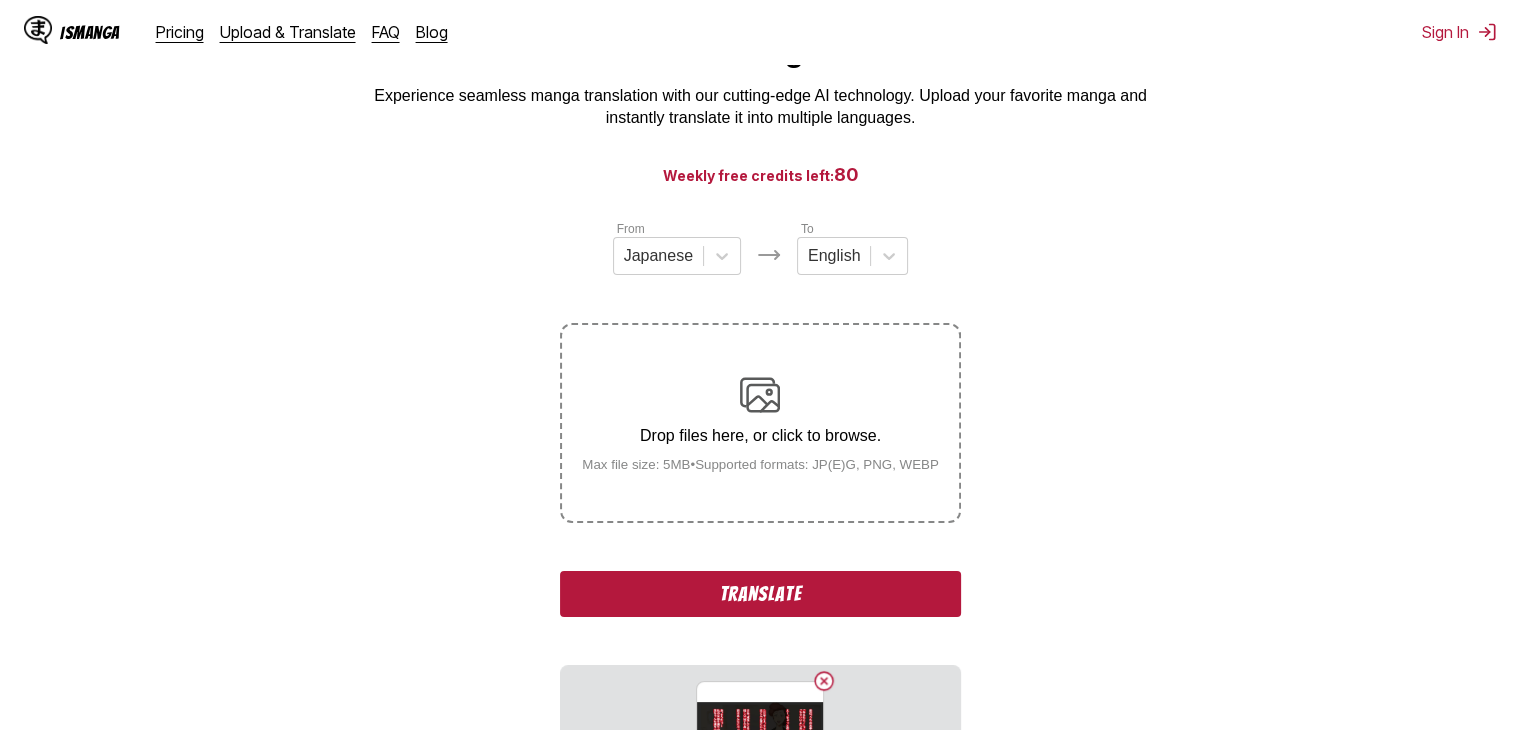 click on "Translate" at bounding box center (760, 594) 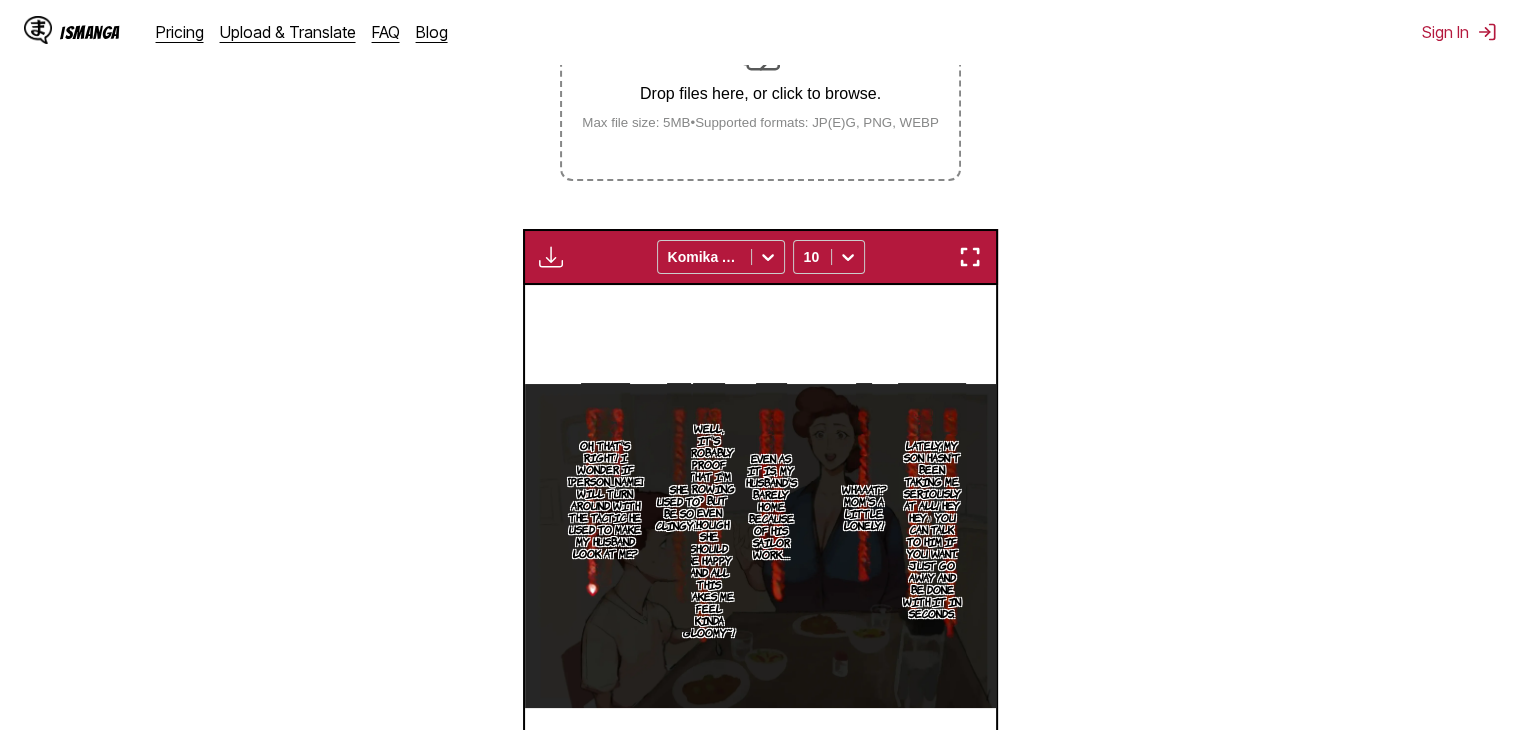 scroll, scrollTop: 435, scrollLeft: 0, axis: vertical 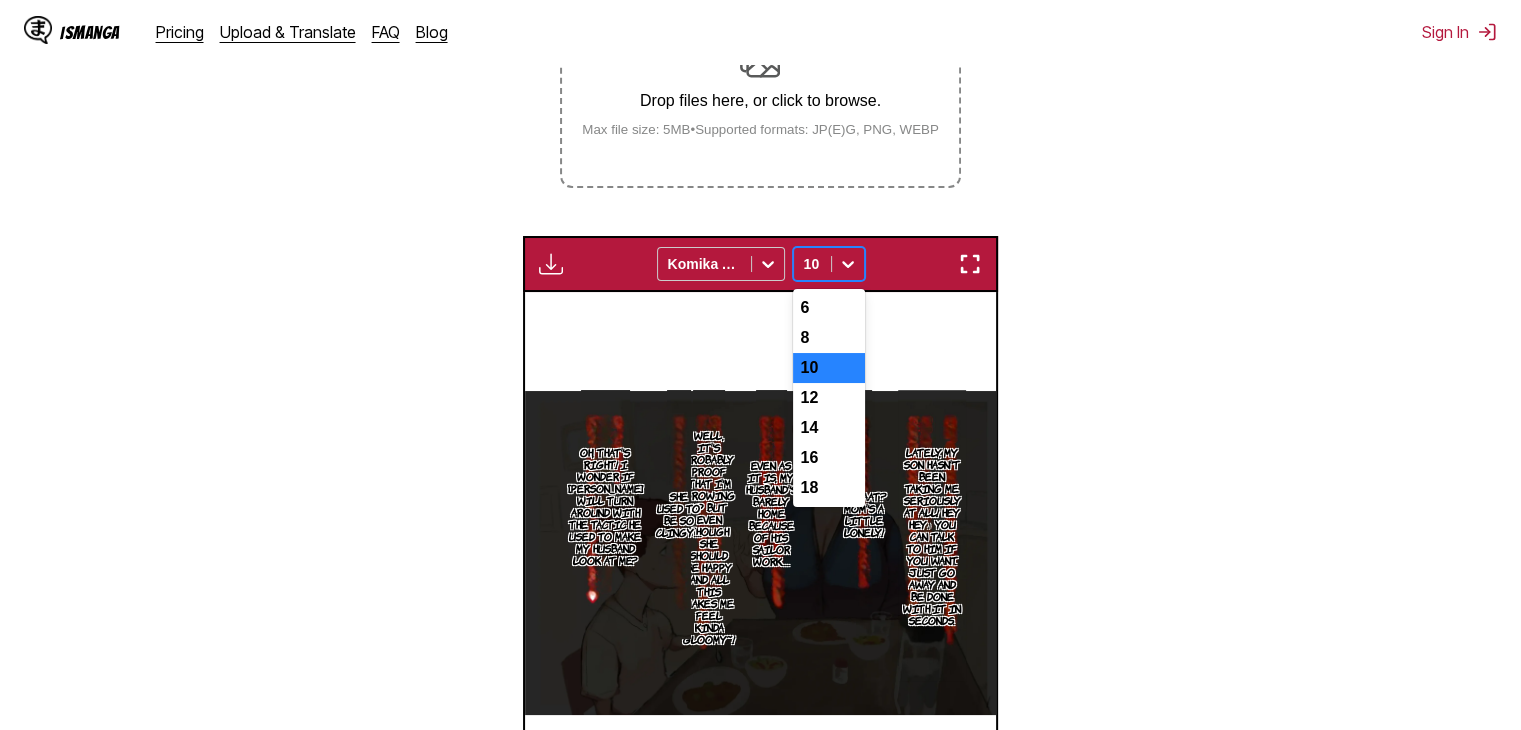 click at bounding box center [848, 264] 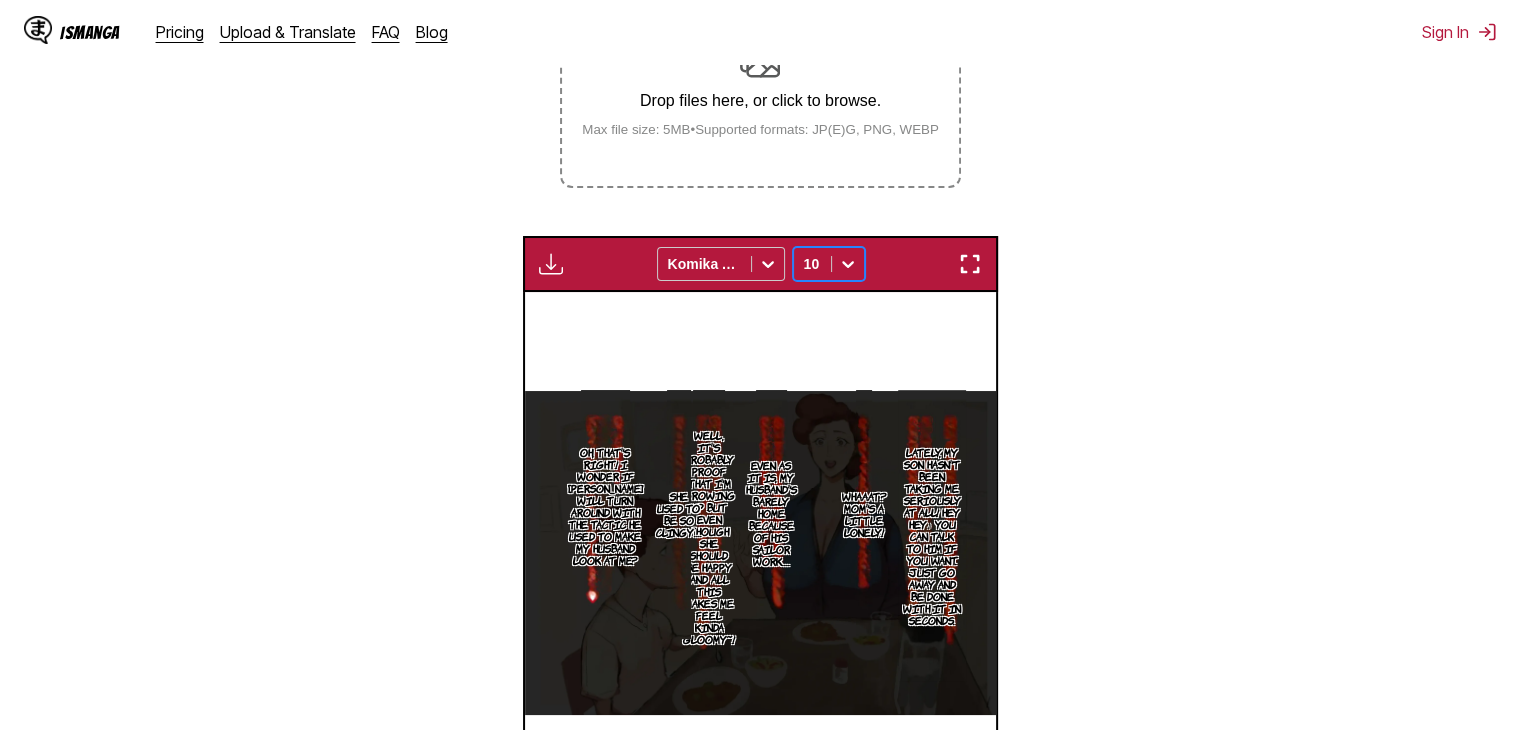 click 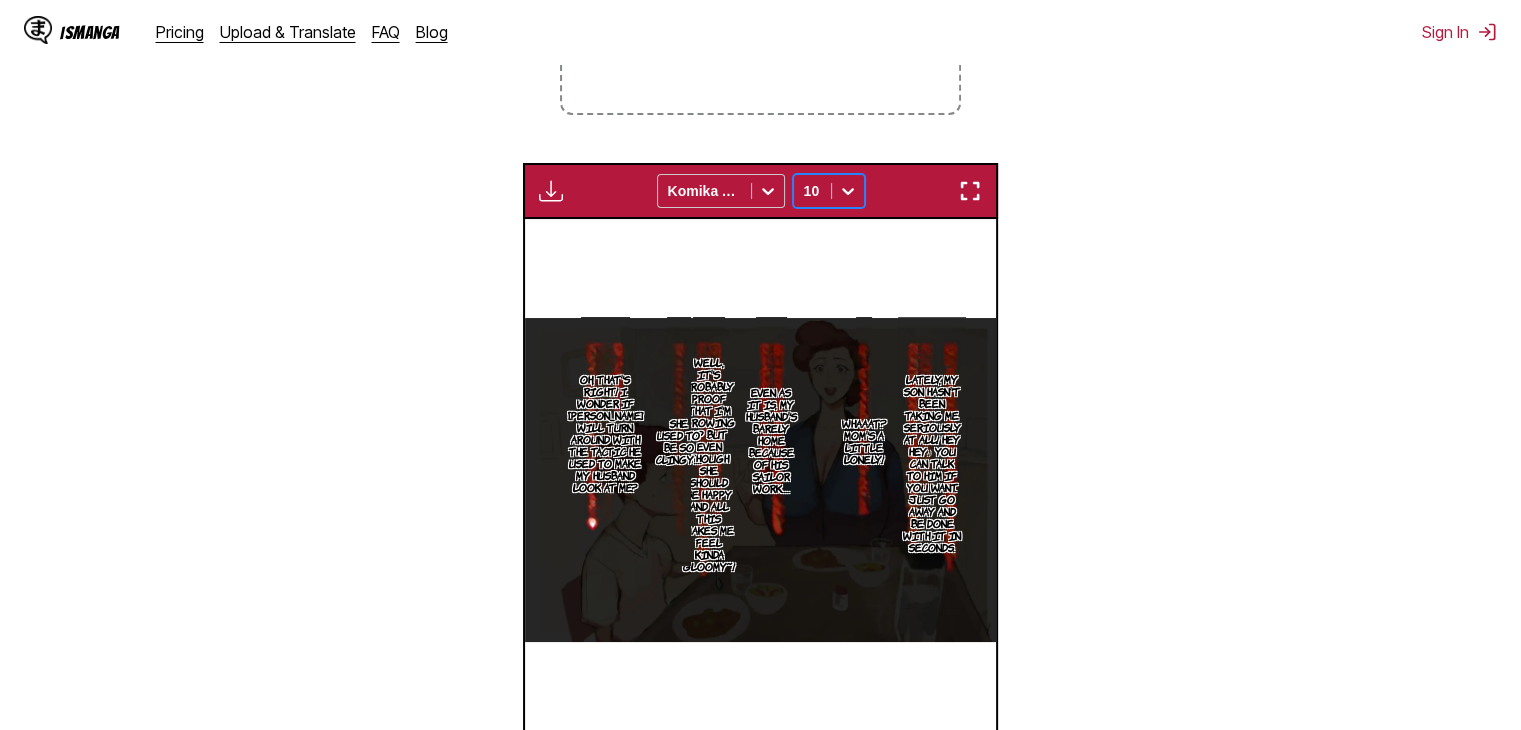 scroll, scrollTop: 364, scrollLeft: 0, axis: vertical 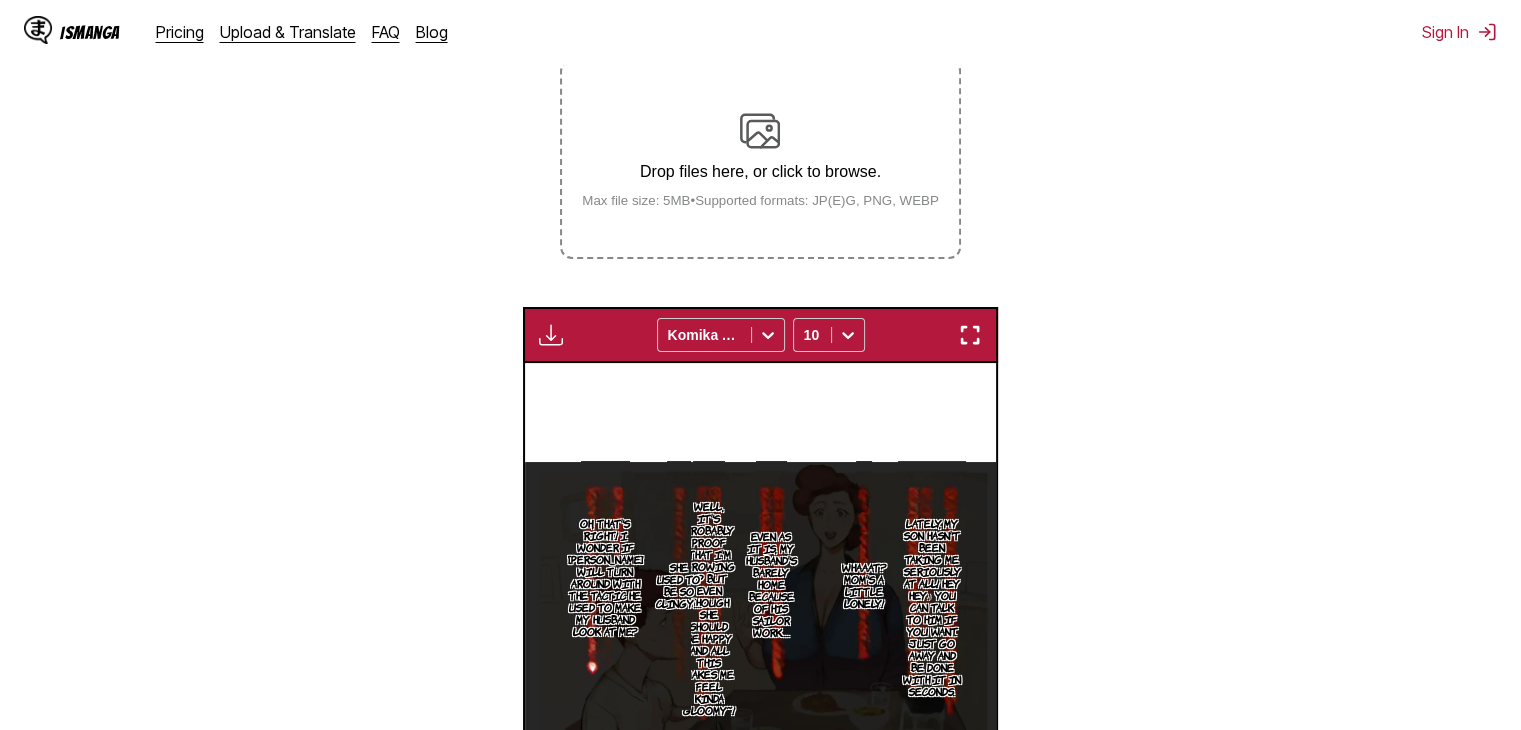 click on "Drop files here, or click to browse. Max file size: 5MB  •  Supported formats: JP(E)G, PNG, WEBP" at bounding box center (760, 159) 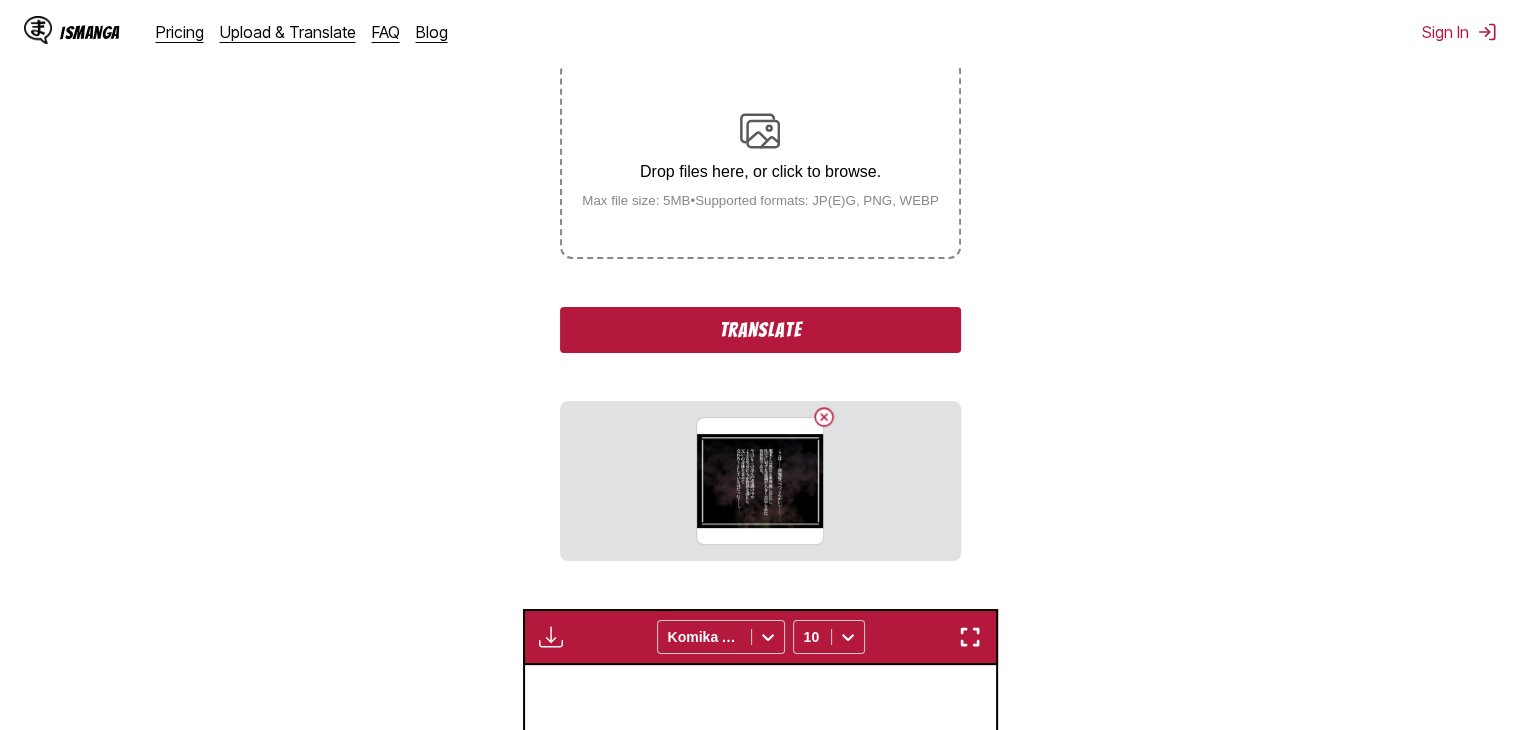 click on "Translate" at bounding box center (760, 330) 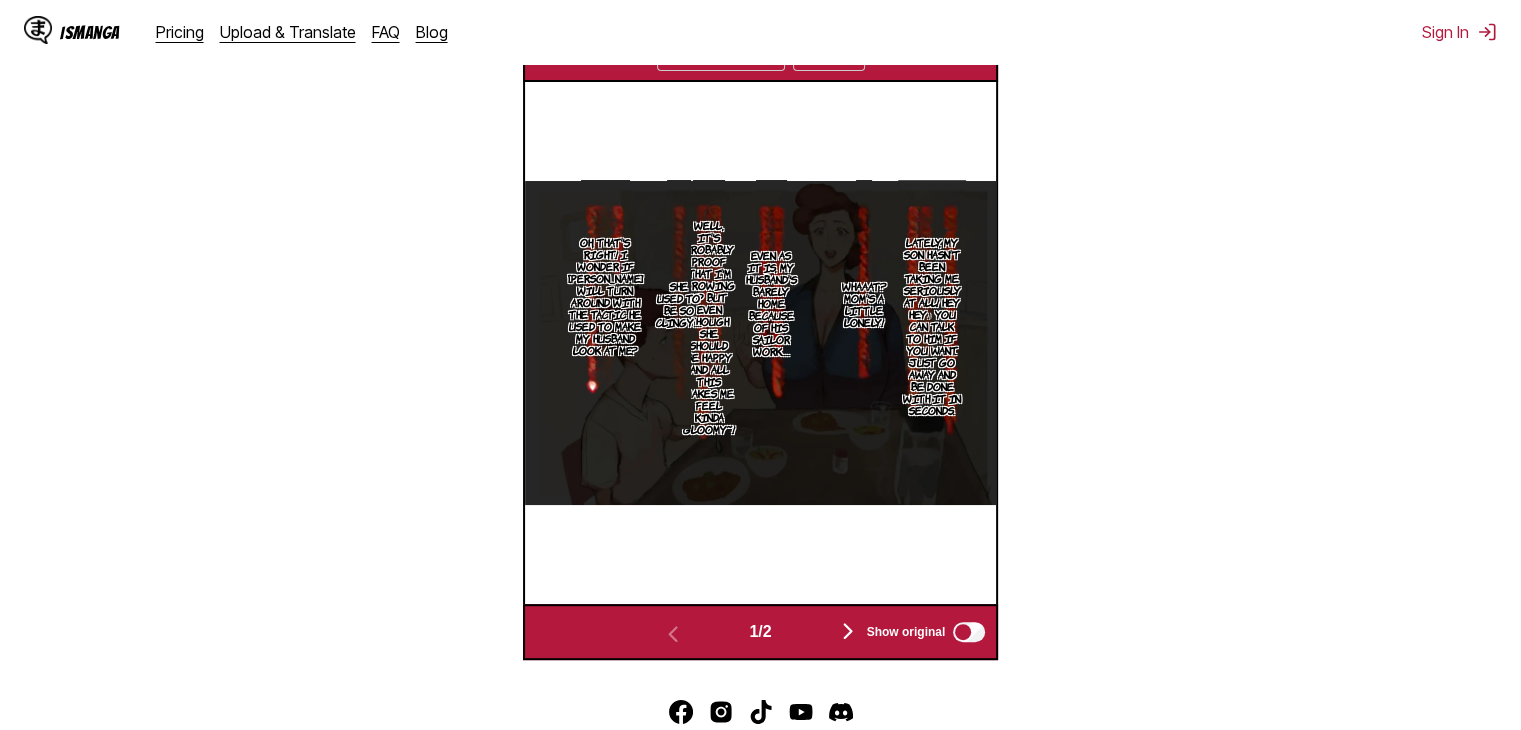 scroll, scrollTop: 835, scrollLeft: 0, axis: vertical 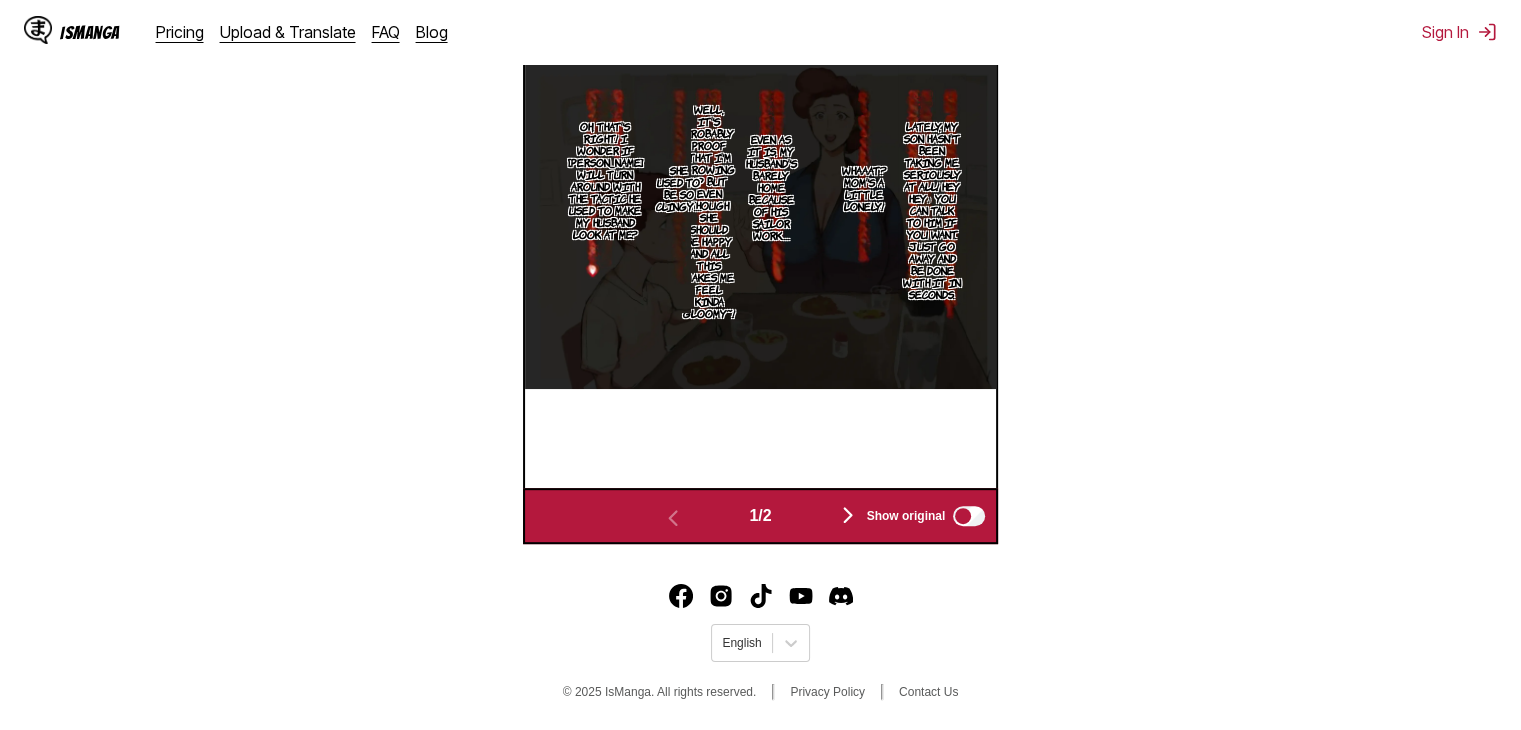 click at bounding box center (848, 515) 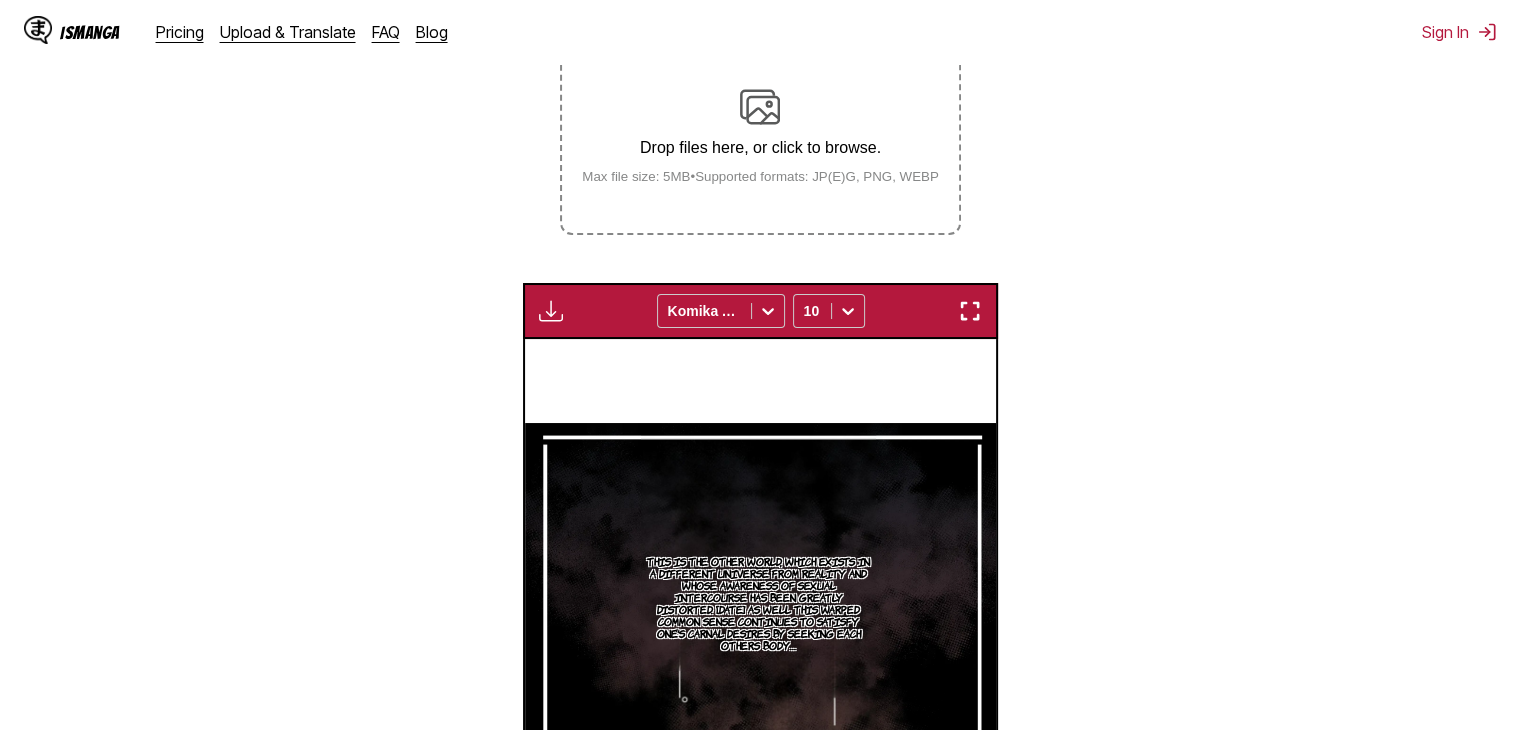 scroll, scrollTop: 301, scrollLeft: 0, axis: vertical 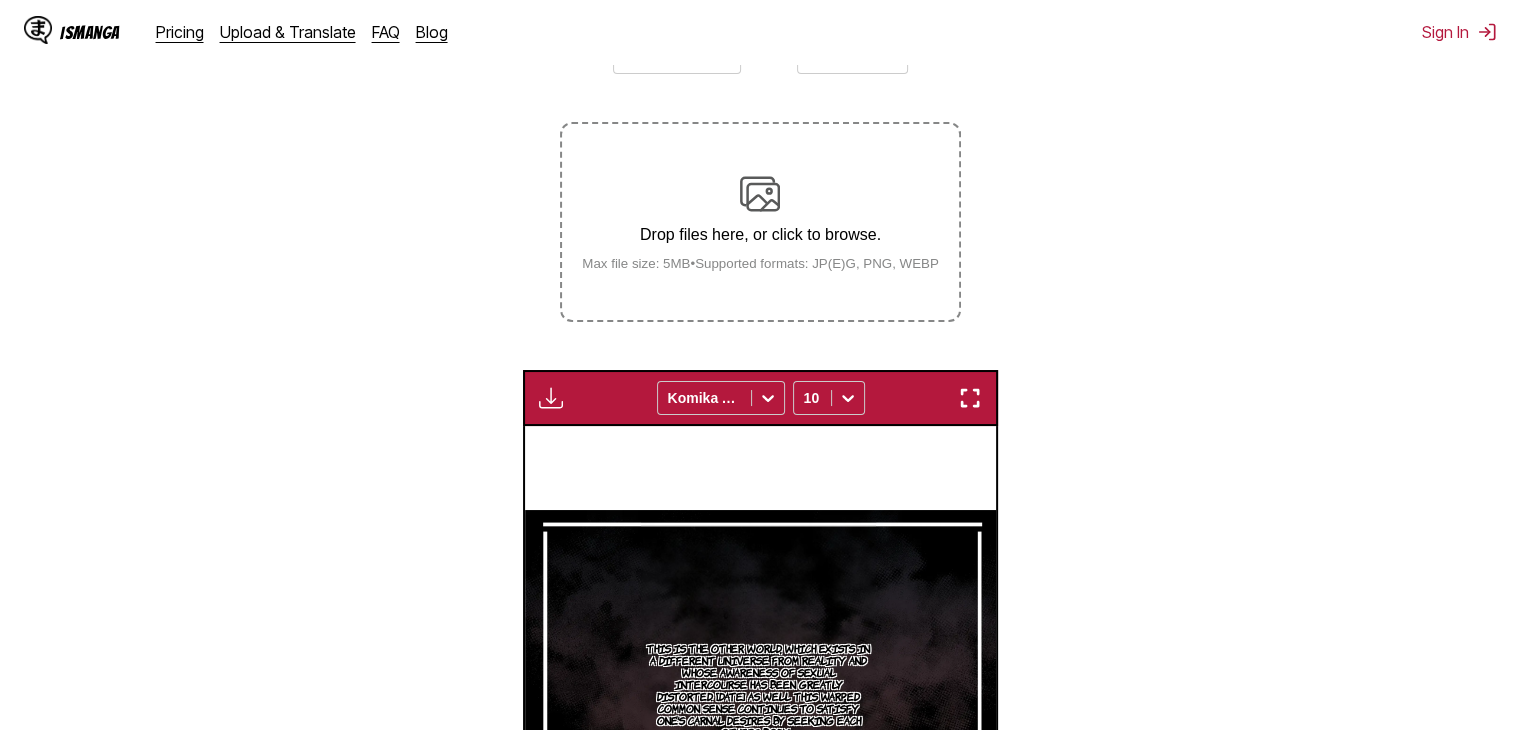 click on "Drop files here, or click to browse. Max file size: 5MB  •  Supported formats: JP(E)G, PNG, WEBP" at bounding box center [760, 222] 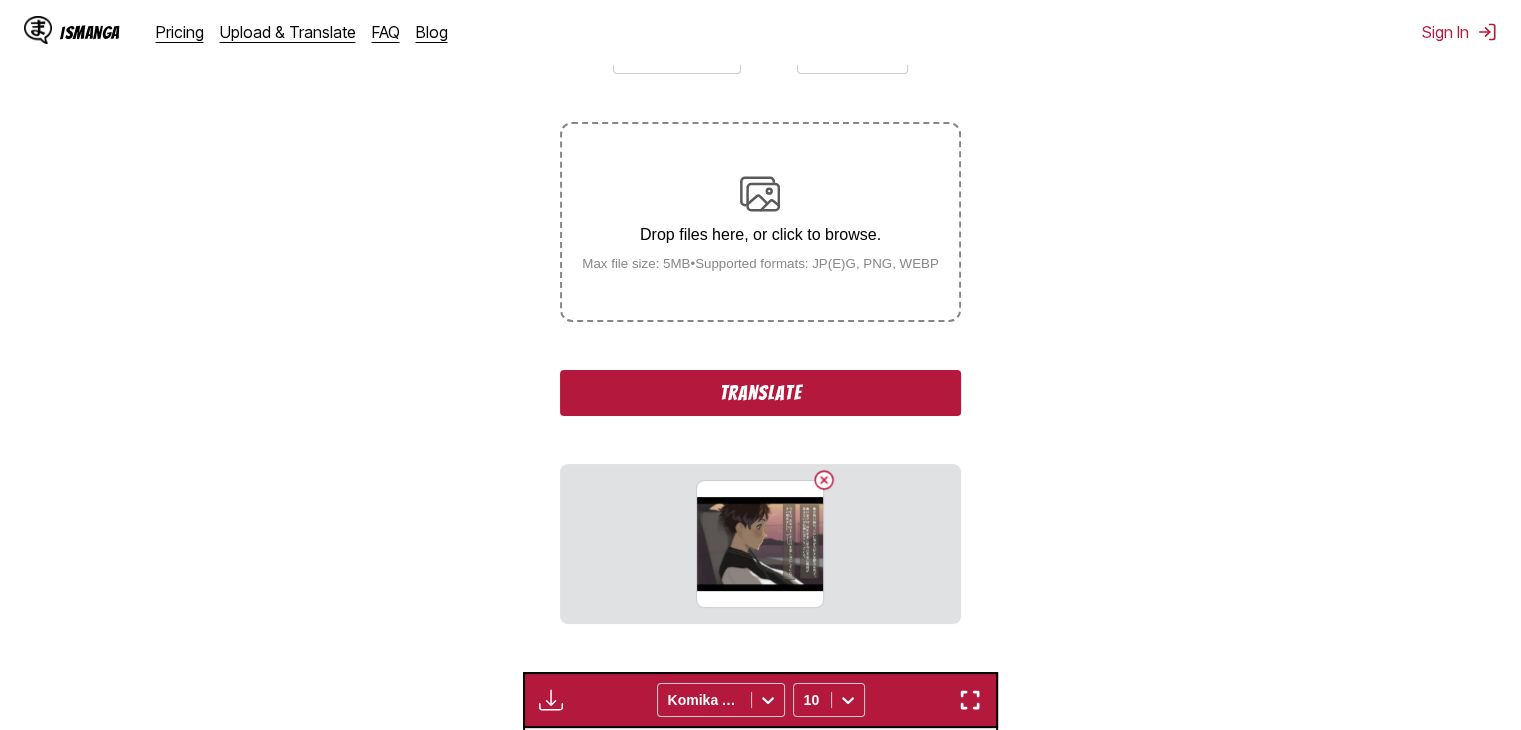 click on "Translate" at bounding box center [760, 393] 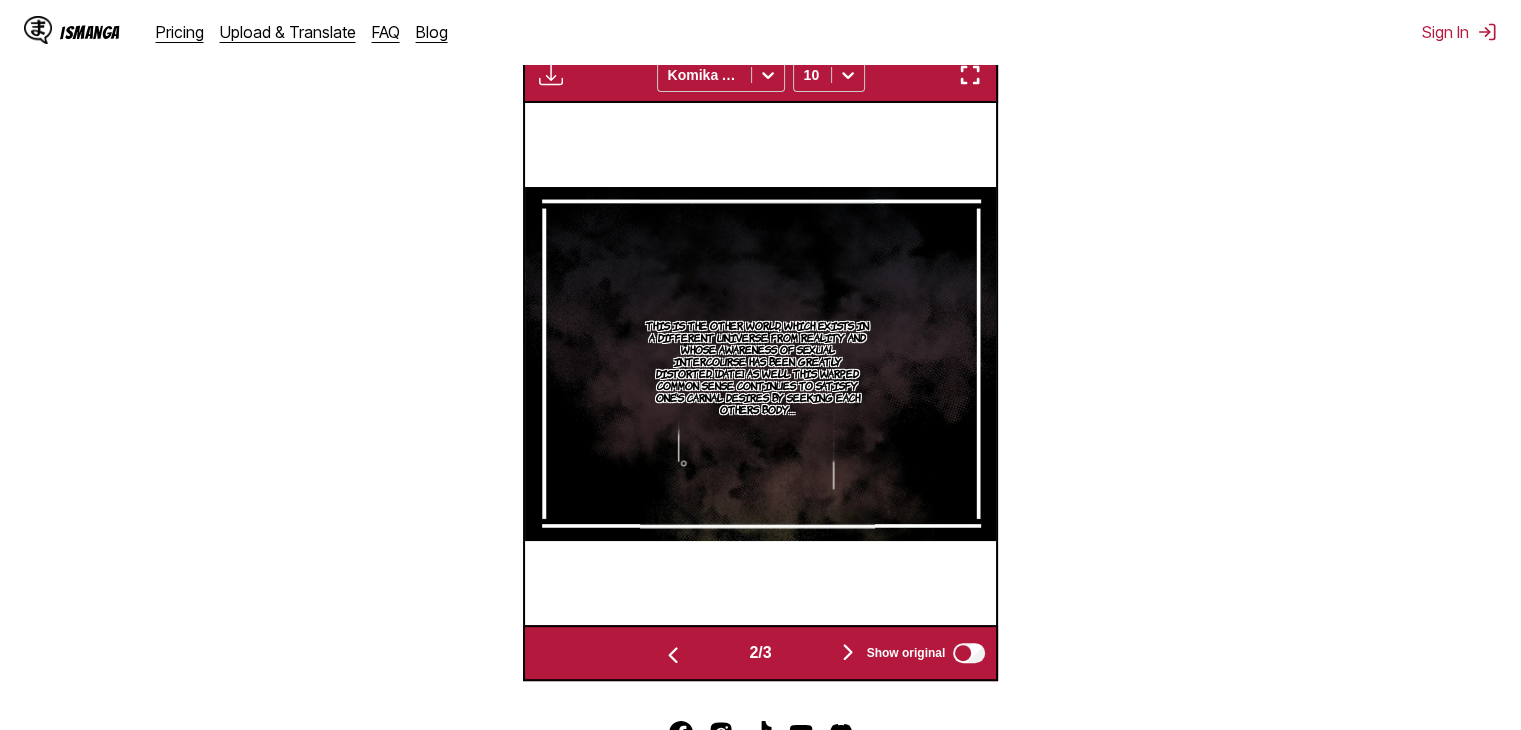 scroll, scrollTop: 701, scrollLeft: 0, axis: vertical 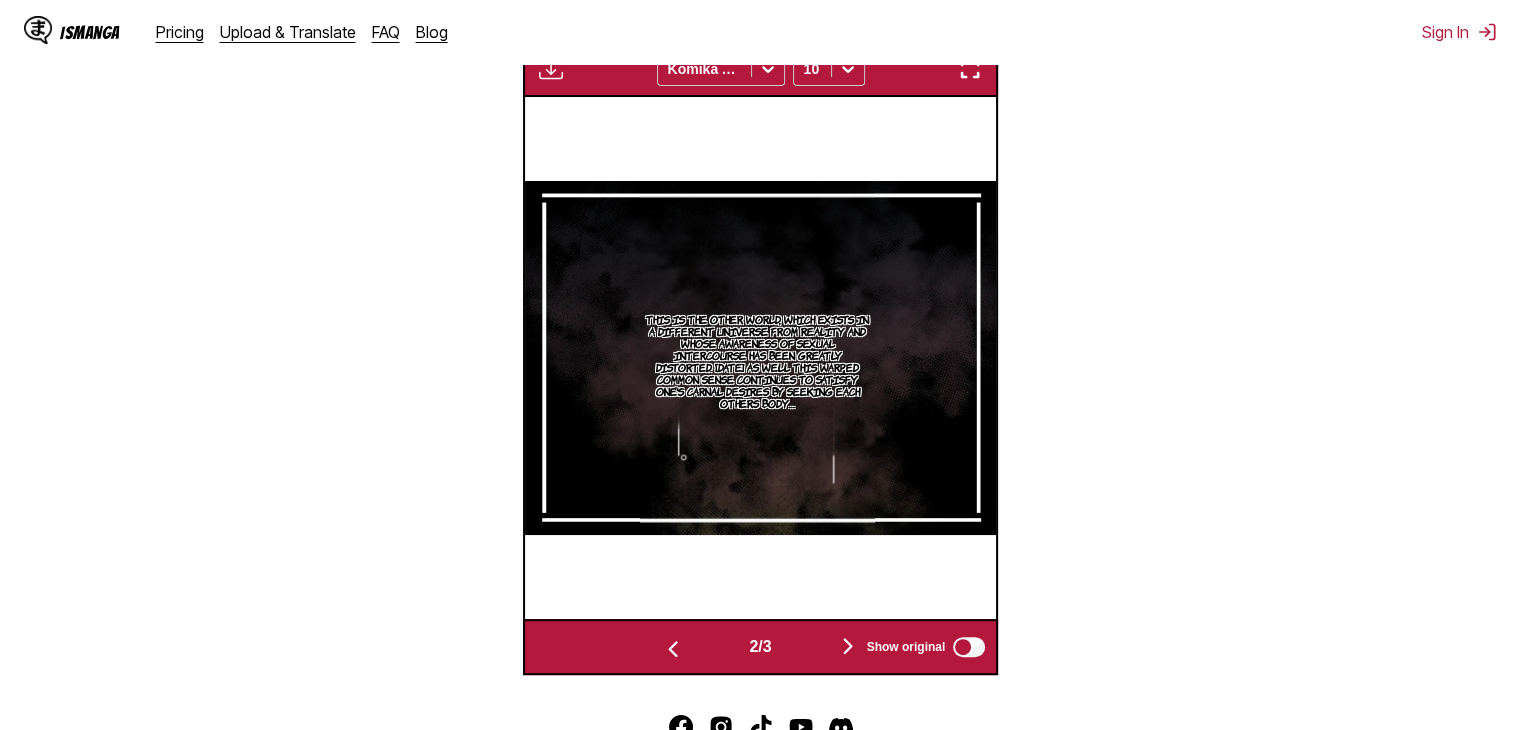 click at bounding box center [848, 646] 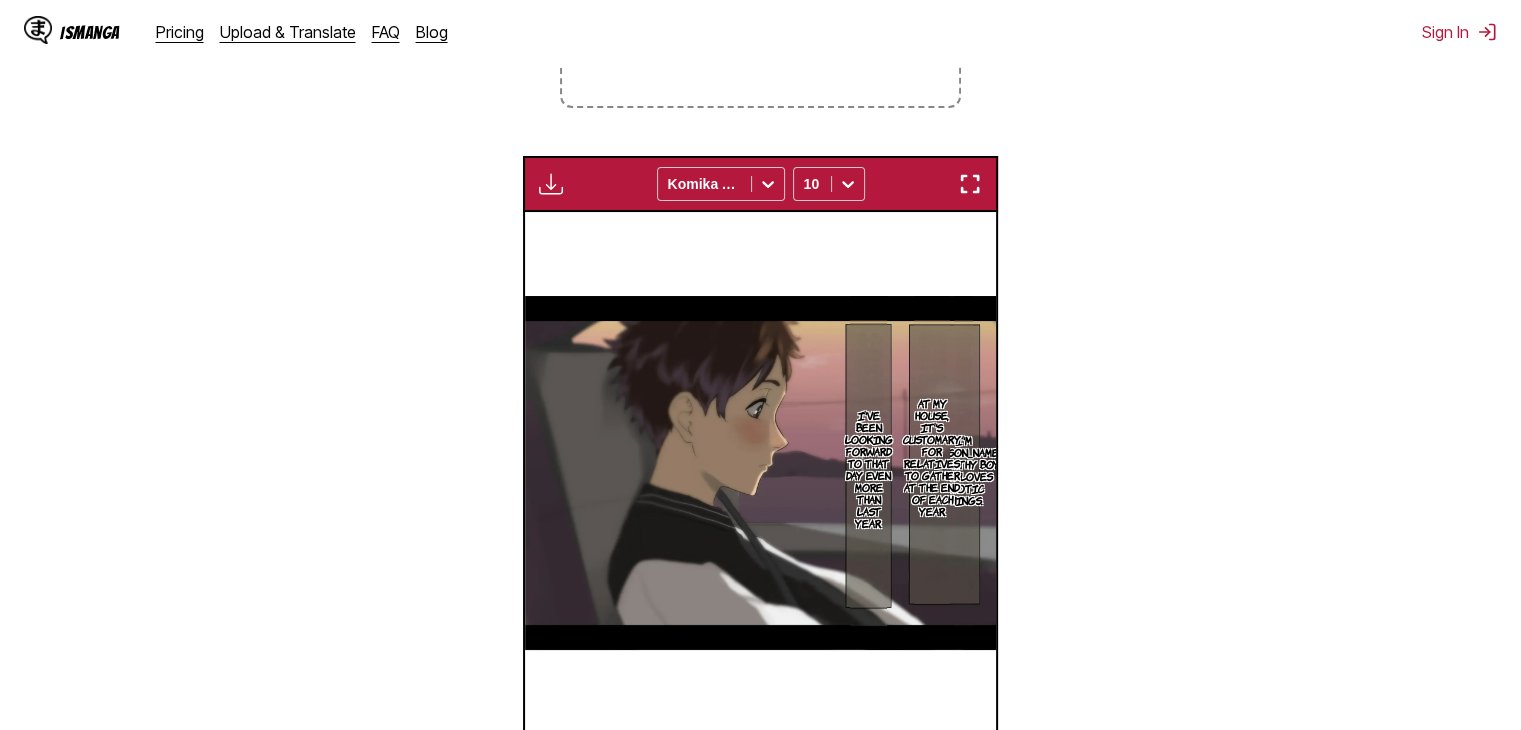 scroll, scrollTop: 200, scrollLeft: 0, axis: vertical 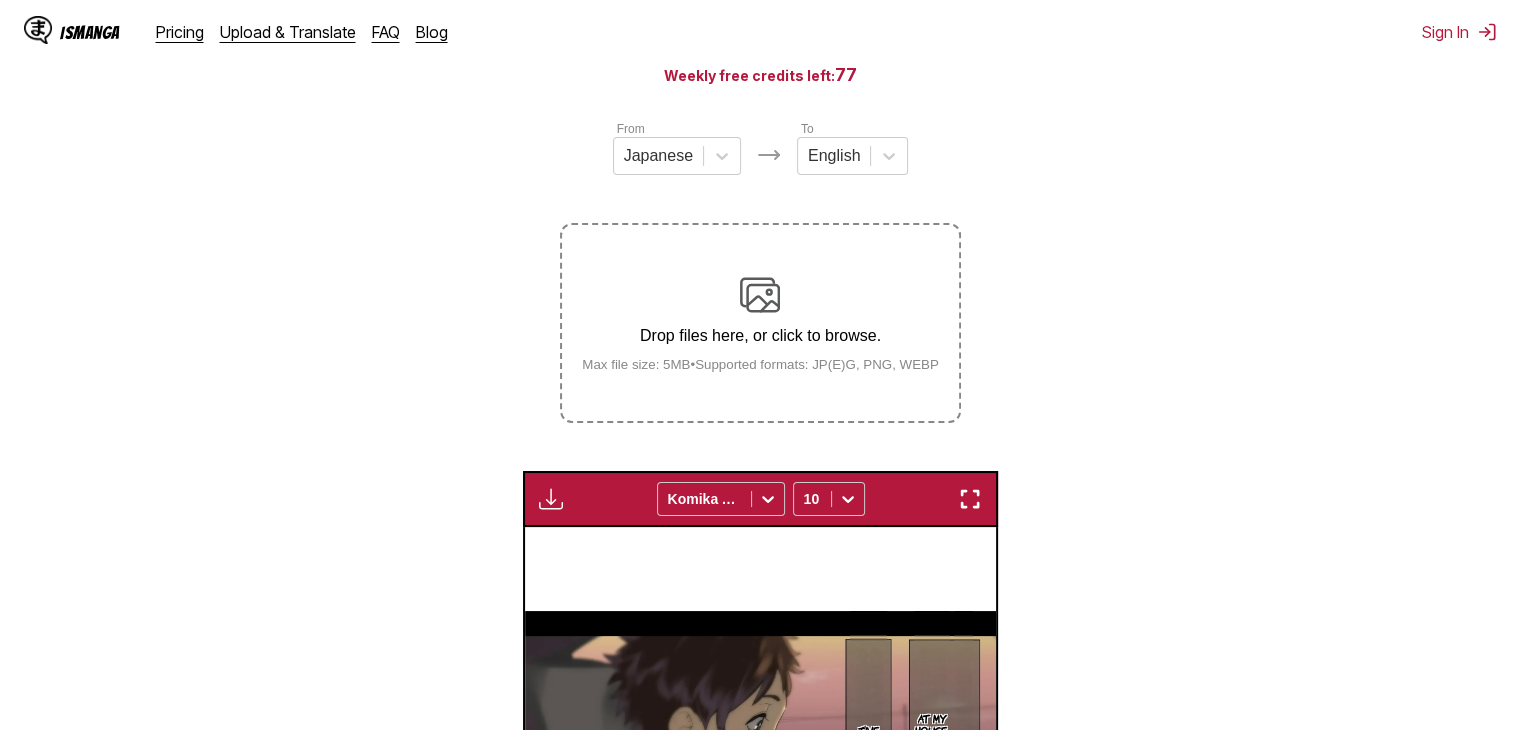 click on "Drop files here, or click to browse. Max file size: 5MB  •  Supported formats: JP(E)G, PNG, WEBP" at bounding box center (760, 323) 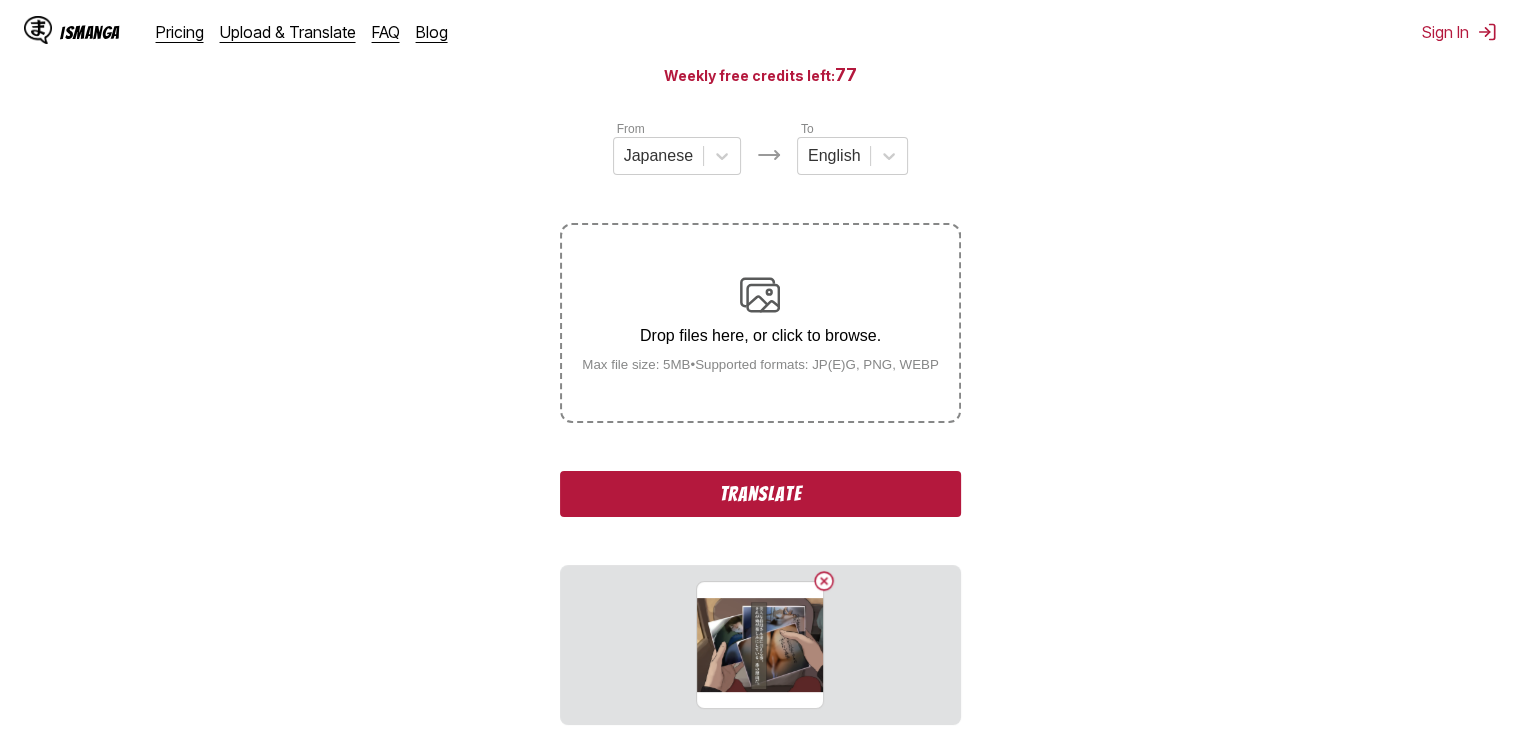 click on "Translate" at bounding box center (760, 494) 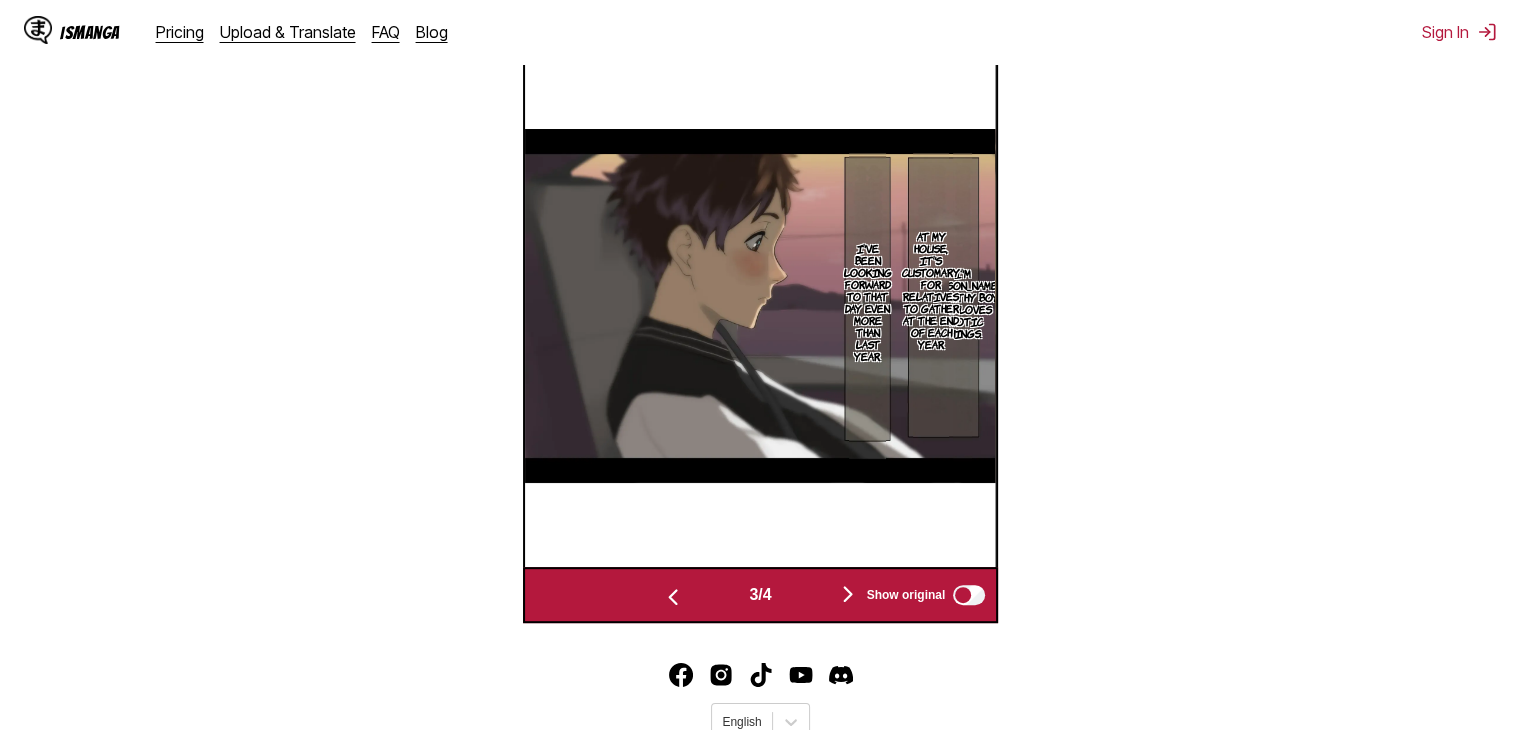 scroll, scrollTop: 835, scrollLeft: 0, axis: vertical 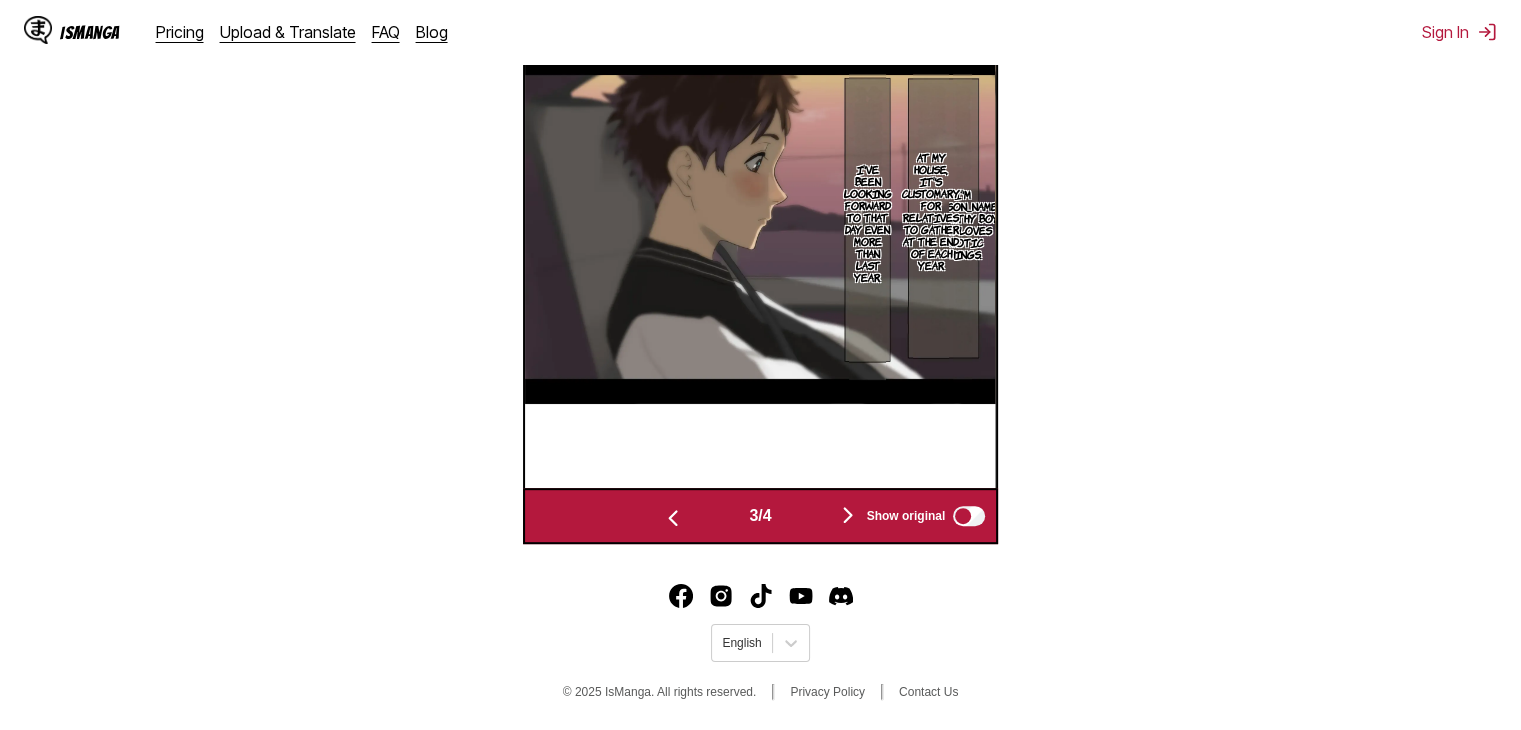 click at bounding box center (848, 515) 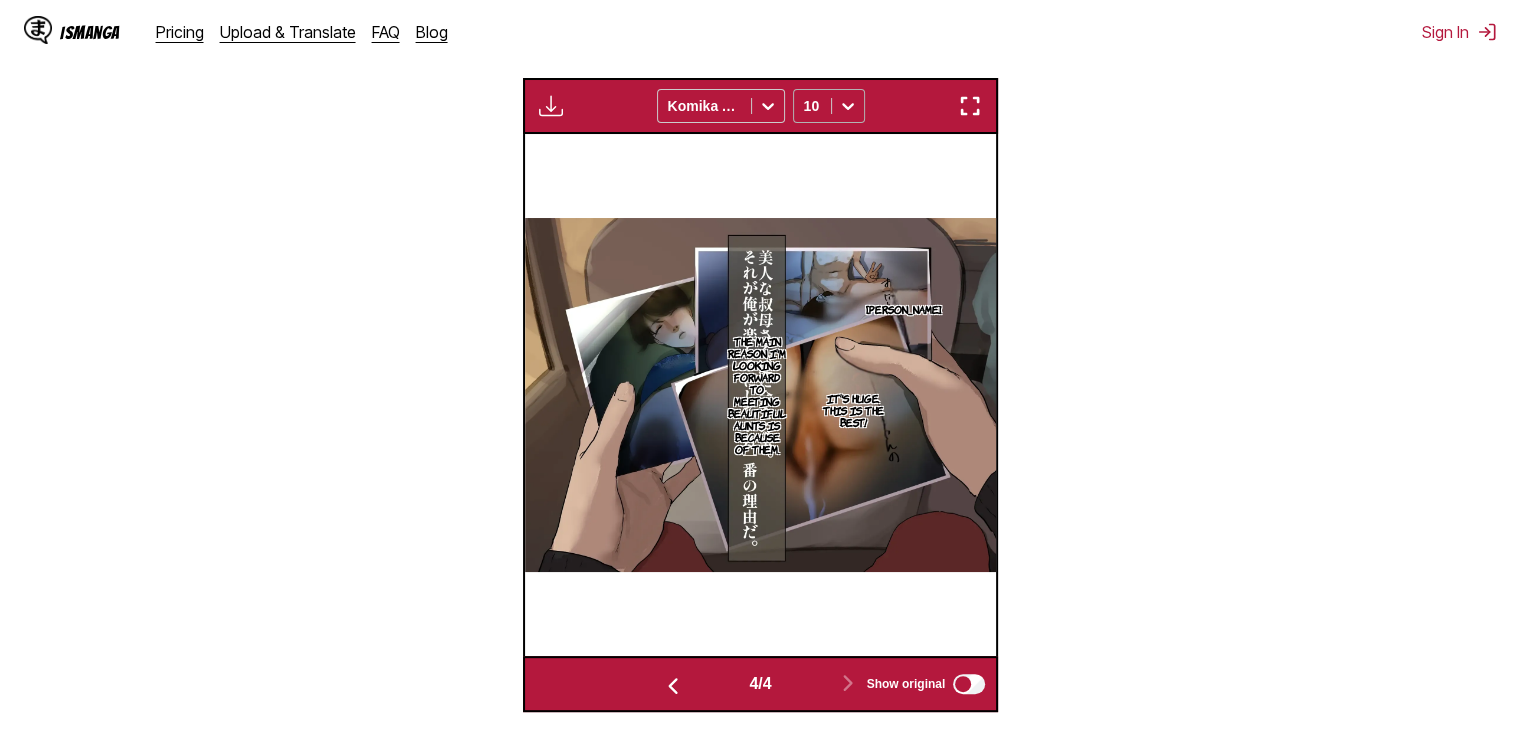 scroll, scrollTop: 530, scrollLeft: 0, axis: vertical 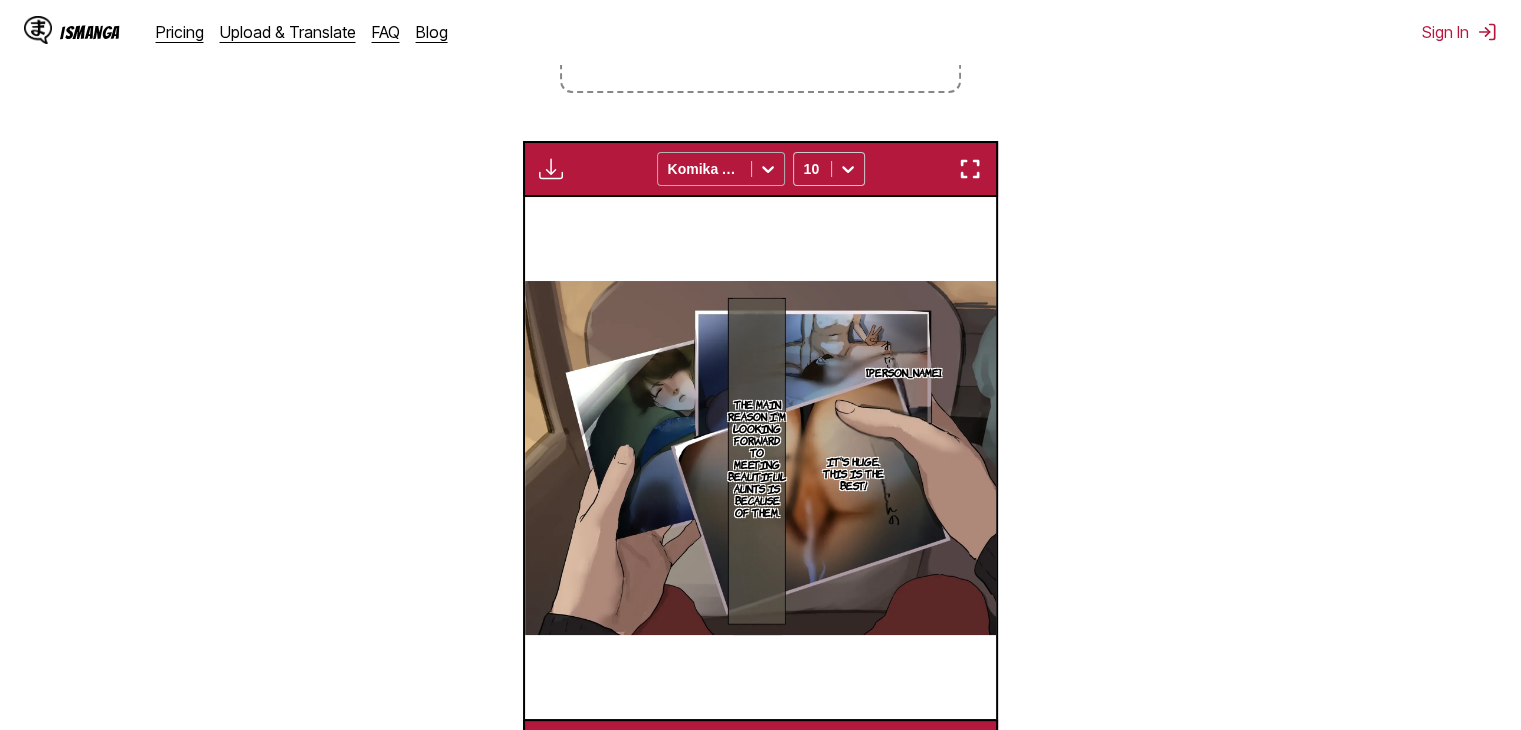 click at bounding box center [768, 169] 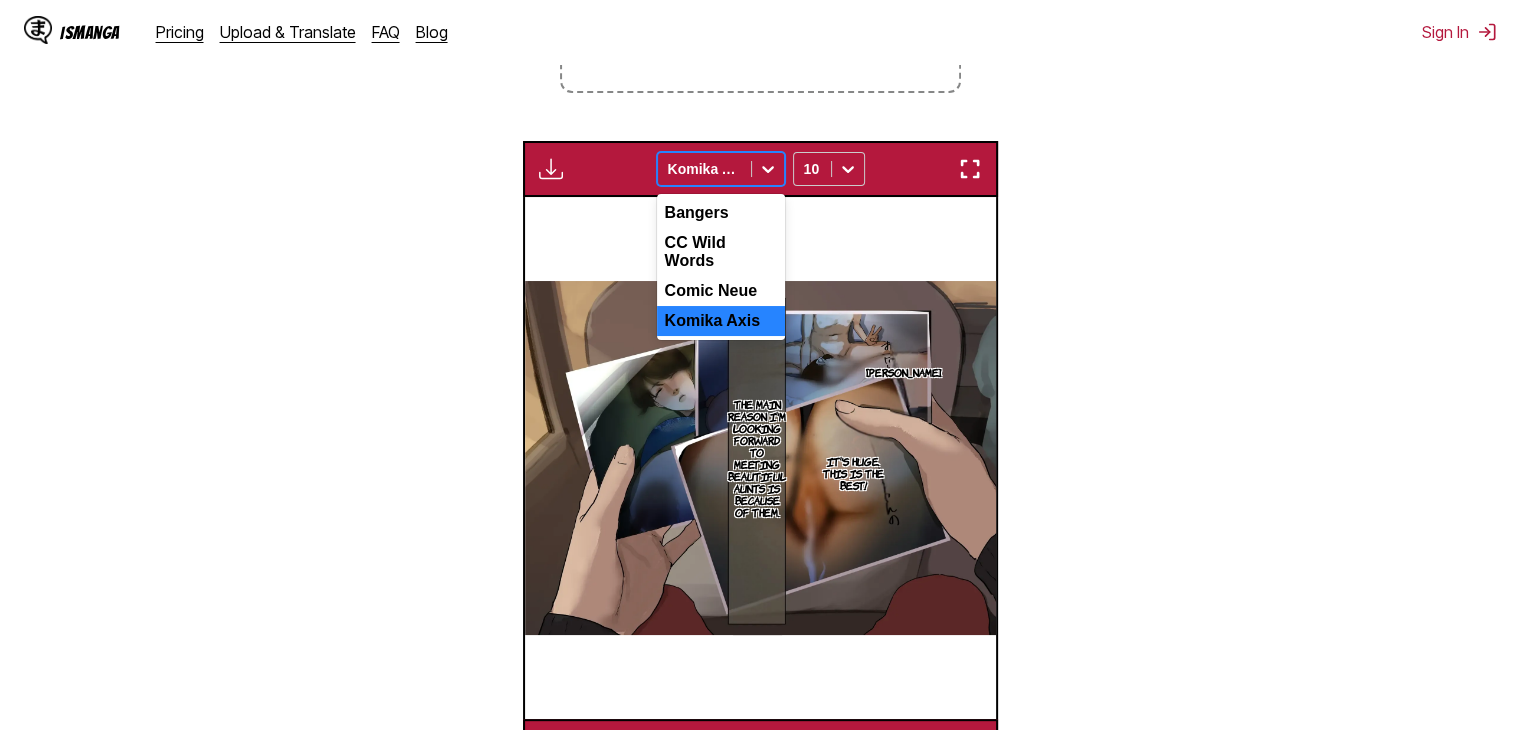 click at bounding box center [768, 169] 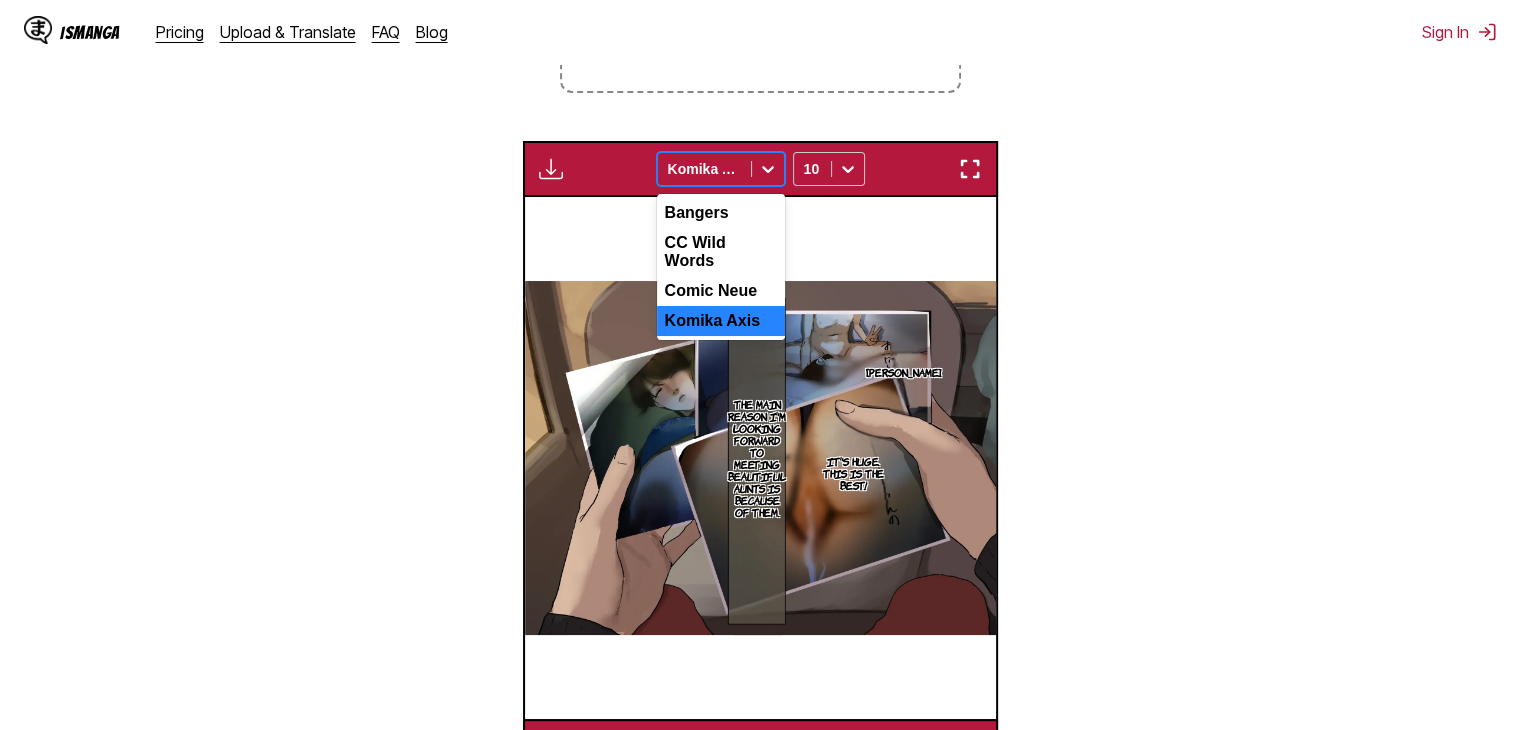 click at bounding box center (768, 169) 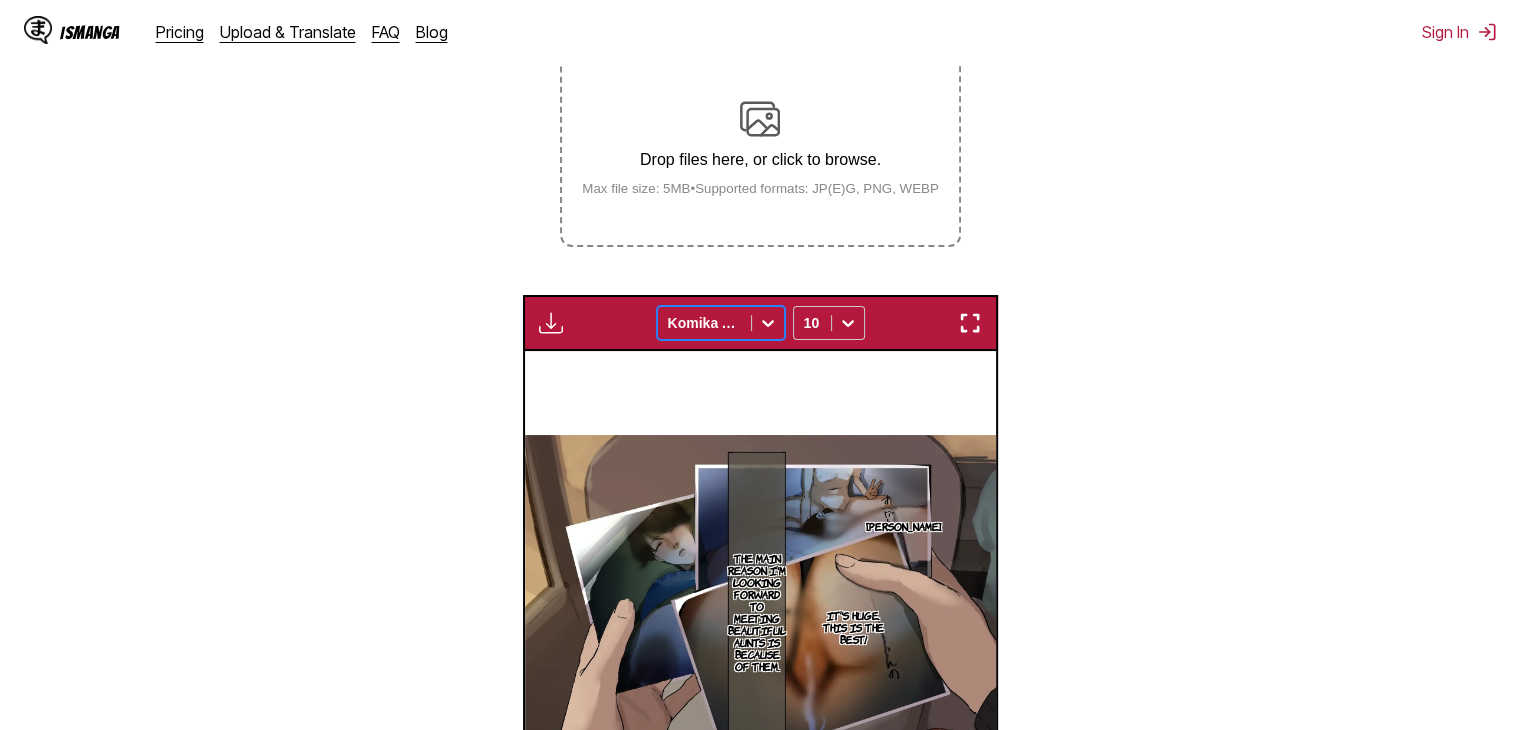 scroll, scrollTop: 230, scrollLeft: 0, axis: vertical 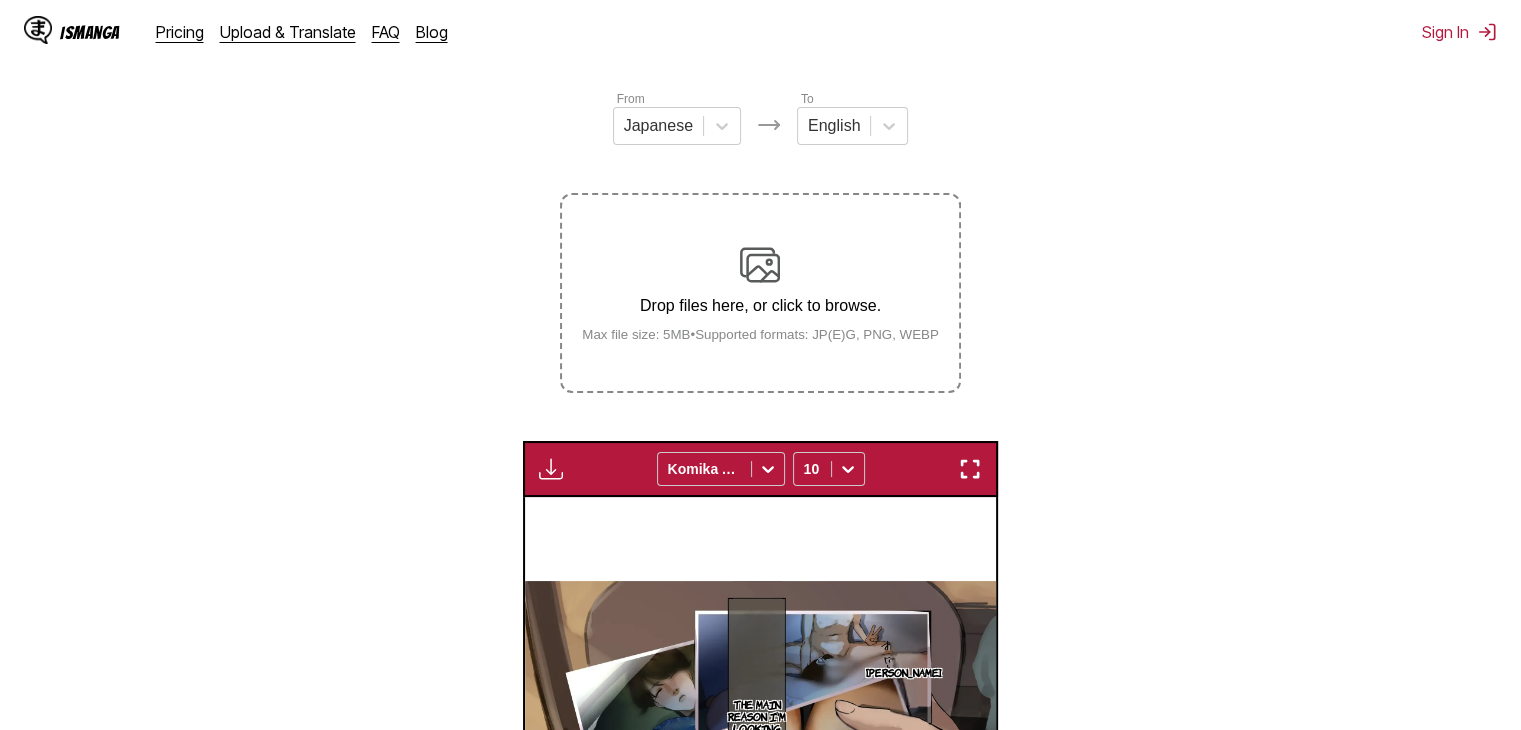 click on "Drop files here, or click to browse. Max file size: 5MB  •  Supported formats: JP(E)G, PNG, WEBP" at bounding box center [760, 293] 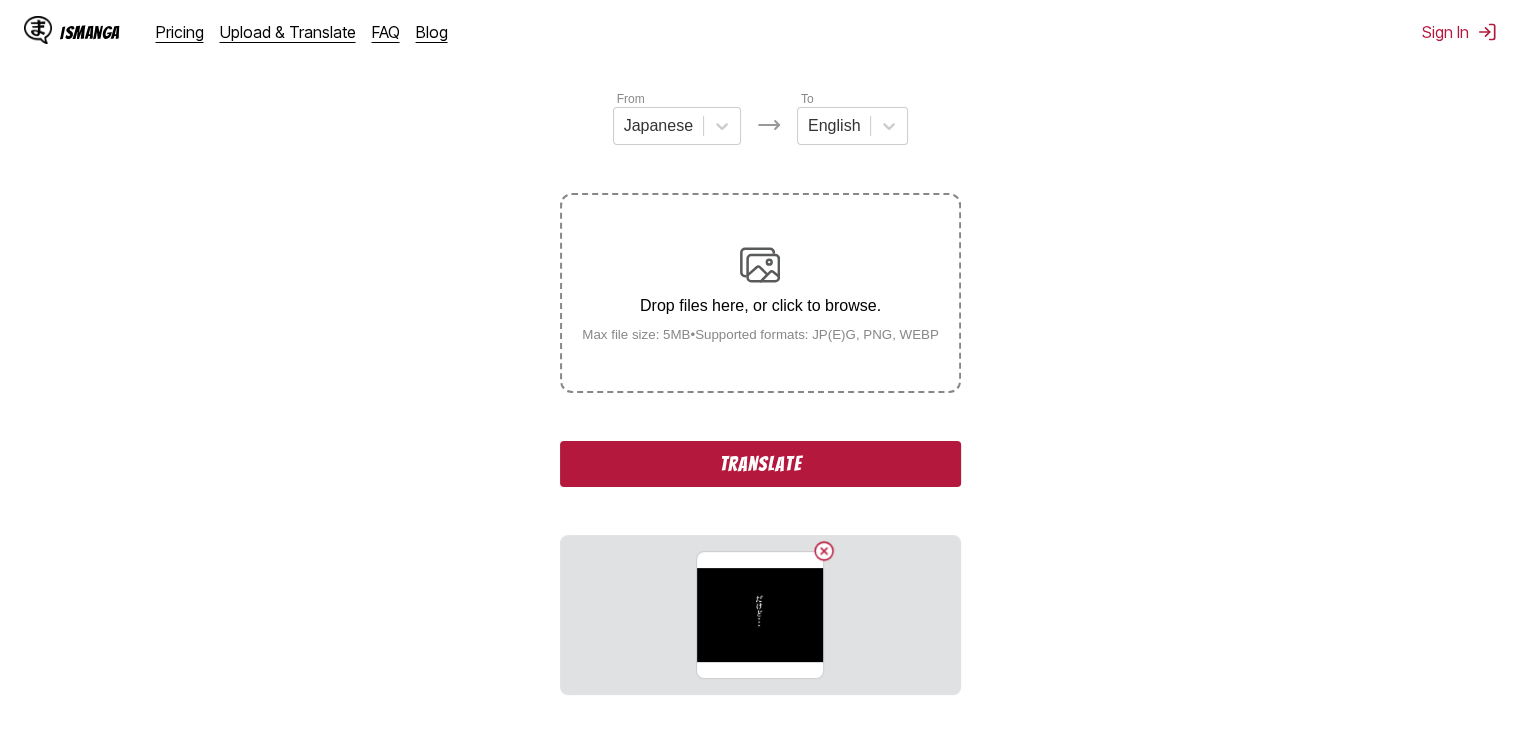 click on "Translate" at bounding box center [760, 464] 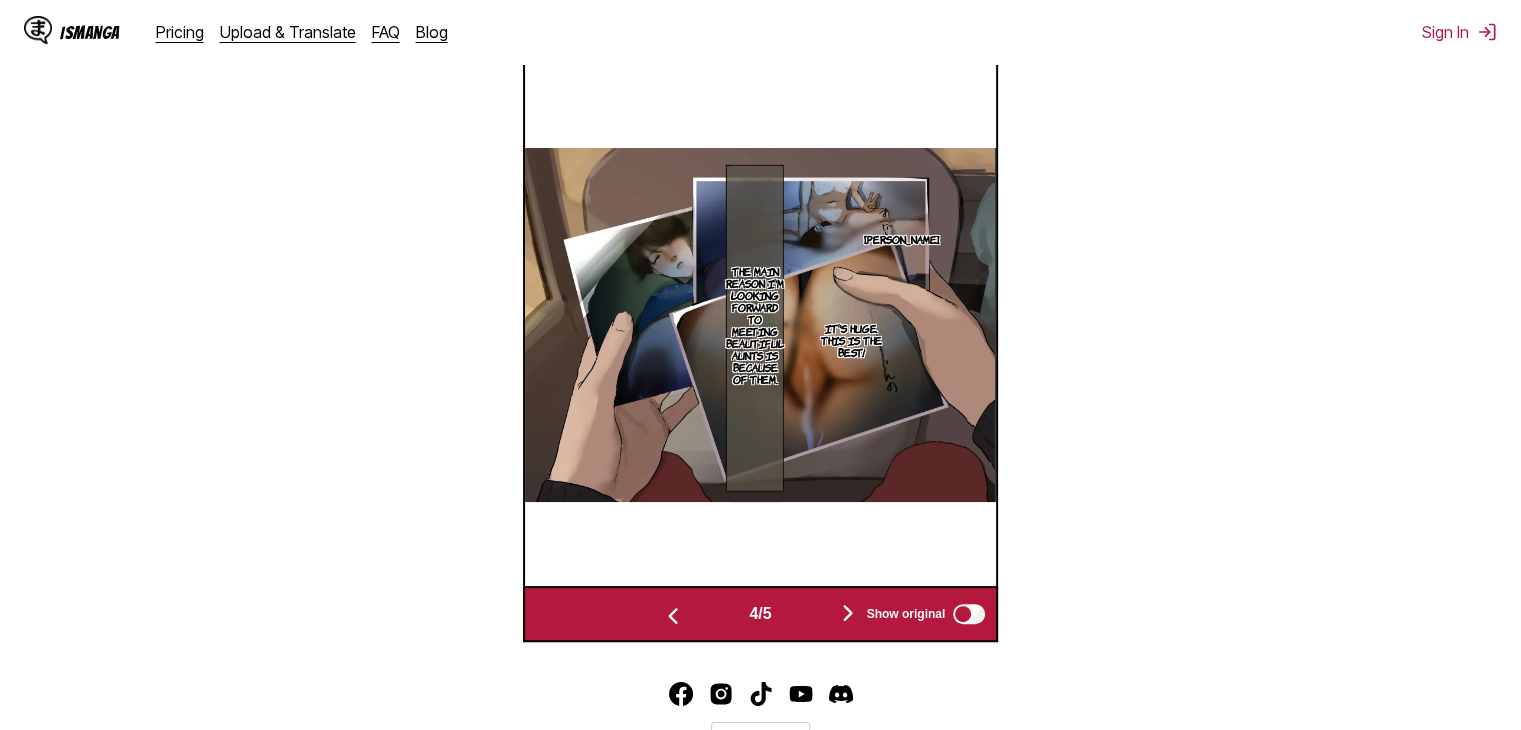 scroll, scrollTop: 764, scrollLeft: 0, axis: vertical 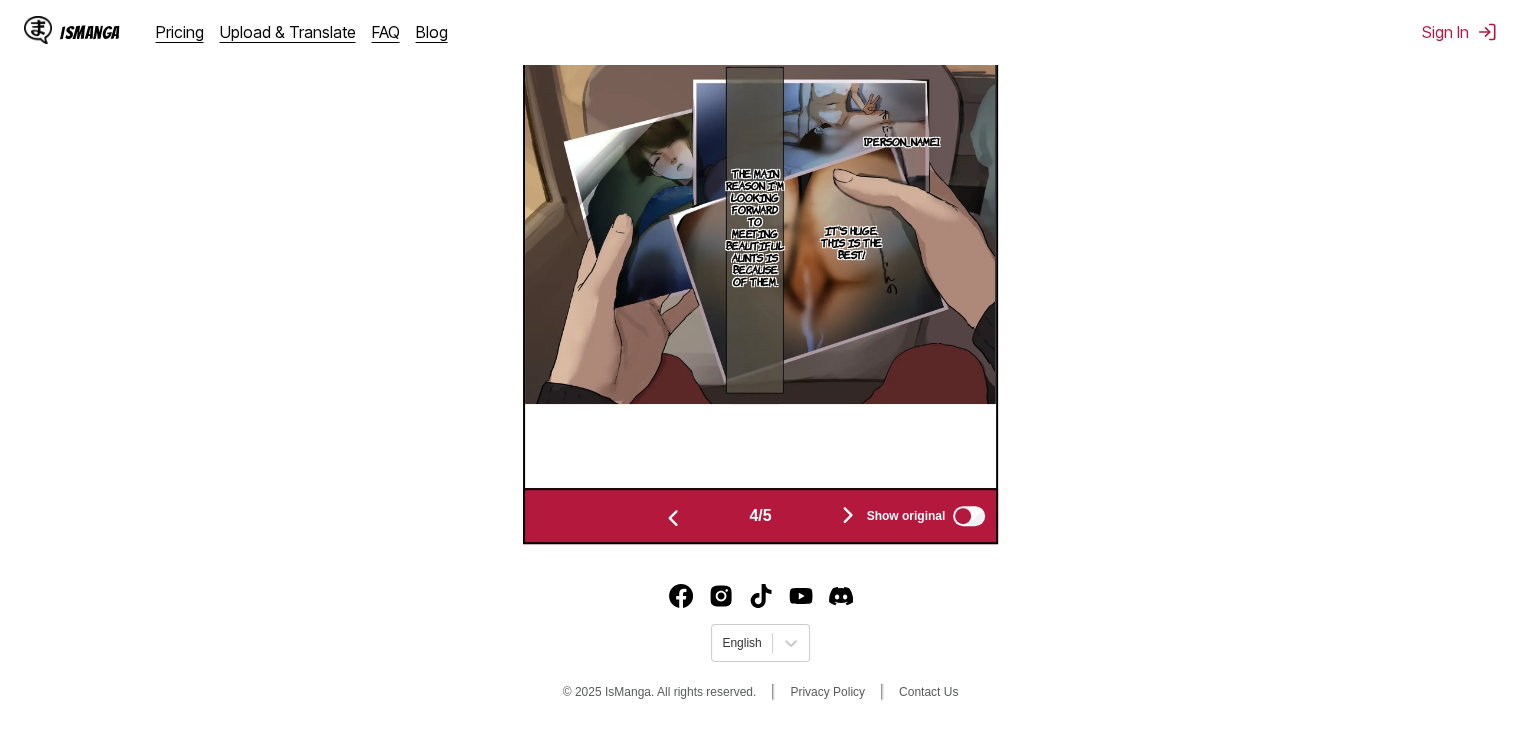 click at bounding box center (848, 515) 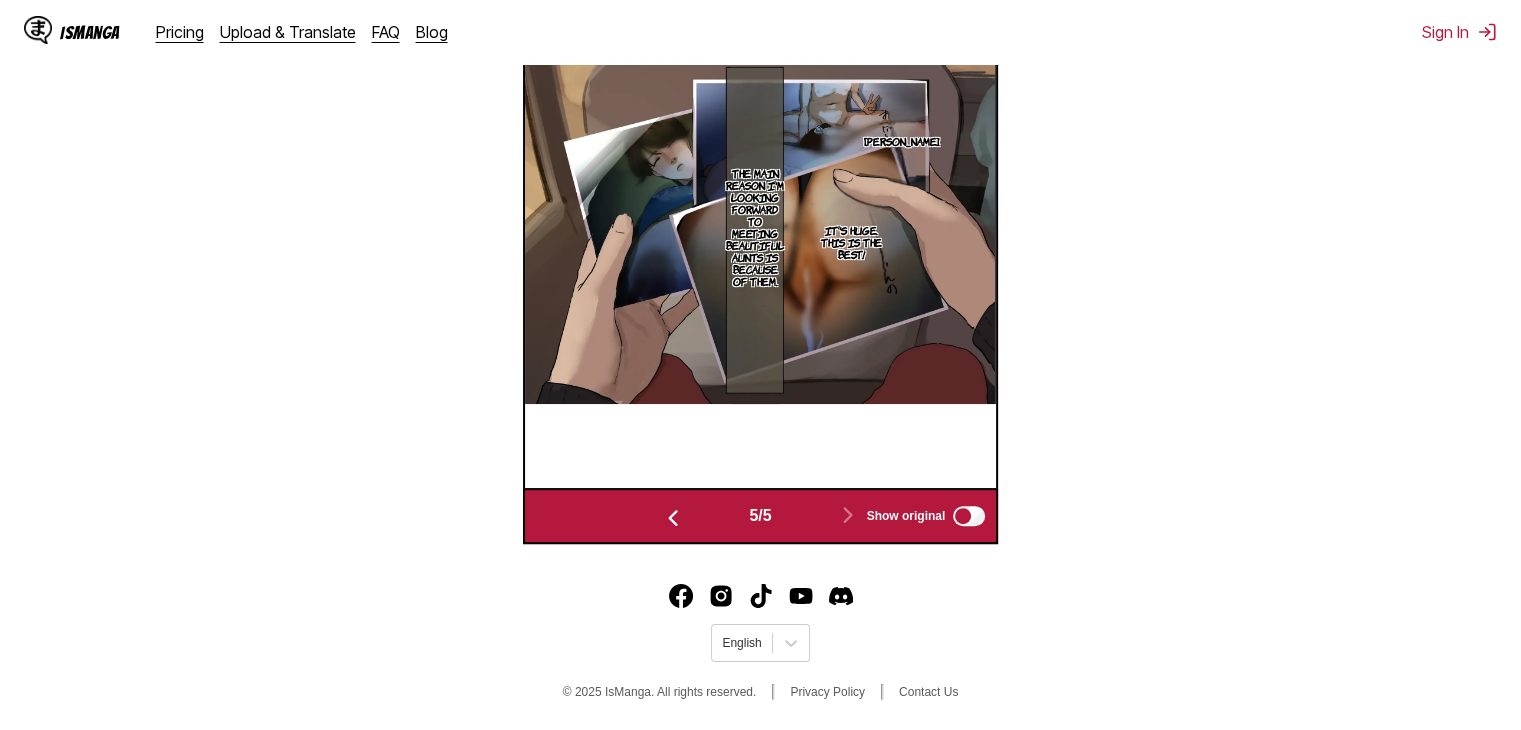 scroll, scrollTop: 0, scrollLeft: 1888, axis: horizontal 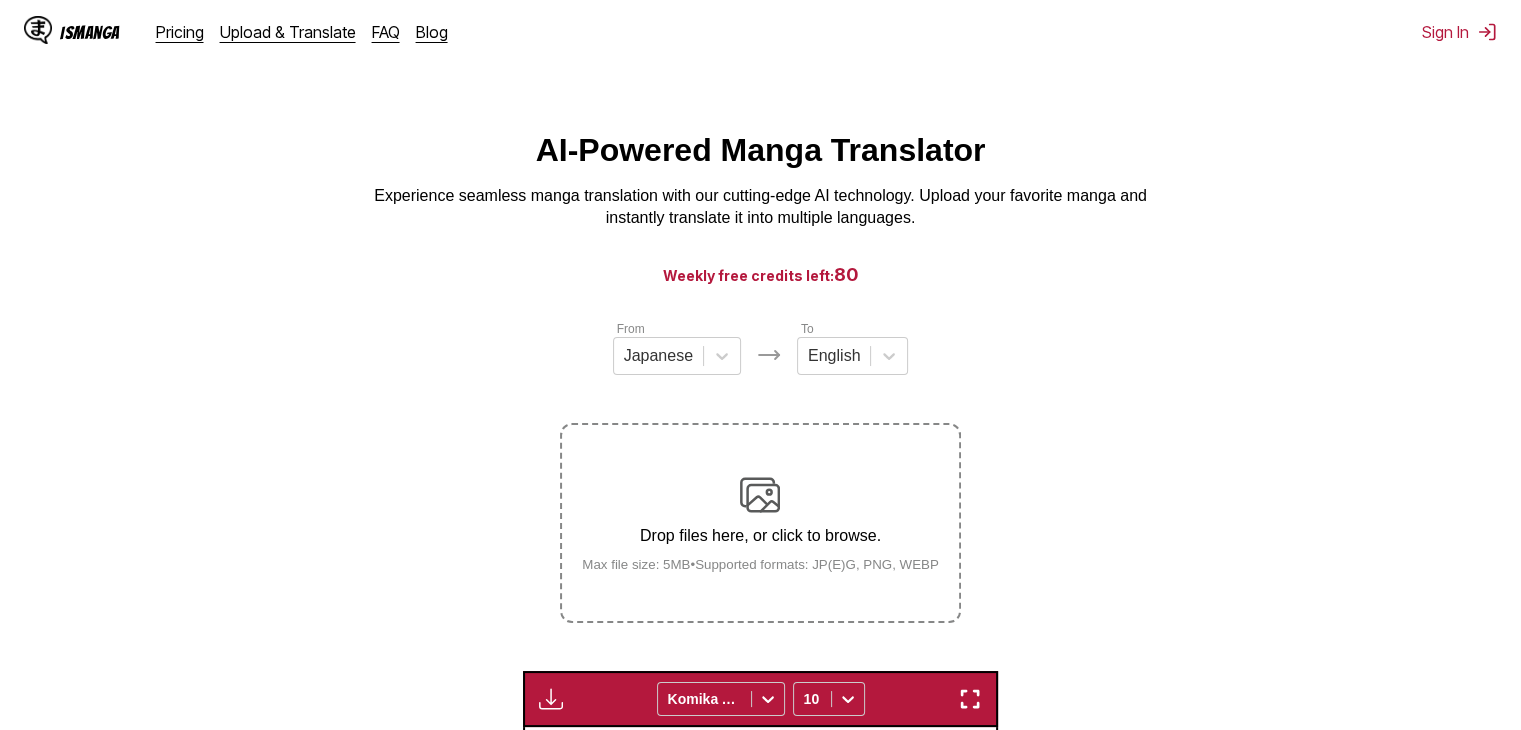 click on "Drop files here, or click to browse." at bounding box center (760, 536) 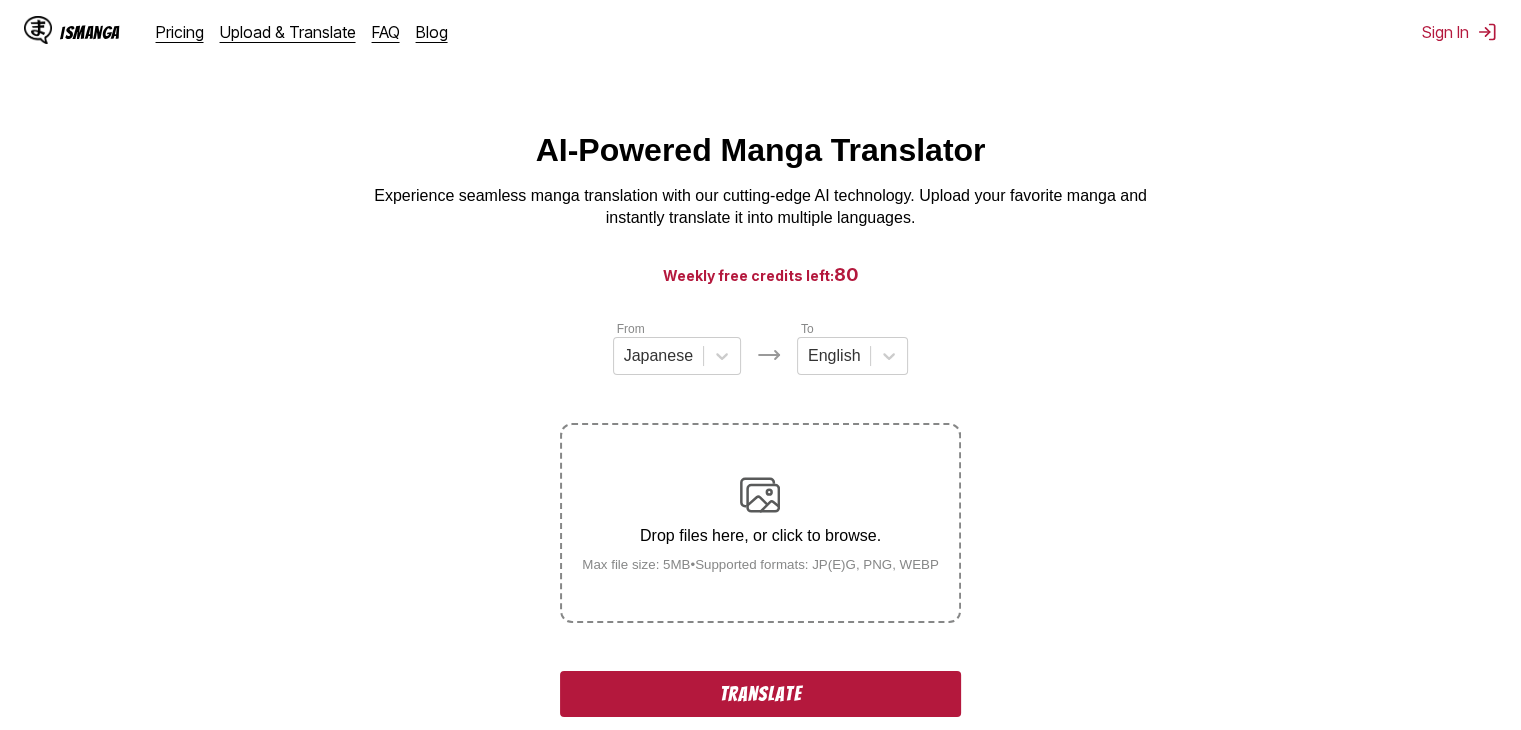 click on "Translate" at bounding box center [760, 694] 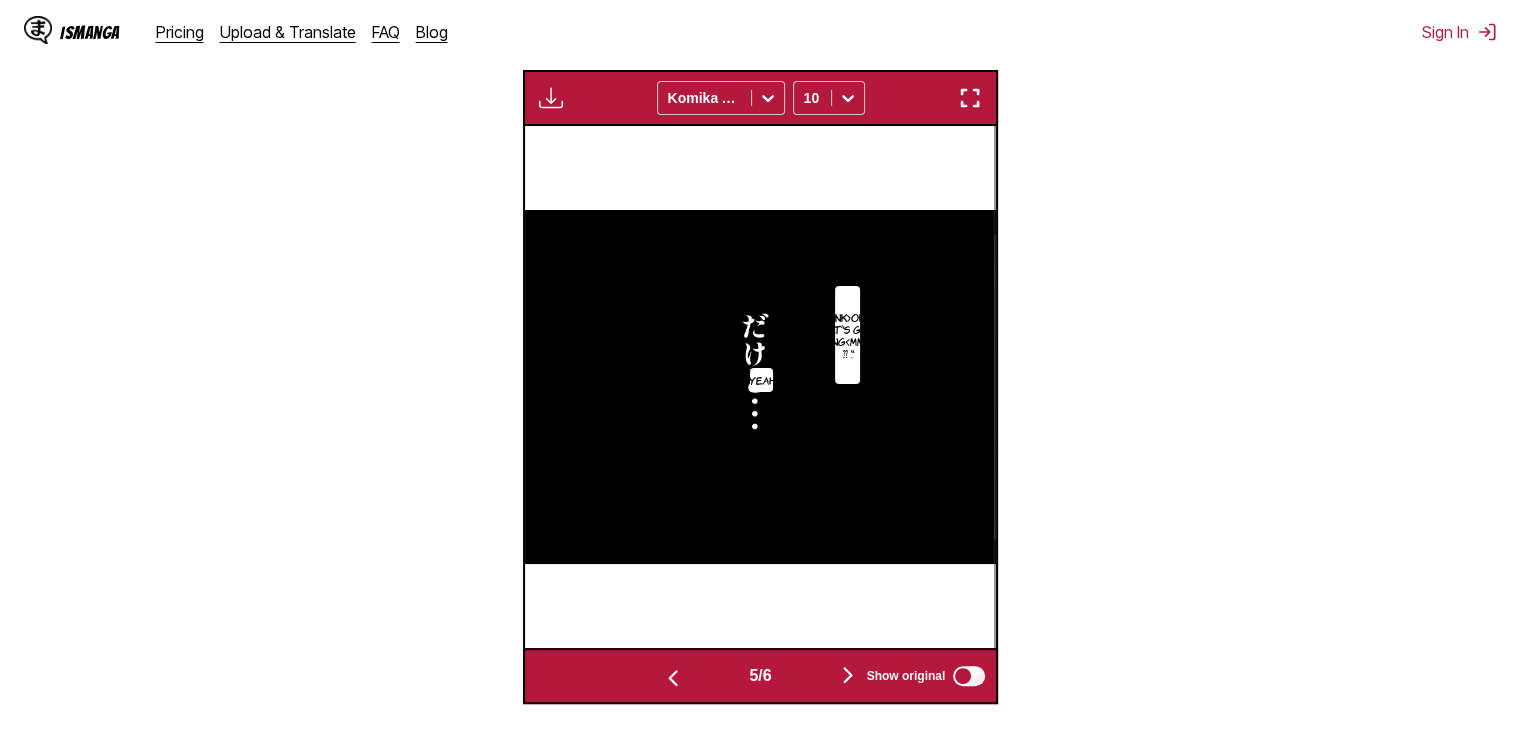 scroll, scrollTop: 800, scrollLeft: 0, axis: vertical 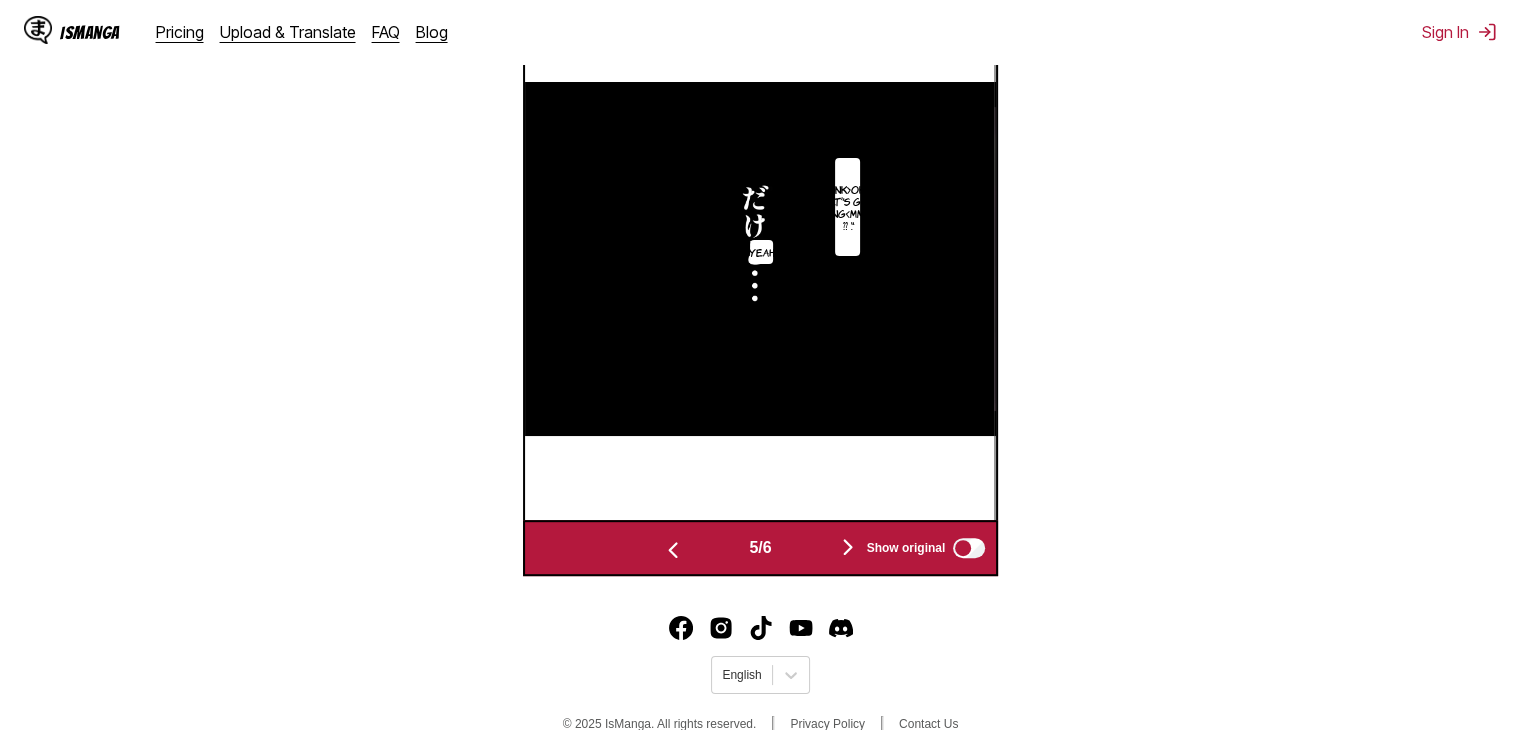 click at bounding box center (848, 547) 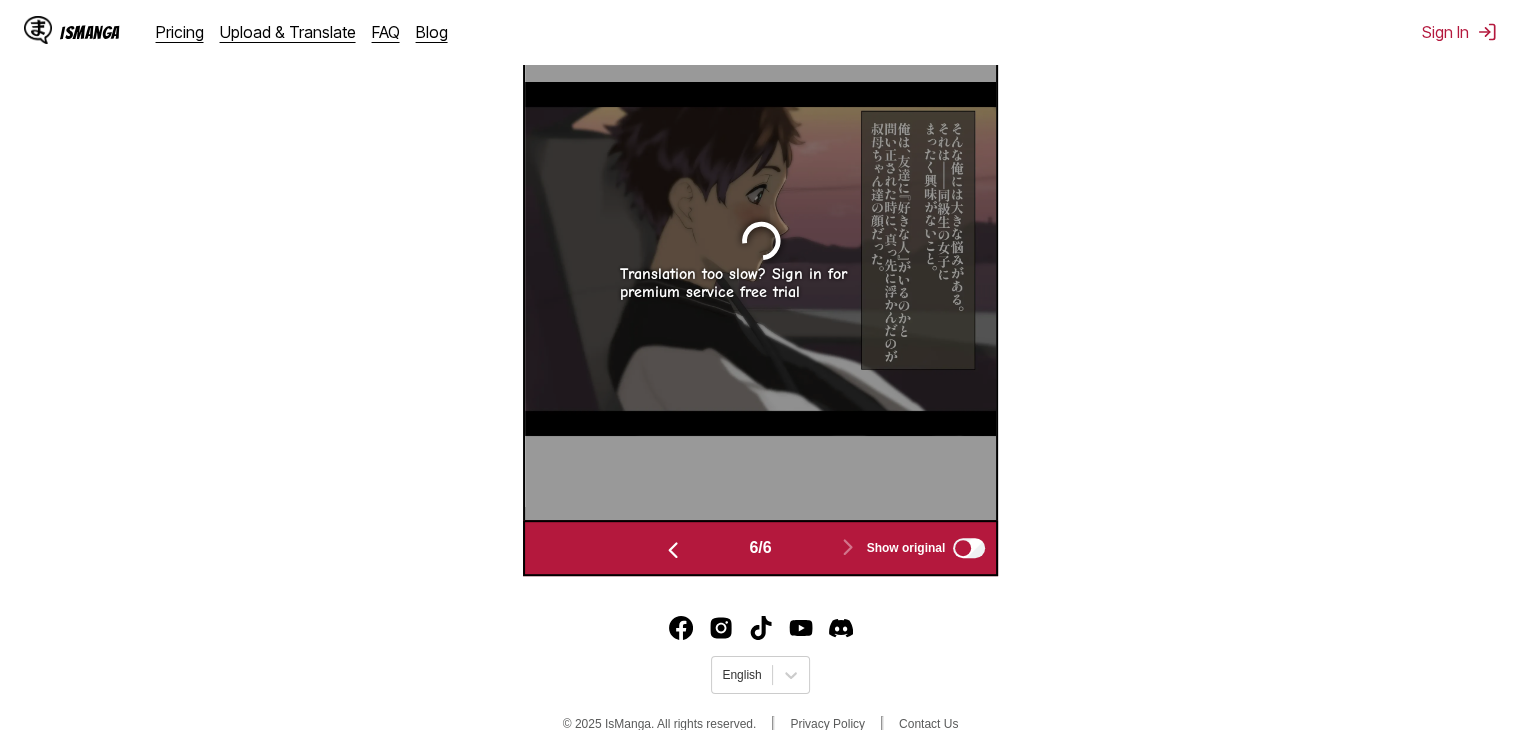 click at bounding box center (673, 550) 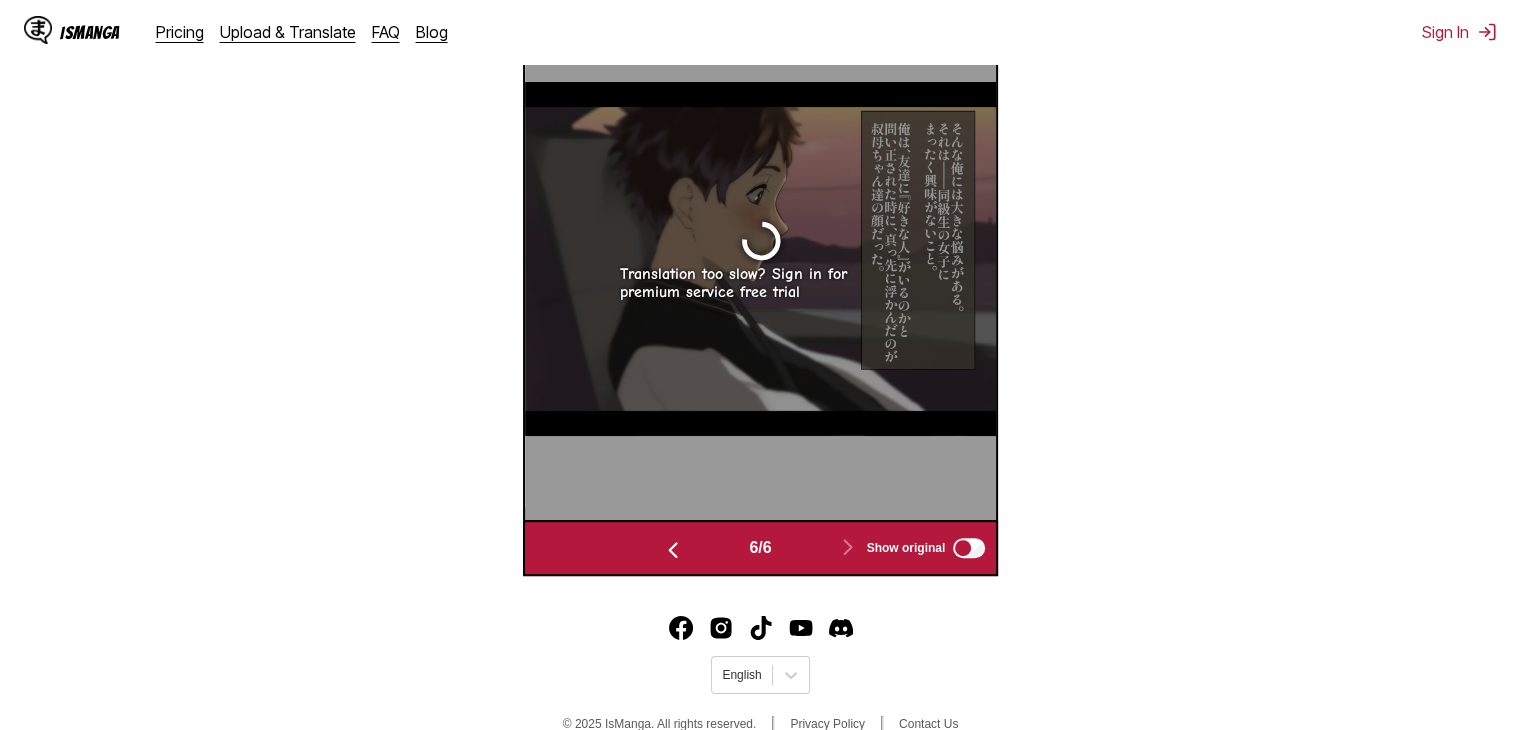 scroll, scrollTop: 0, scrollLeft: 1888, axis: horizontal 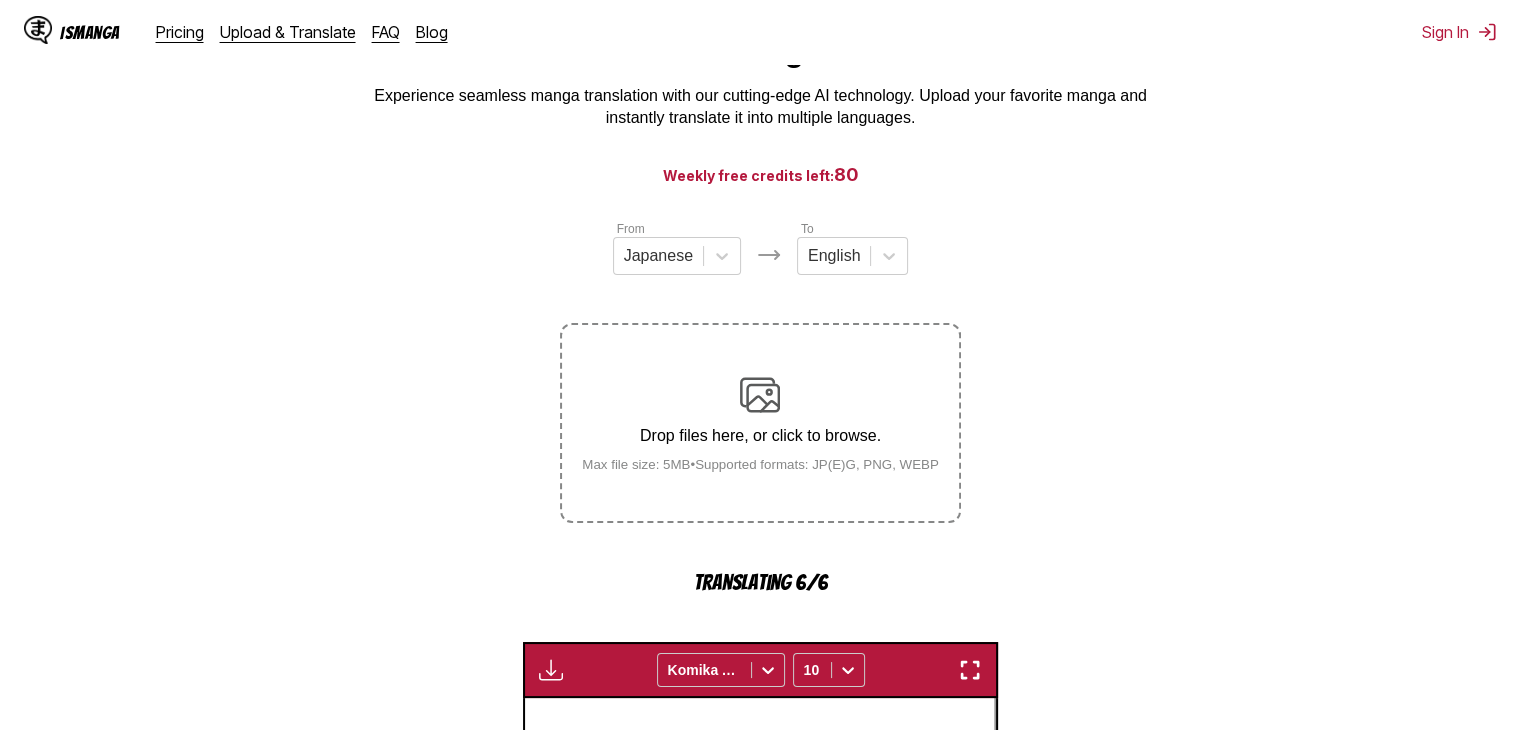 click at bounding box center [760, 395] 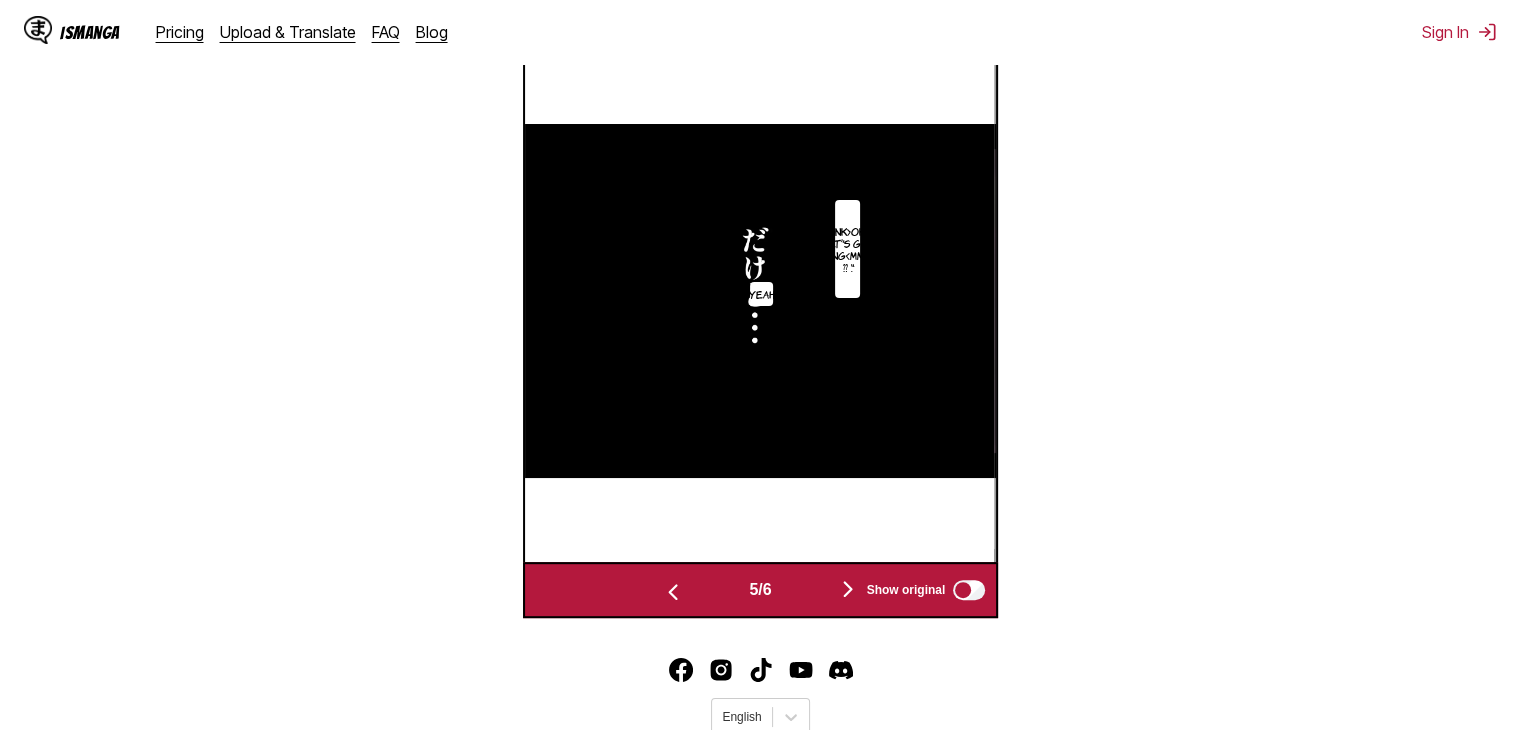 scroll, scrollTop: 835, scrollLeft: 0, axis: vertical 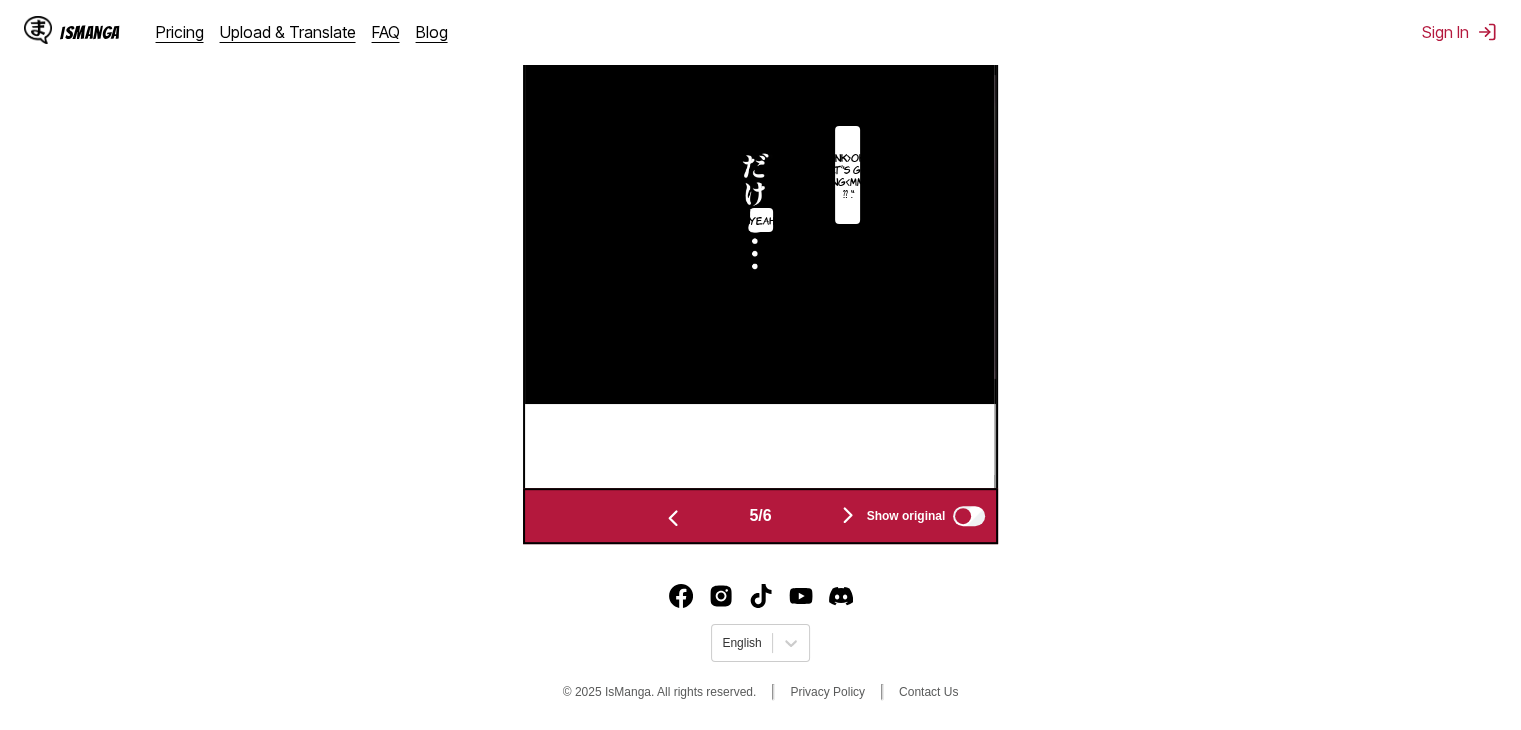 click at bounding box center (848, 515) 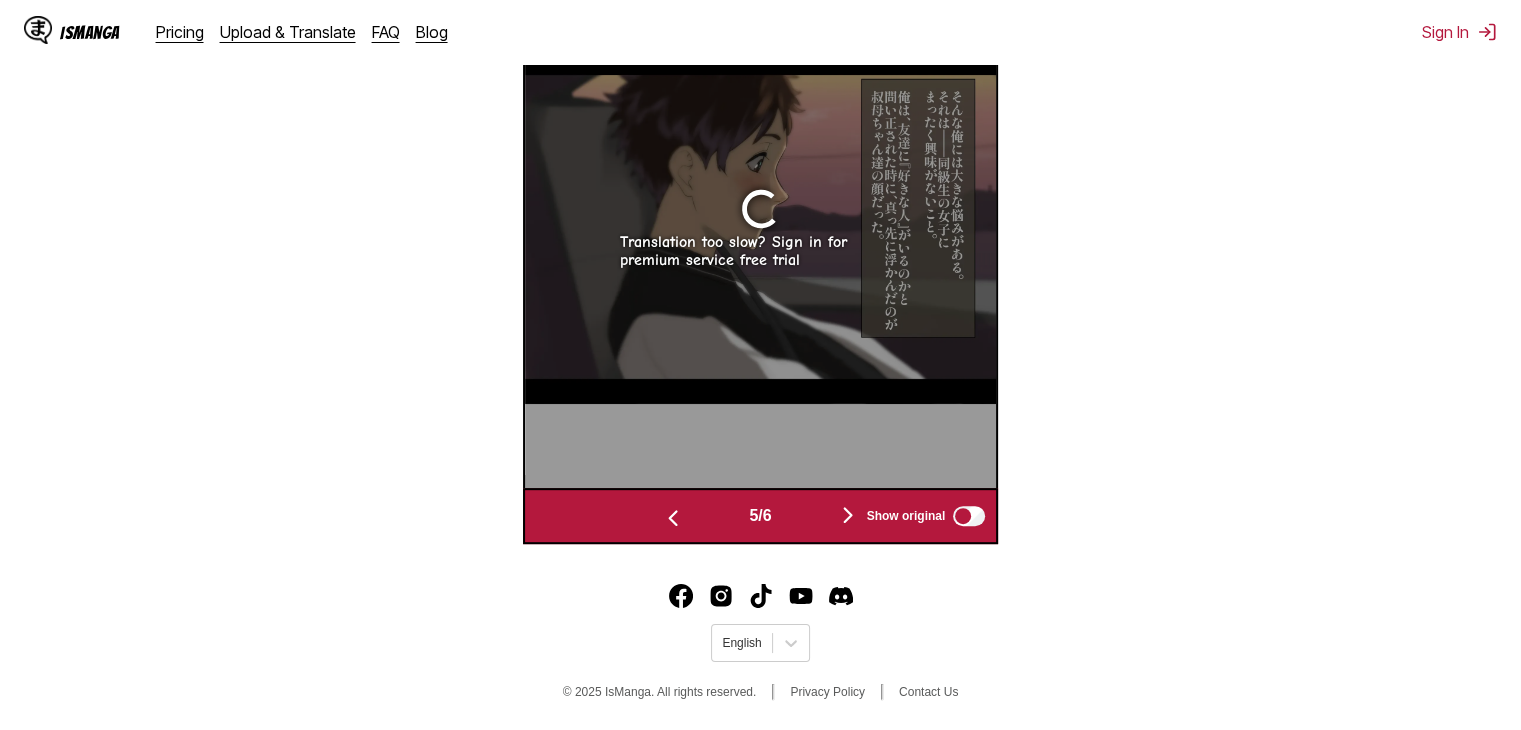 scroll, scrollTop: 801, scrollLeft: 0, axis: vertical 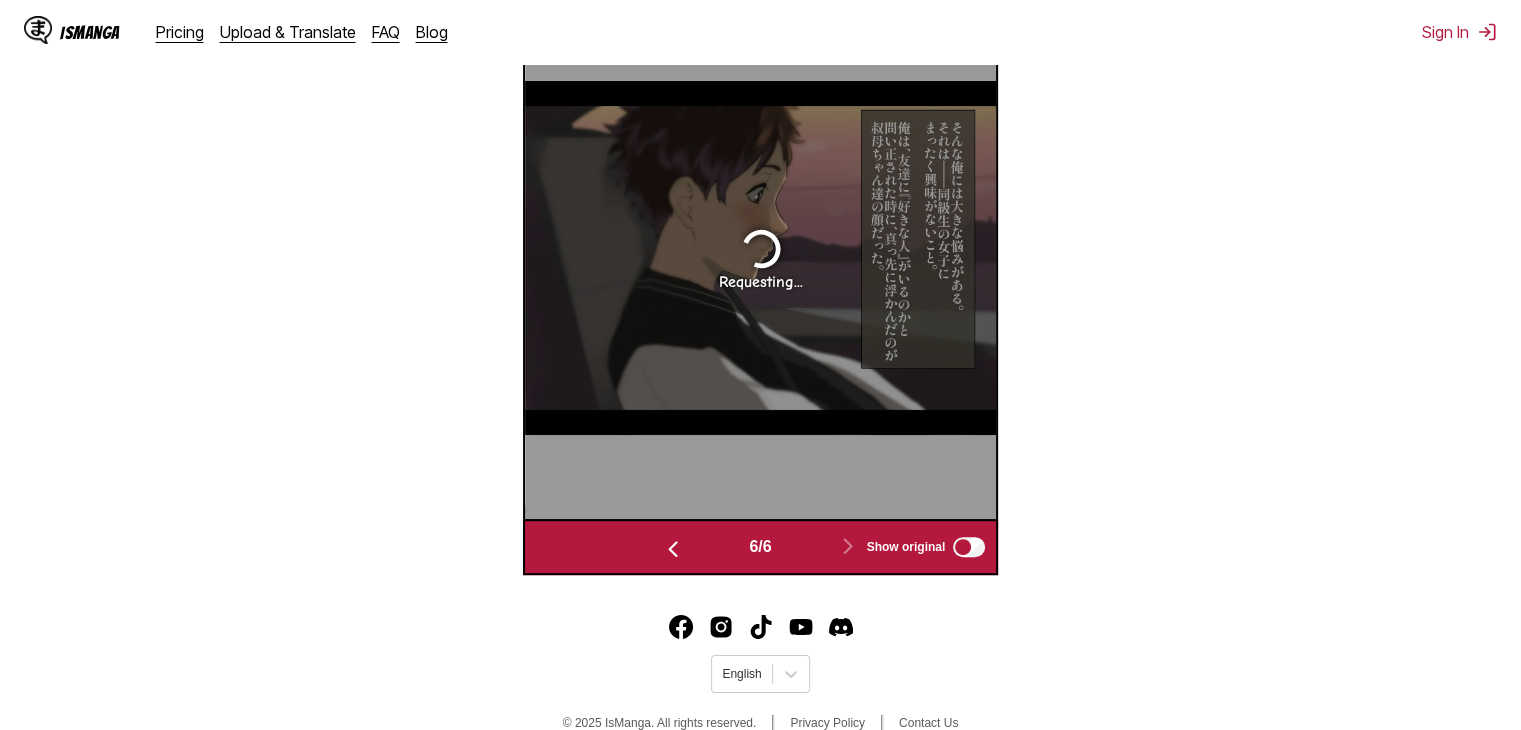 click at bounding box center [673, 549] 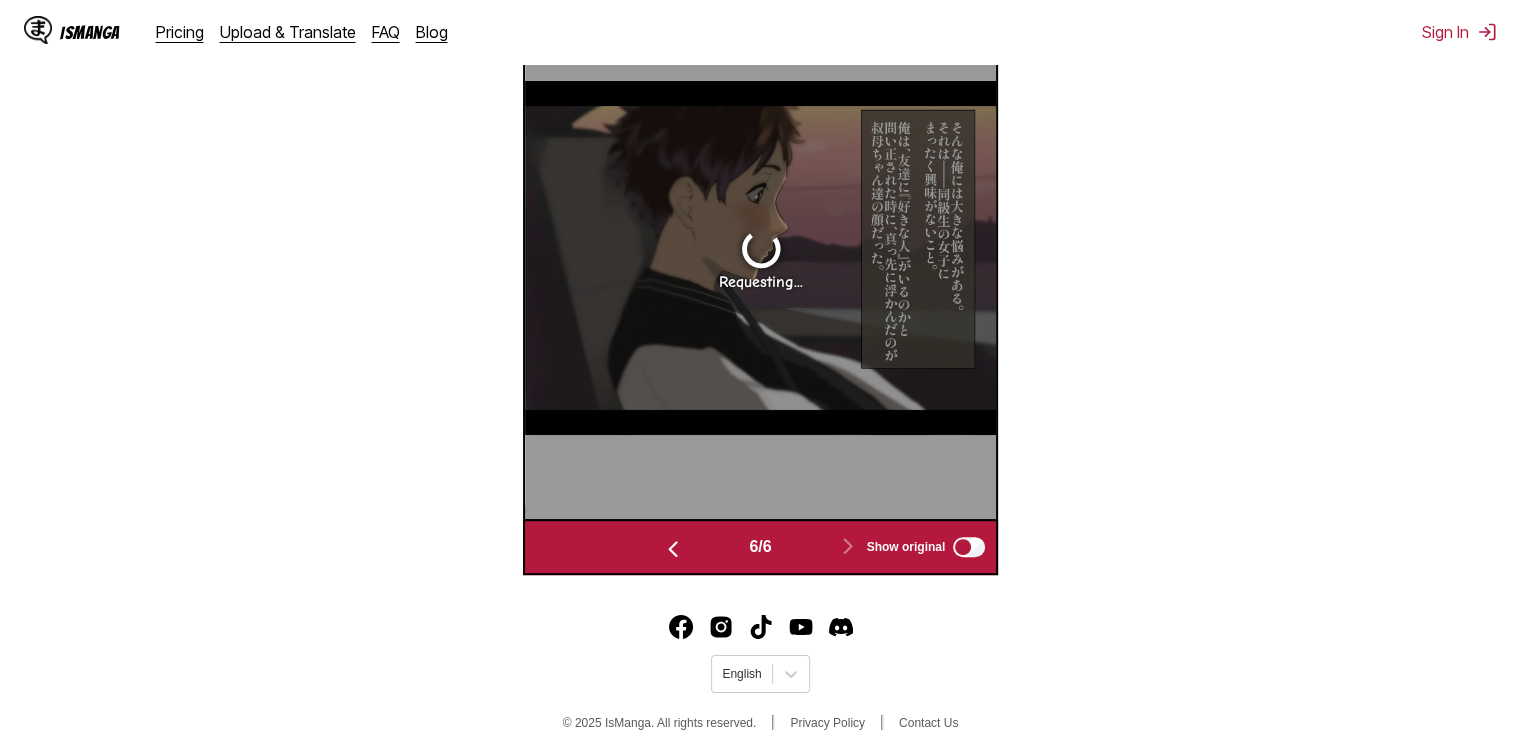 scroll, scrollTop: 0, scrollLeft: 1888, axis: horizontal 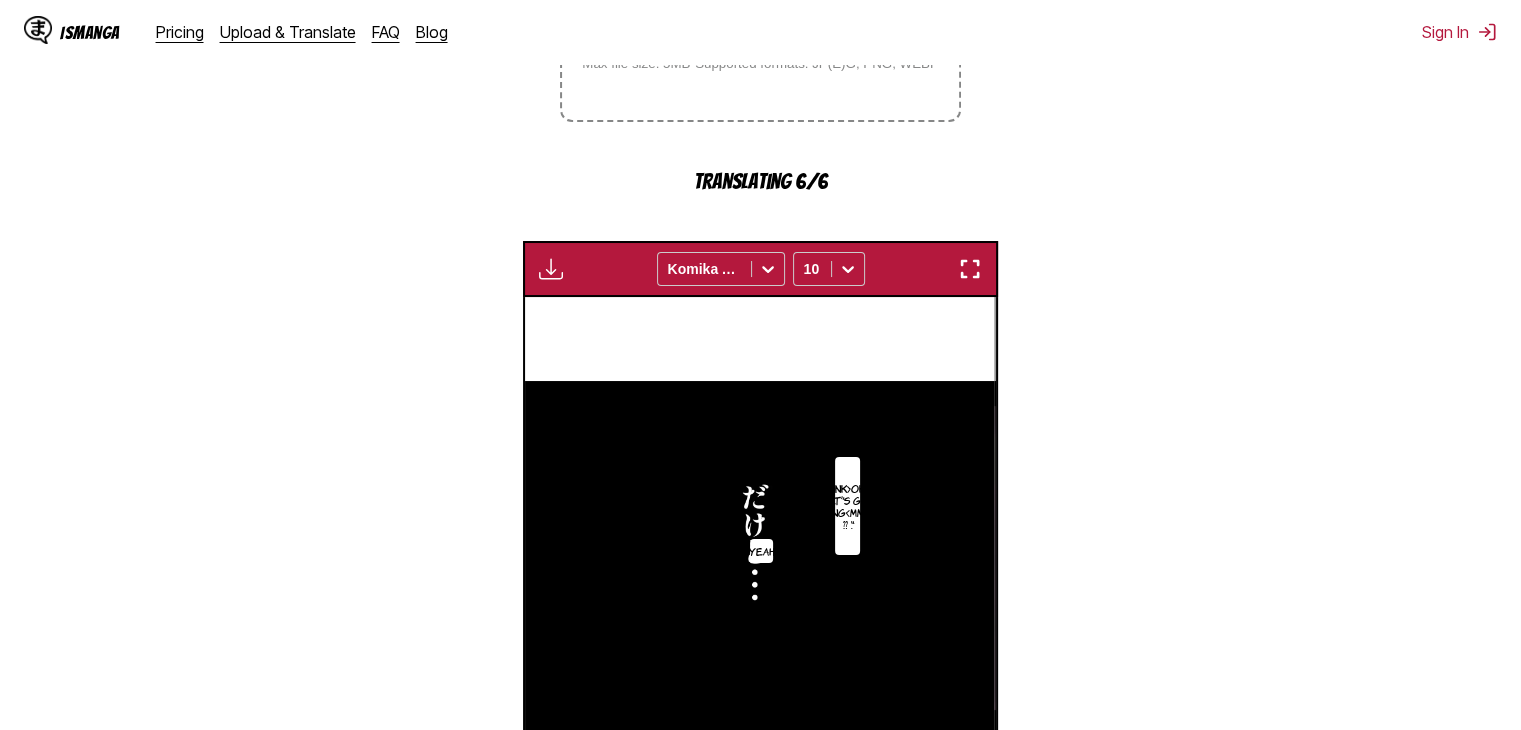 click on "⁇ unk>Okay, let's get going<mmm...」 ⁇ "." at bounding box center [847, 506] 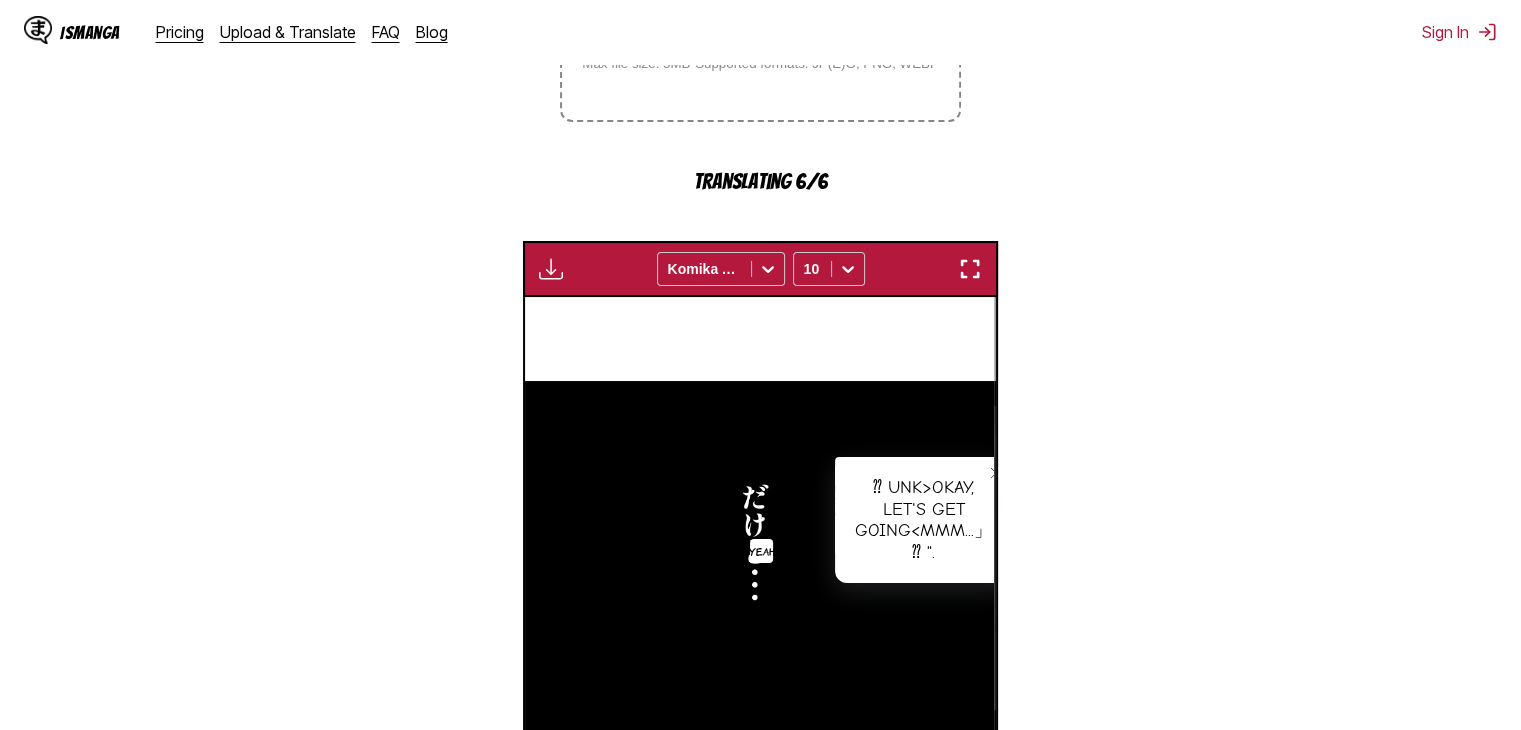 click at bounding box center [759, 558] 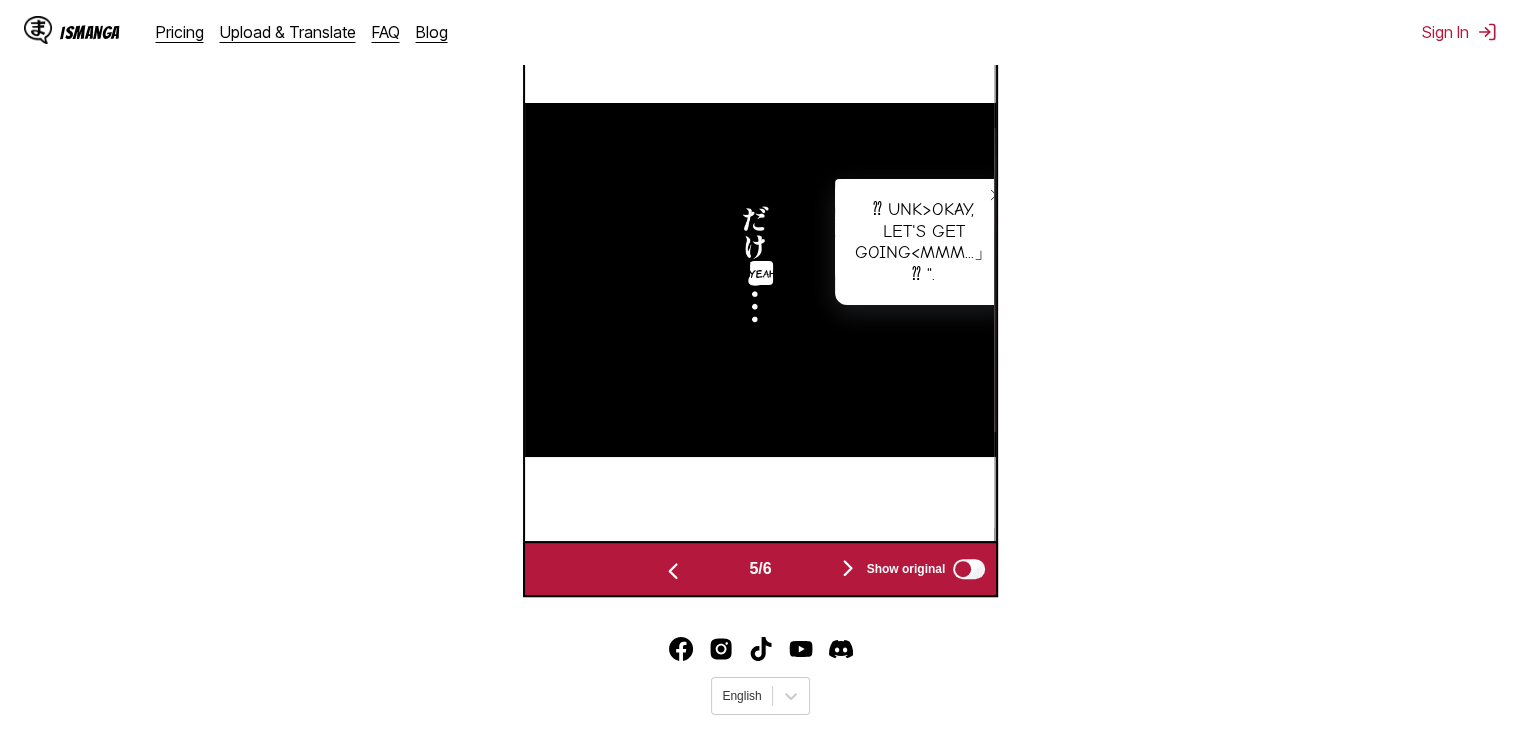 scroll, scrollTop: 835, scrollLeft: 0, axis: vertical 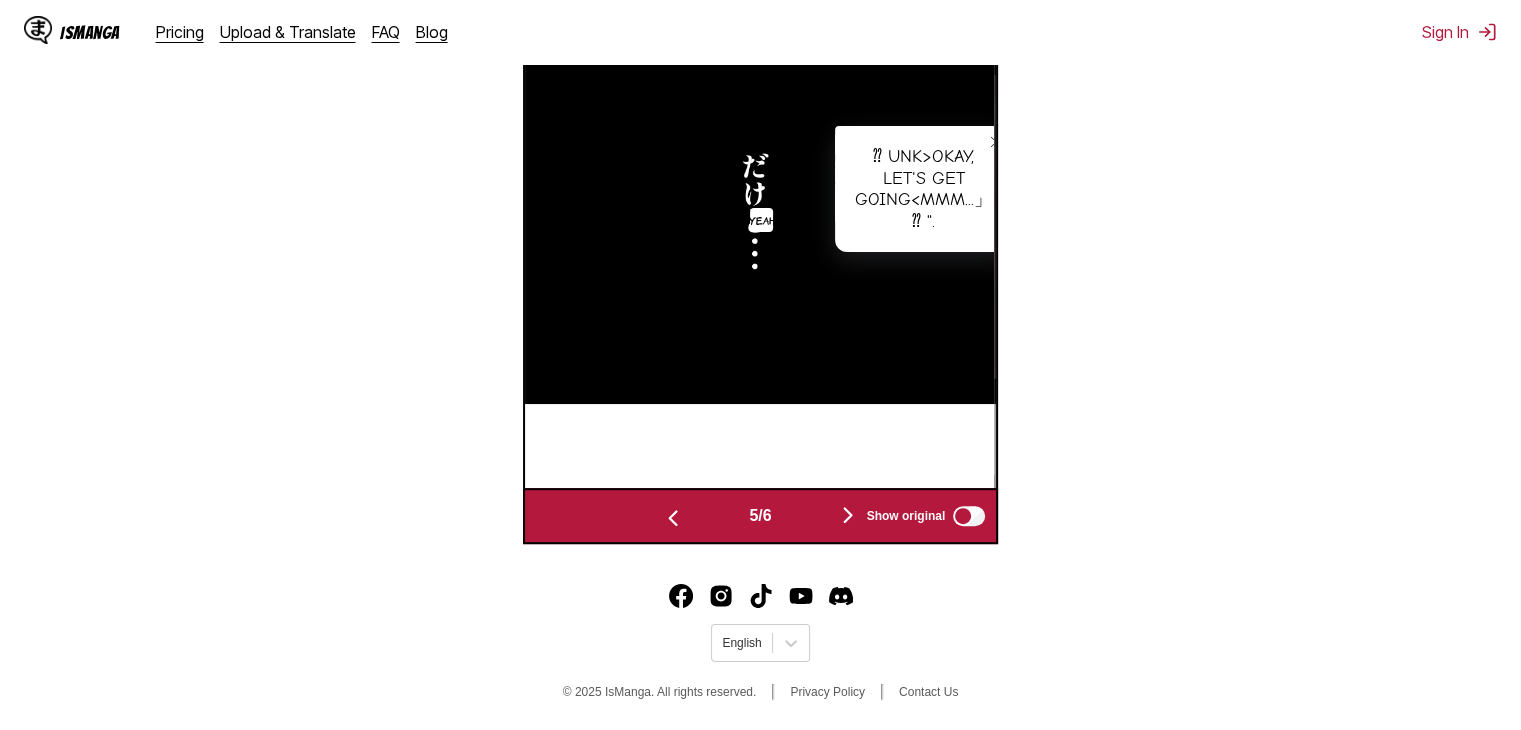 click at bounding box center [848, 515] 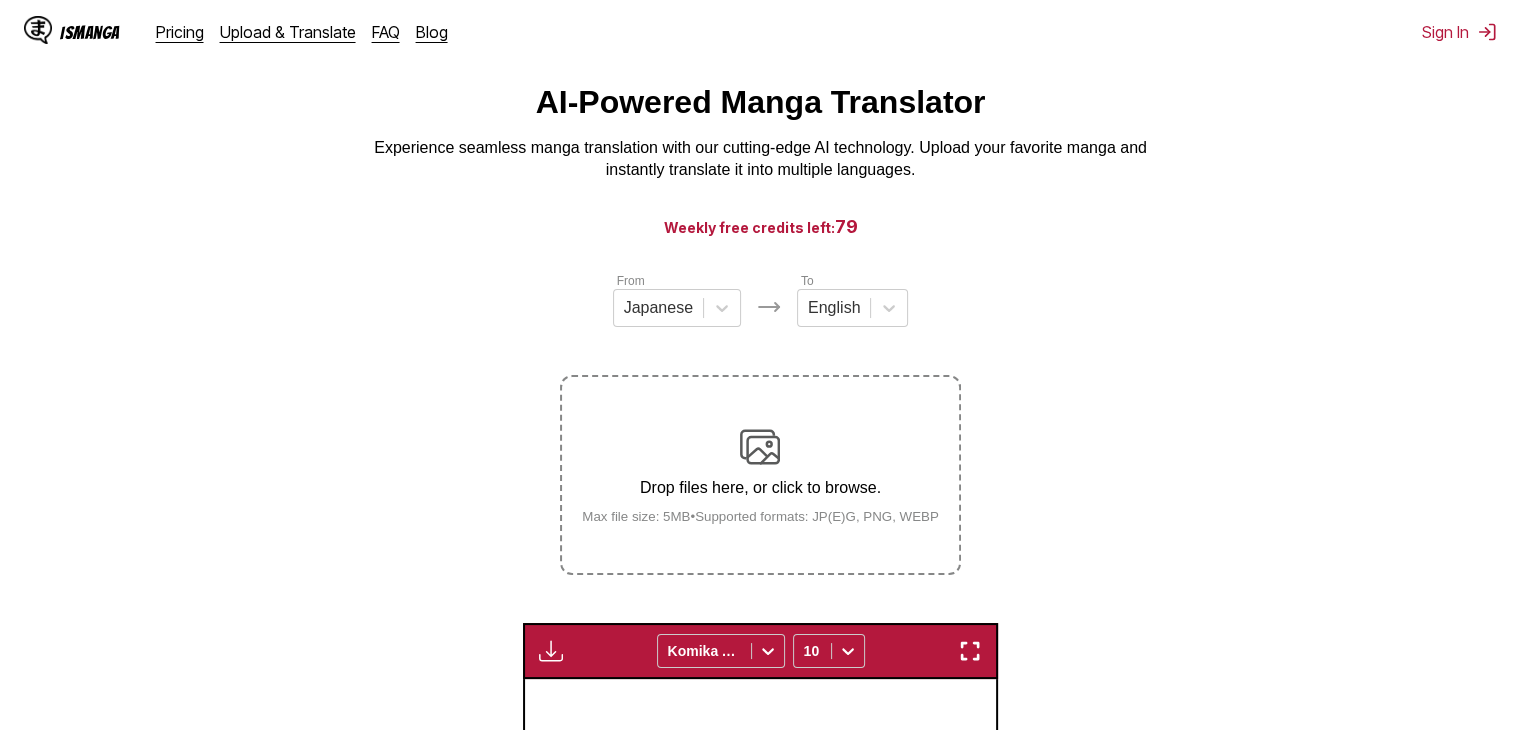scroll, scrollTop: 0, scrollLeft: 0, axis: both 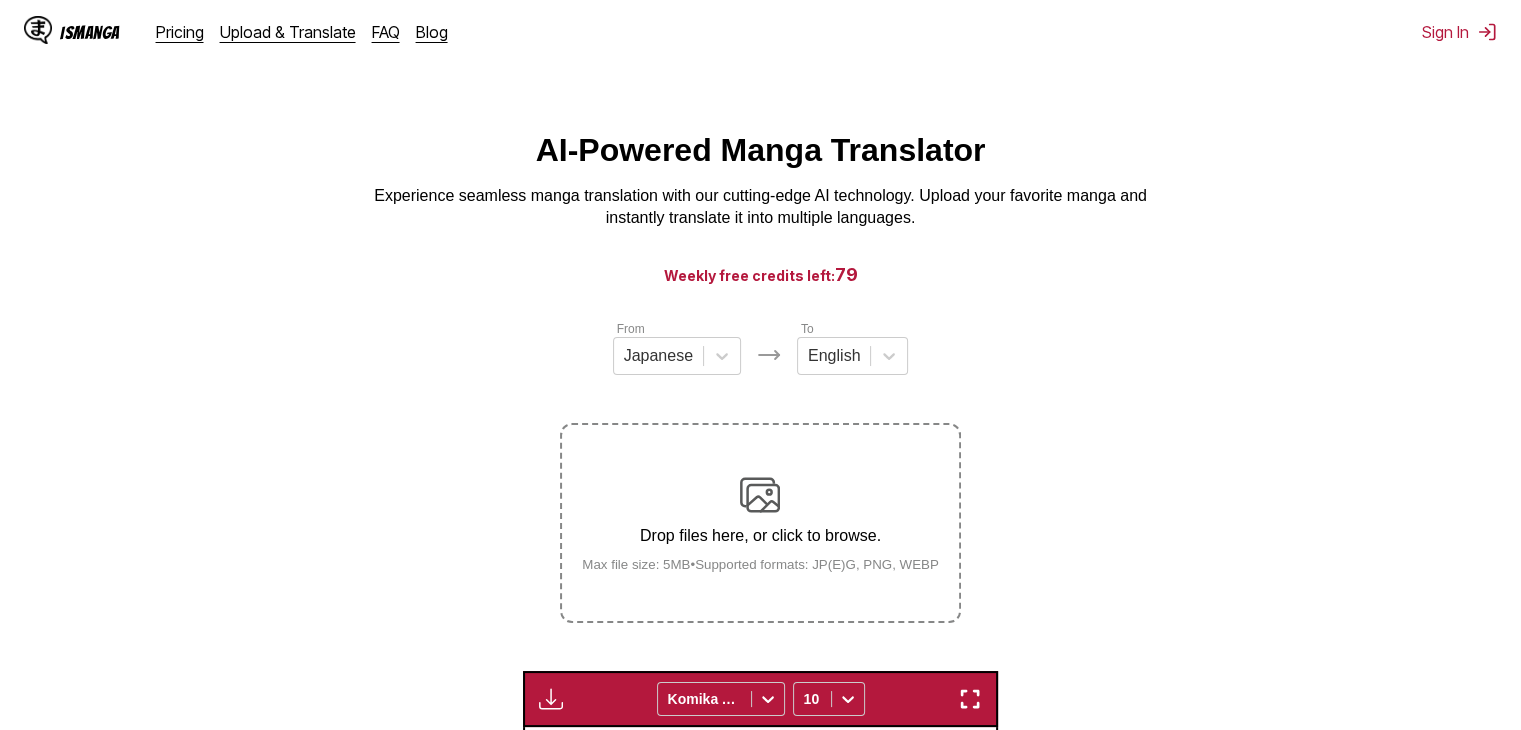 click at bounding box center (760, 495) 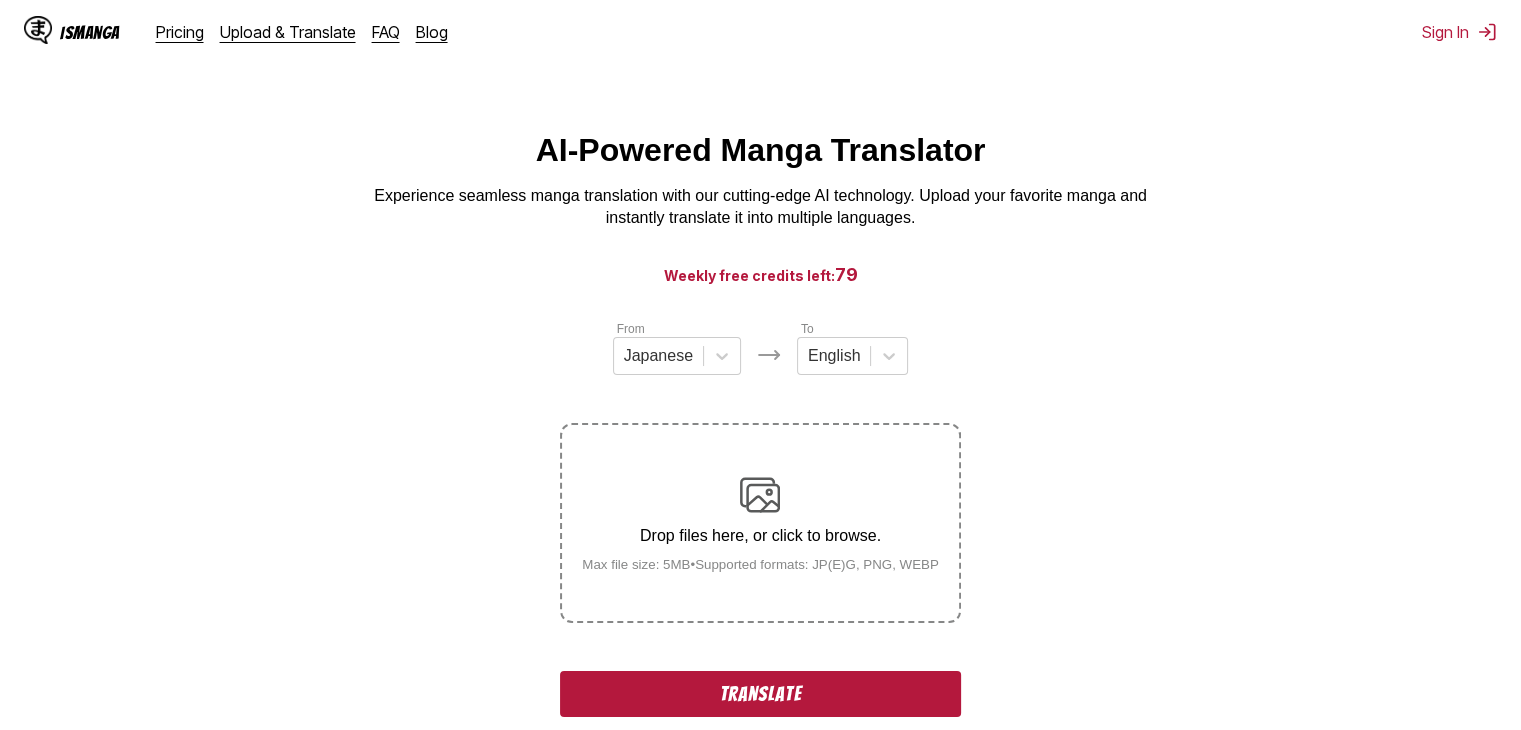 click on "Drop files here, or click to browse. Max file size: 5MB  •  Supported formats: JP(E)G, PNG, WEBP" at bounding box center [760, 523] 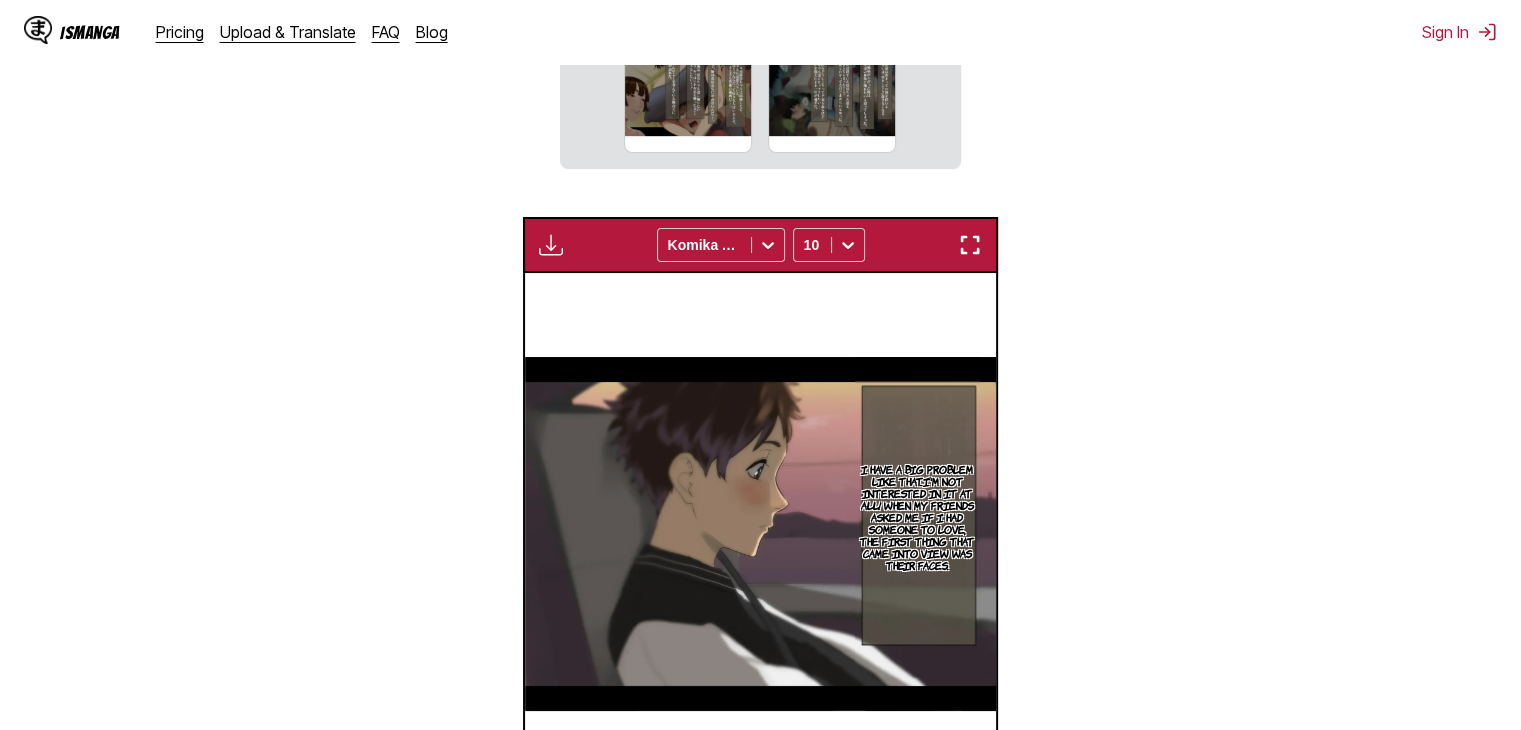 scroll, scrollTop: 500, scrollLeft: 0, axis: vertical 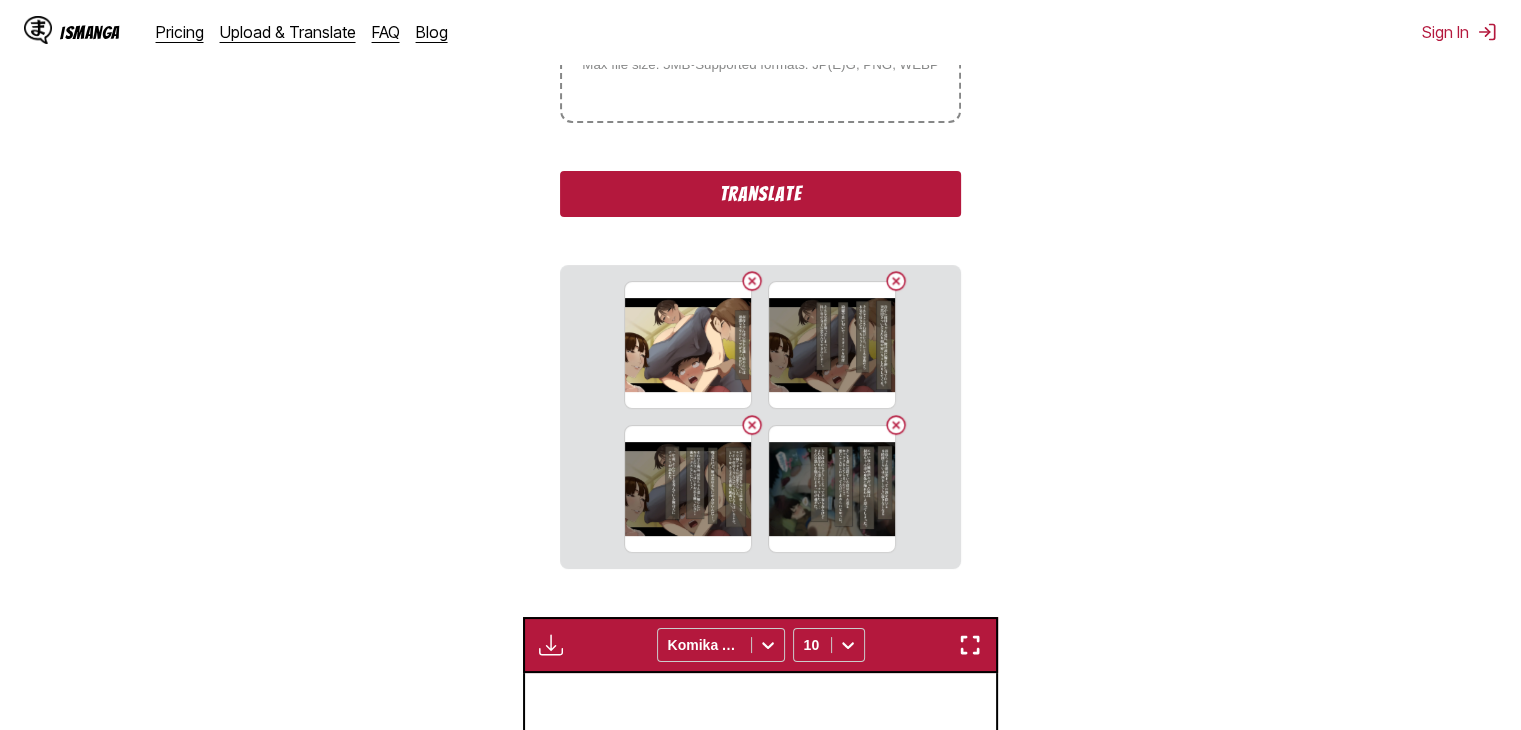 click on "Translate" at bounding box center [760, 194] 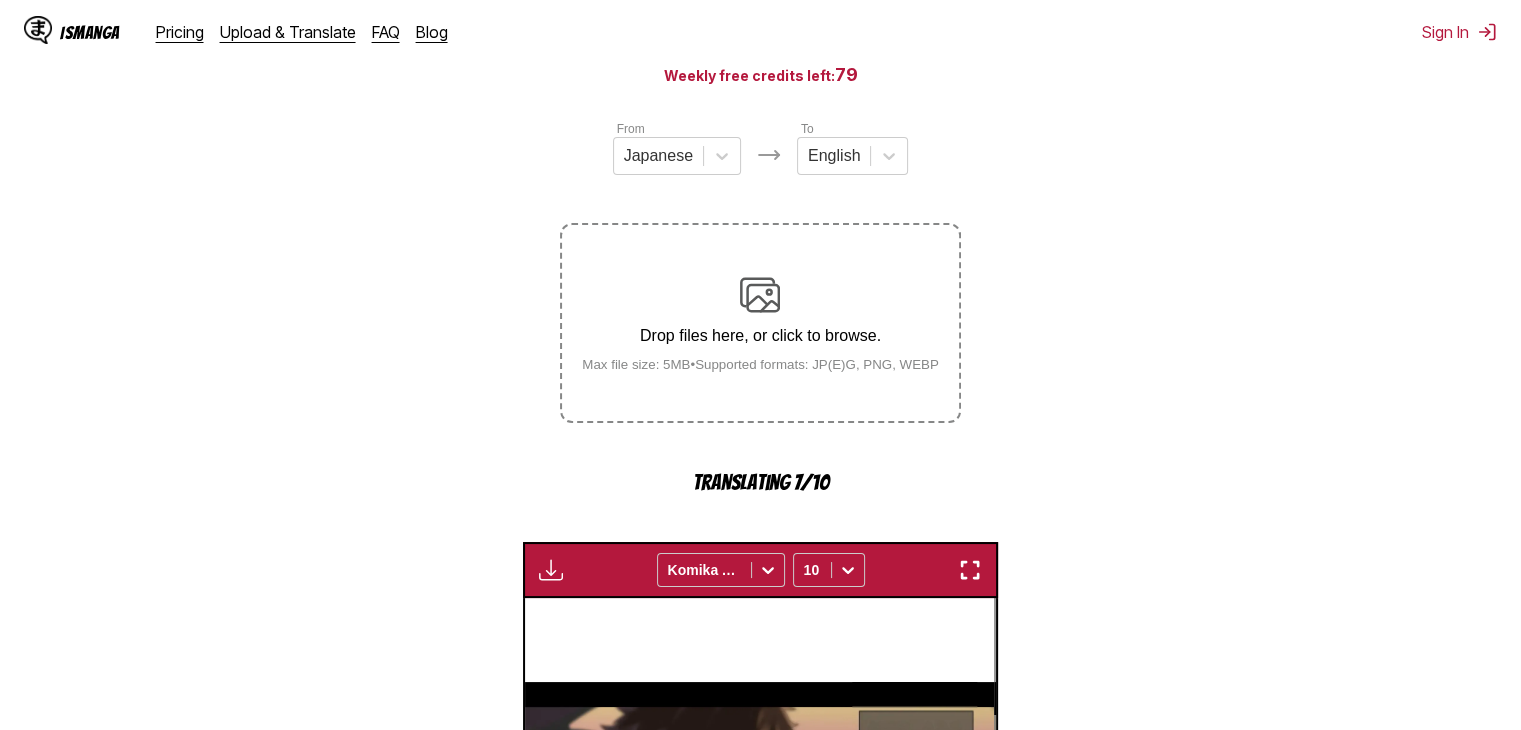 scroll, scrollTop: 700, scrollLeft: 0, axis: vertical 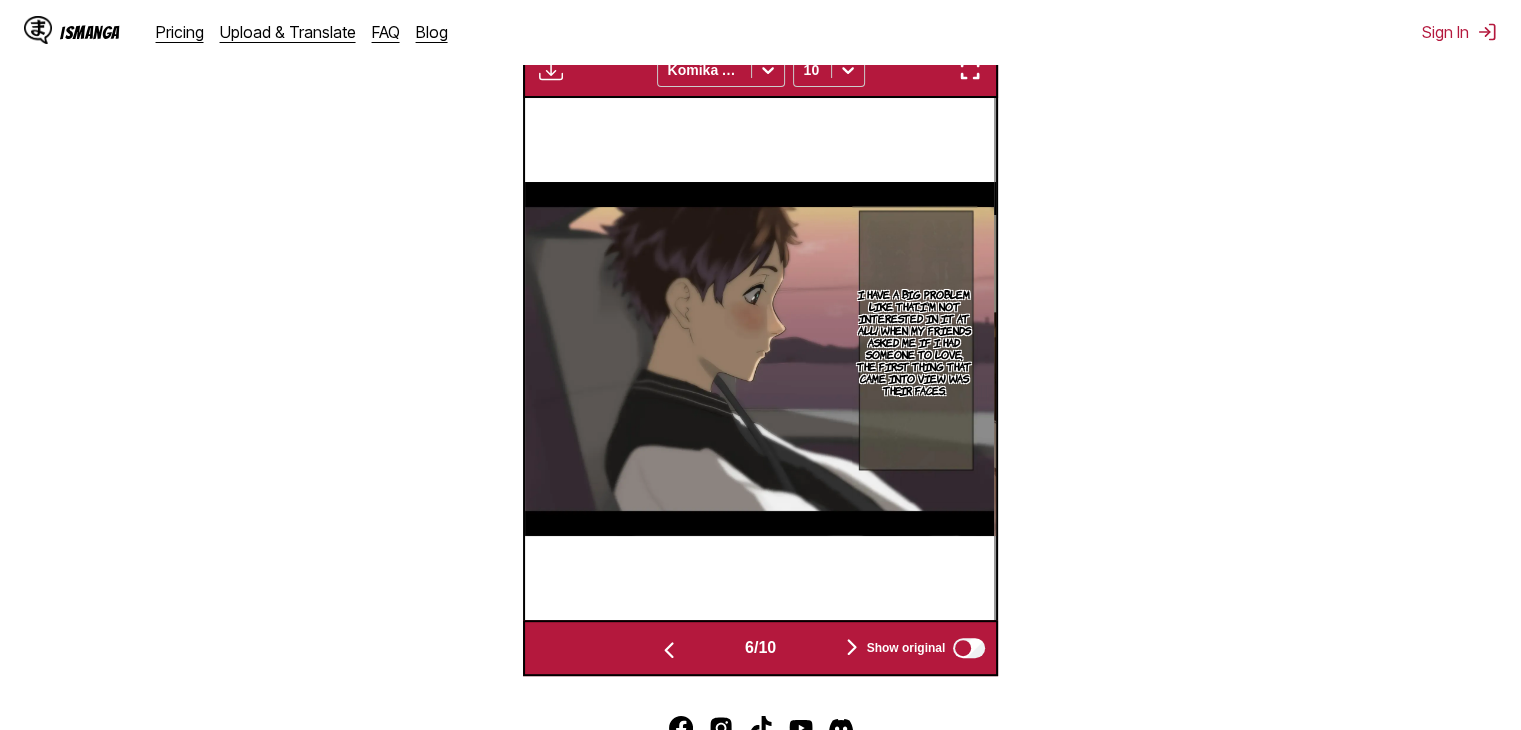 click at bounding box center (852, 647) 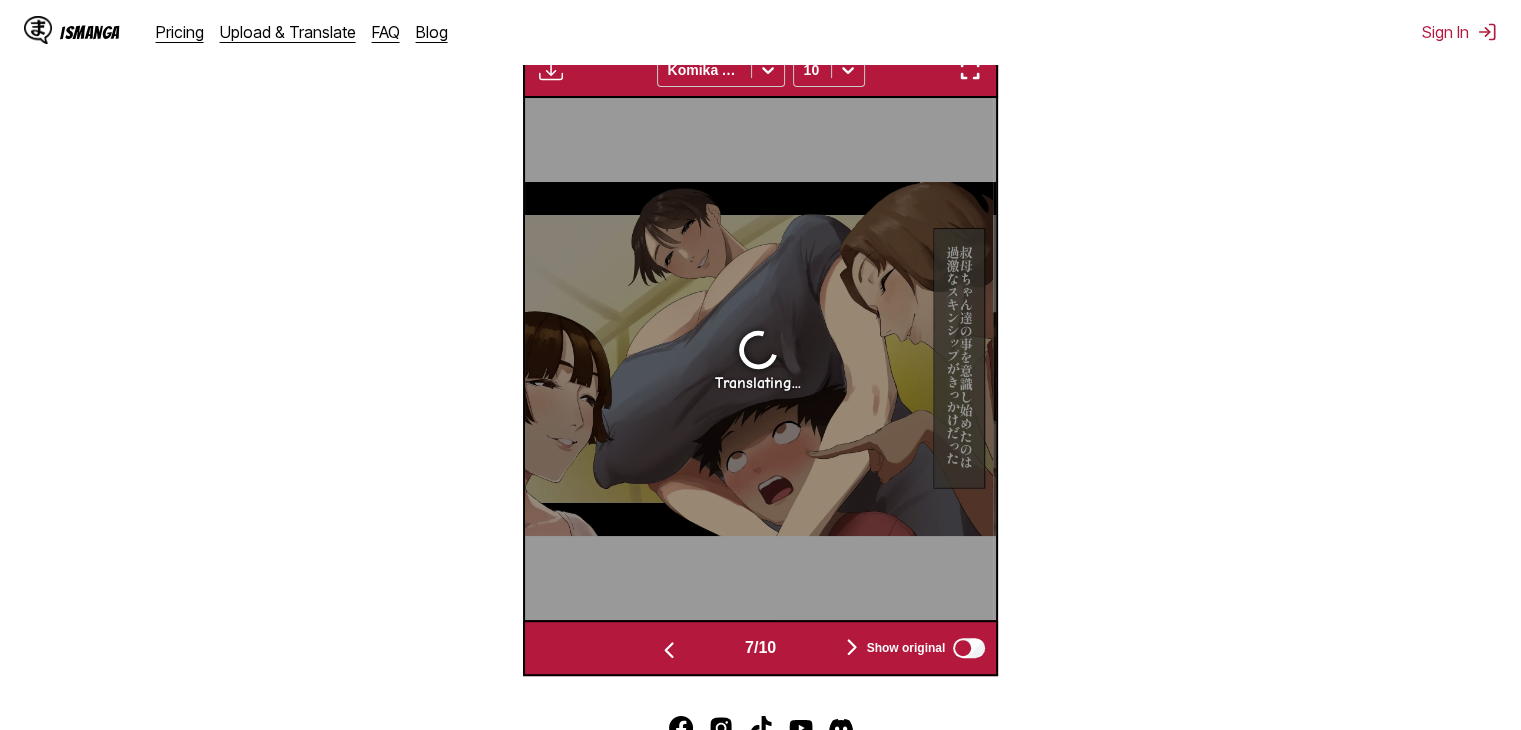 click at bounding box center [852, 647] 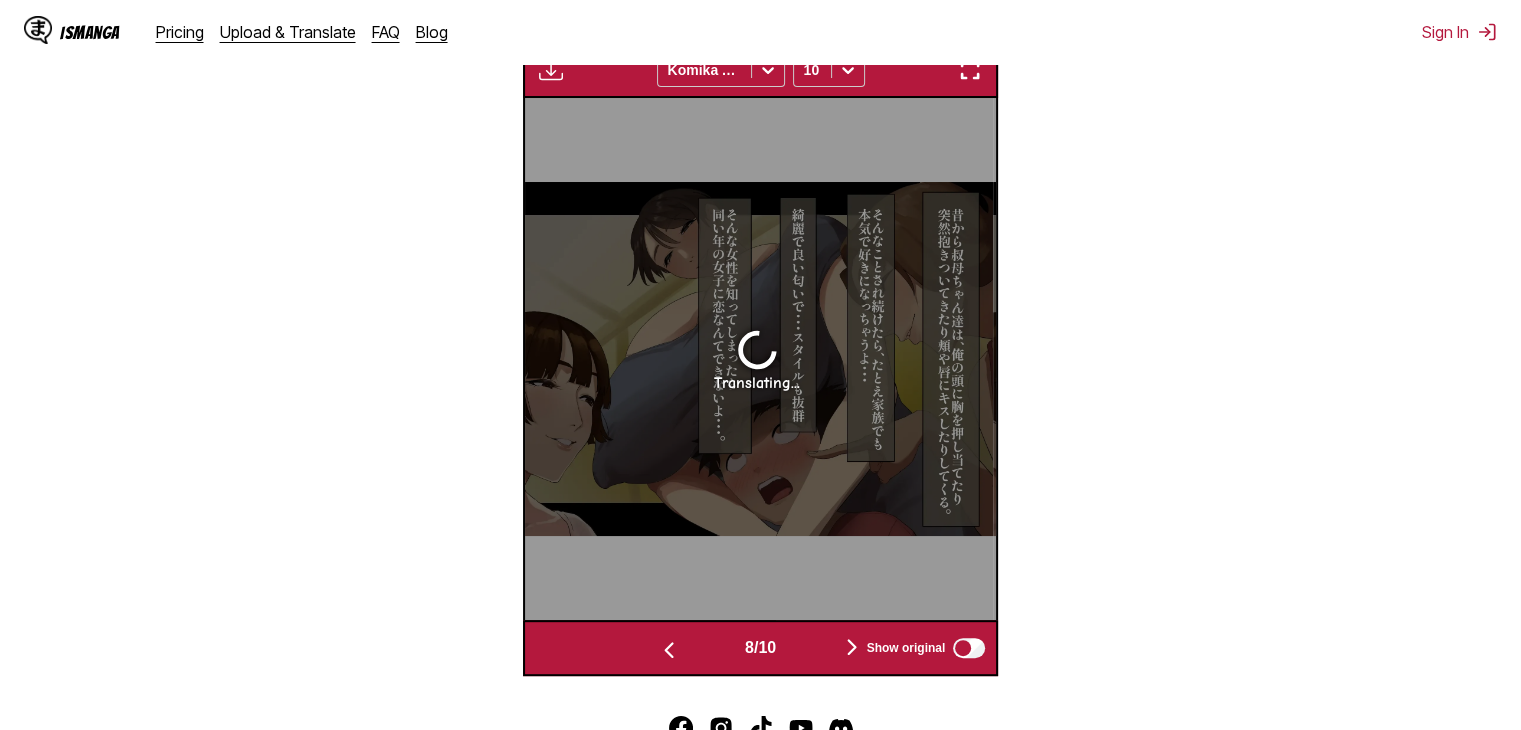click at bounding box center (852, 647) 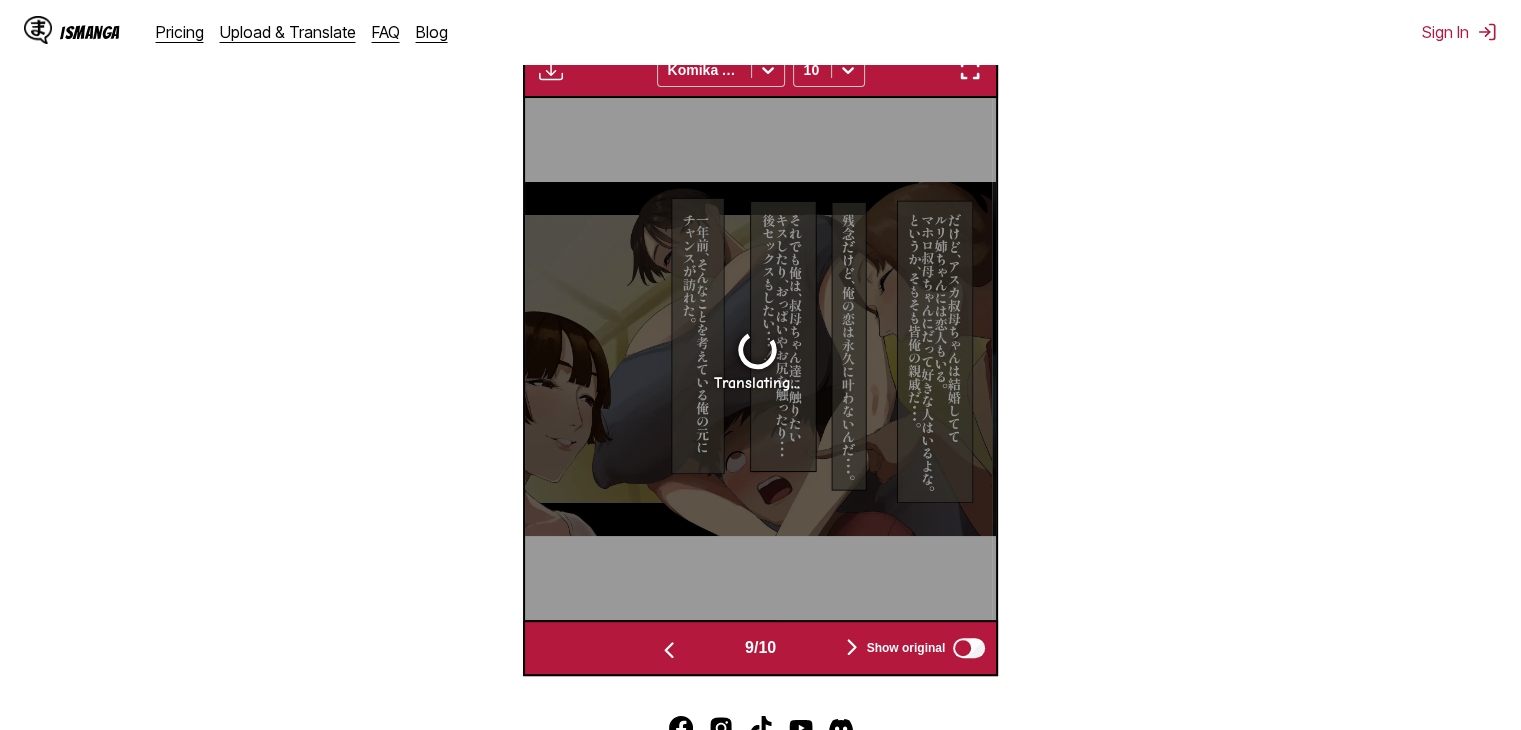 click at bounding box center [852, 647] 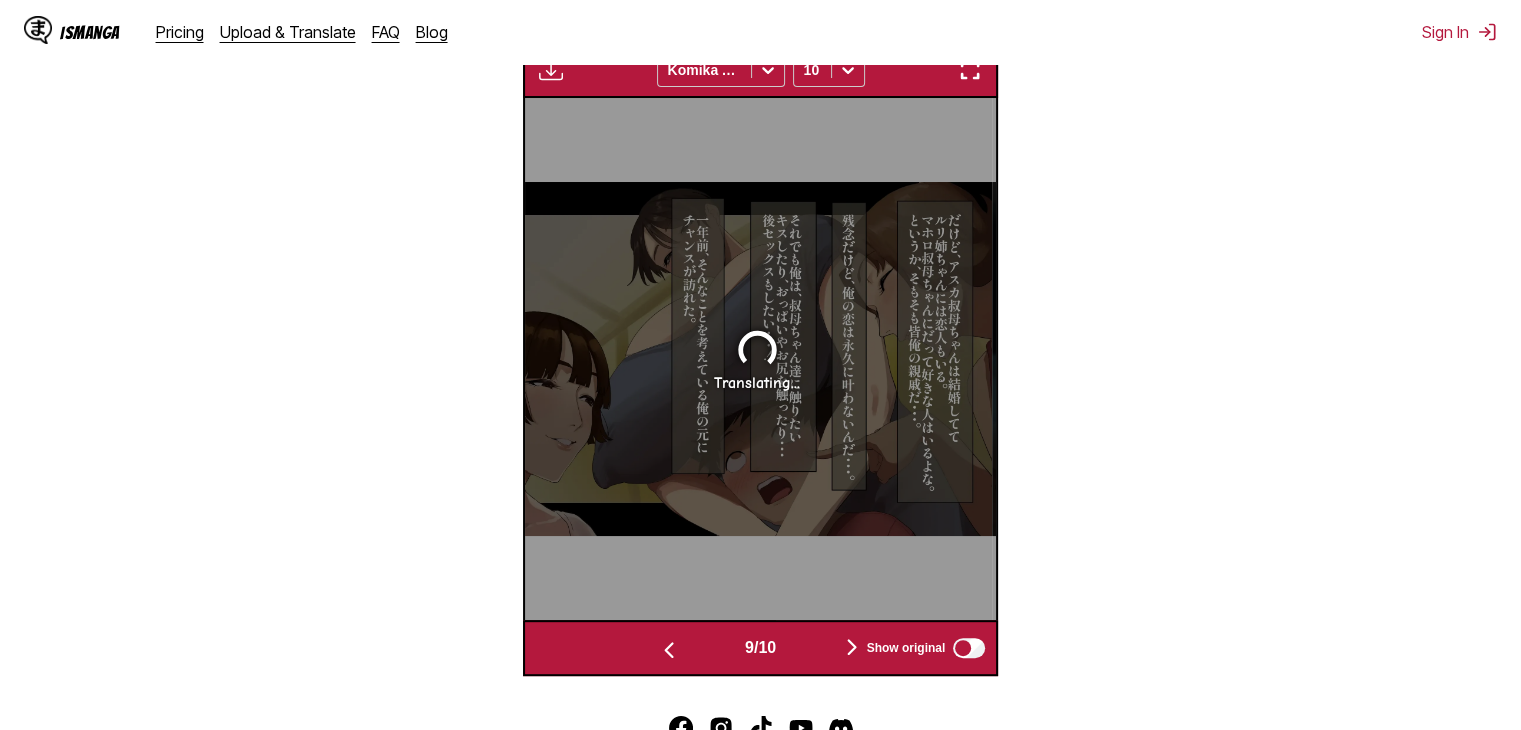 scroll, scrollTop: 0, scrollLeft: 4248, axis: horizontal 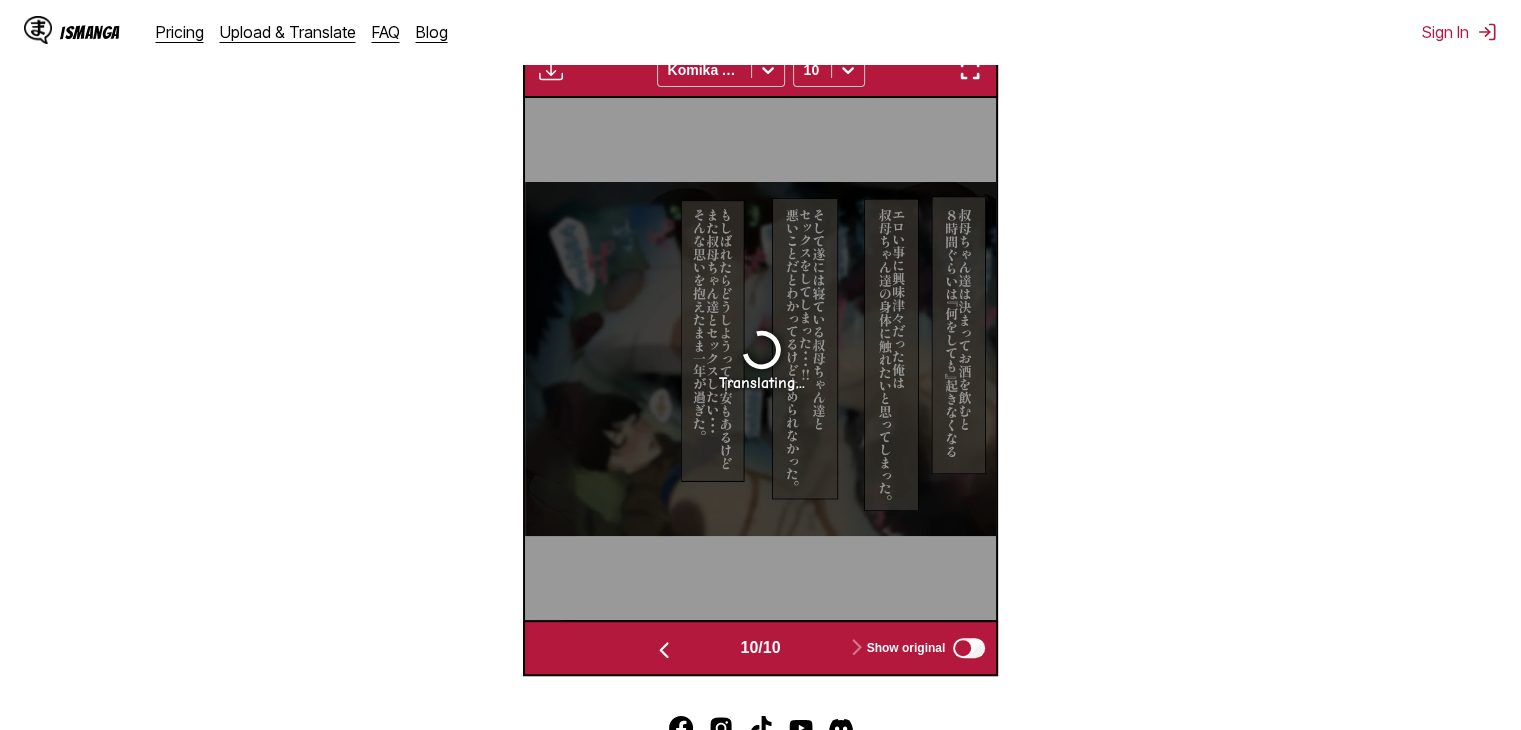 click at bounding box center (664, 650) 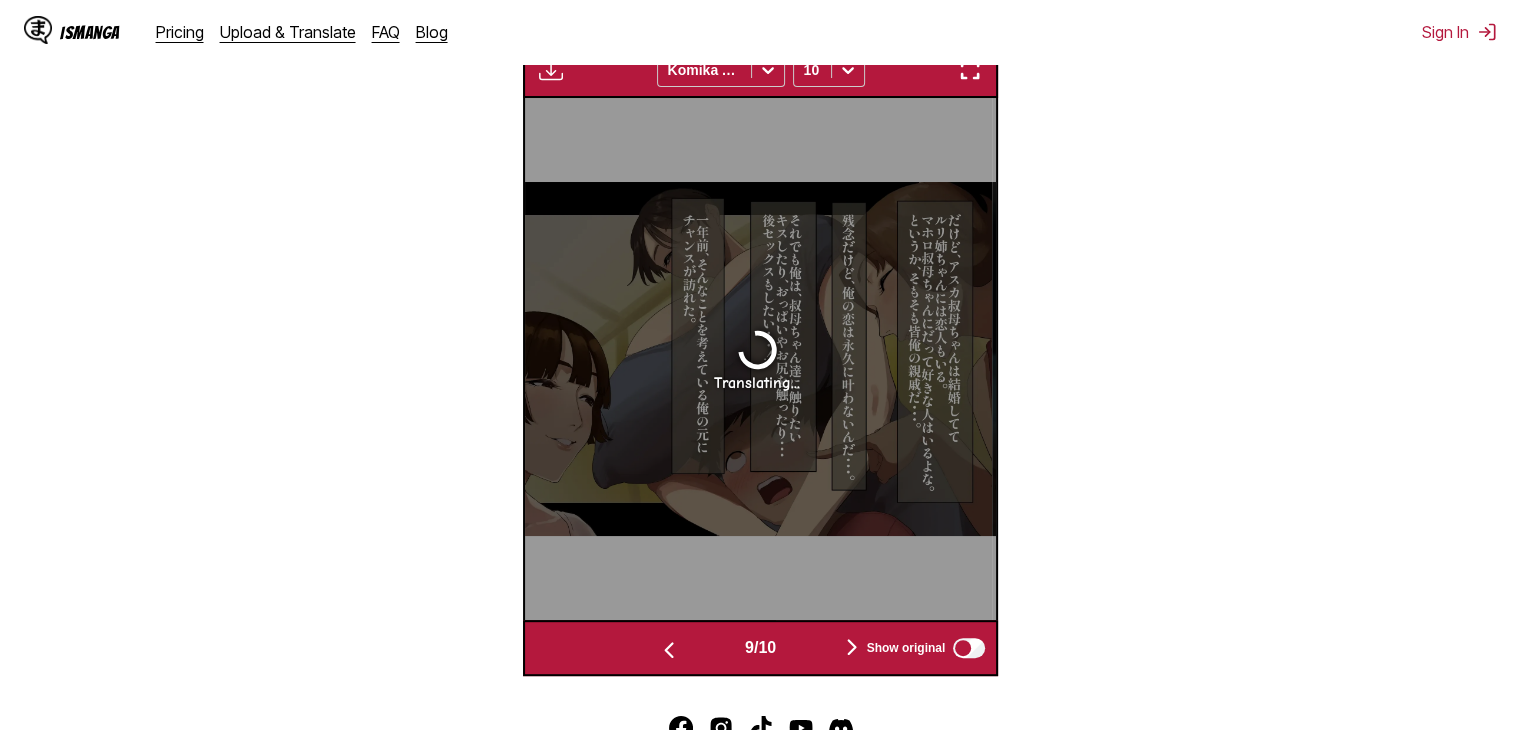 click at bounding box center [669, 650] 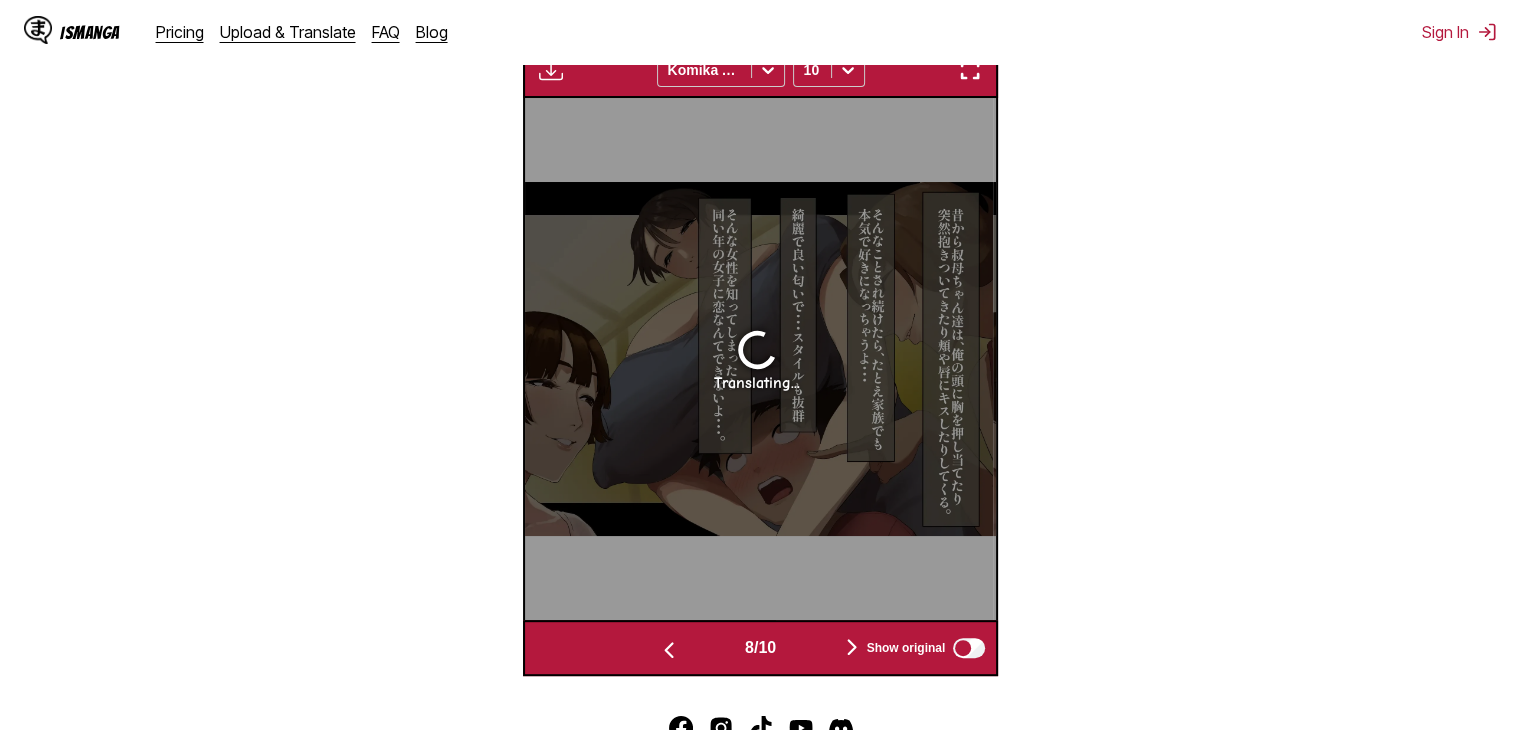 click at bounding box center (669, 650) 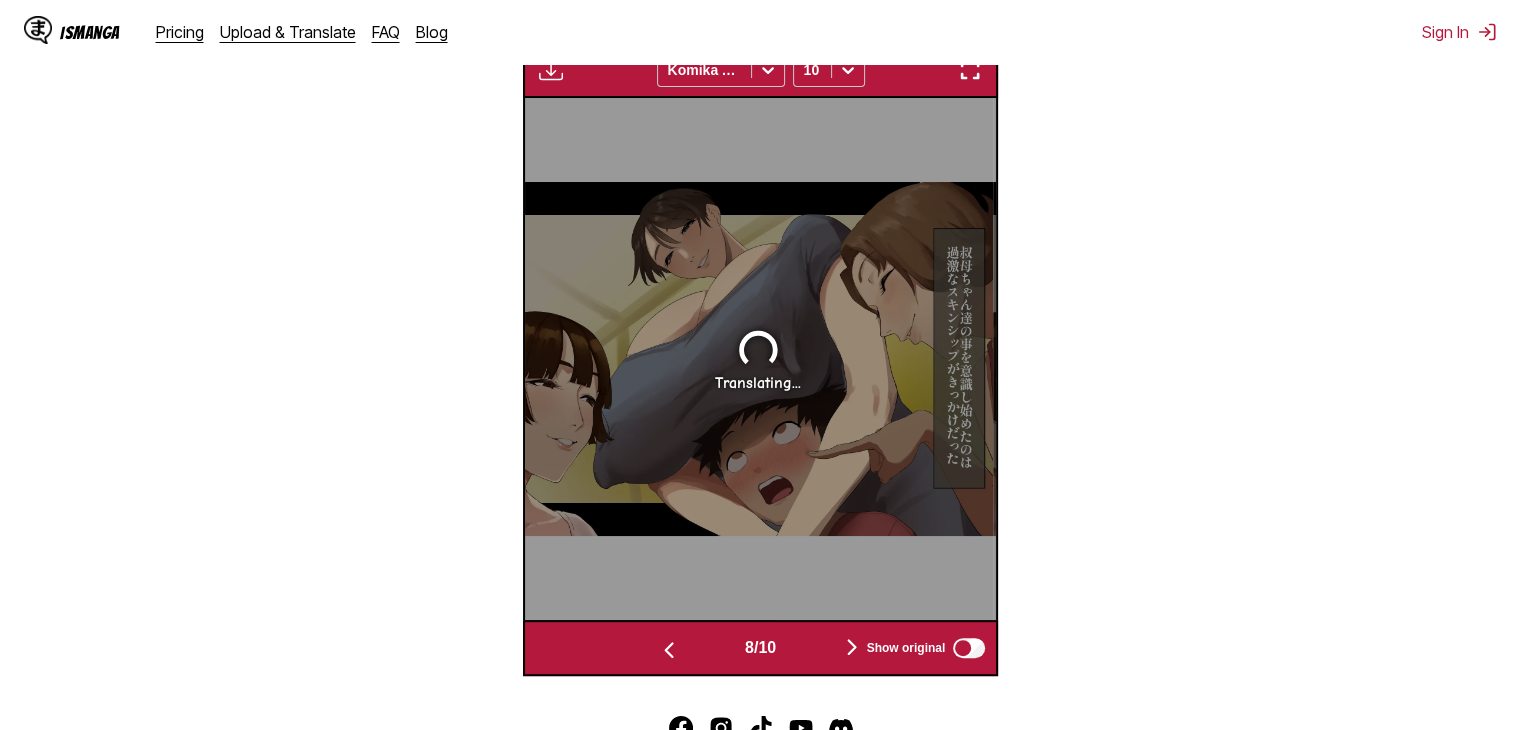 click at bounding box center [669, 650] 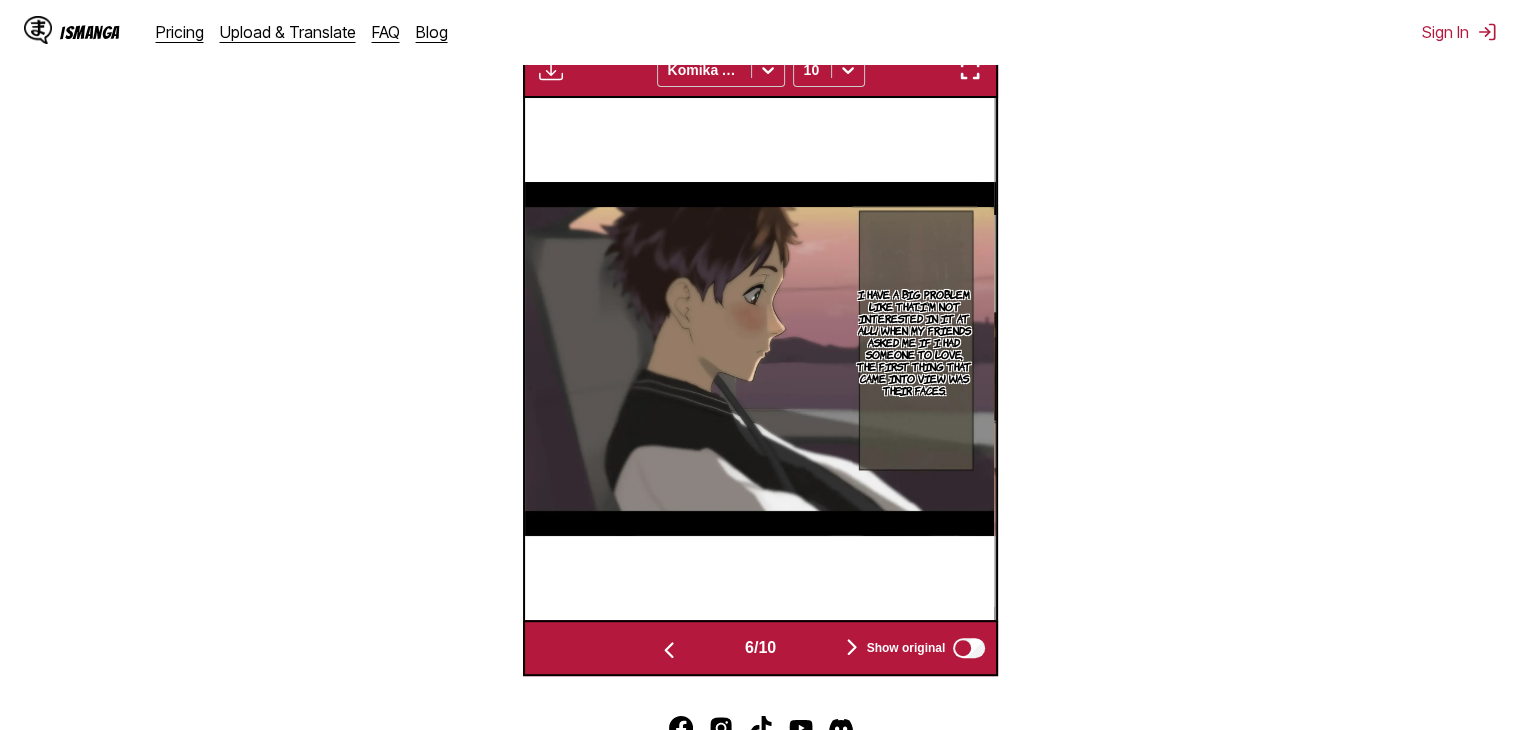 click at bounding box center [669, 650] 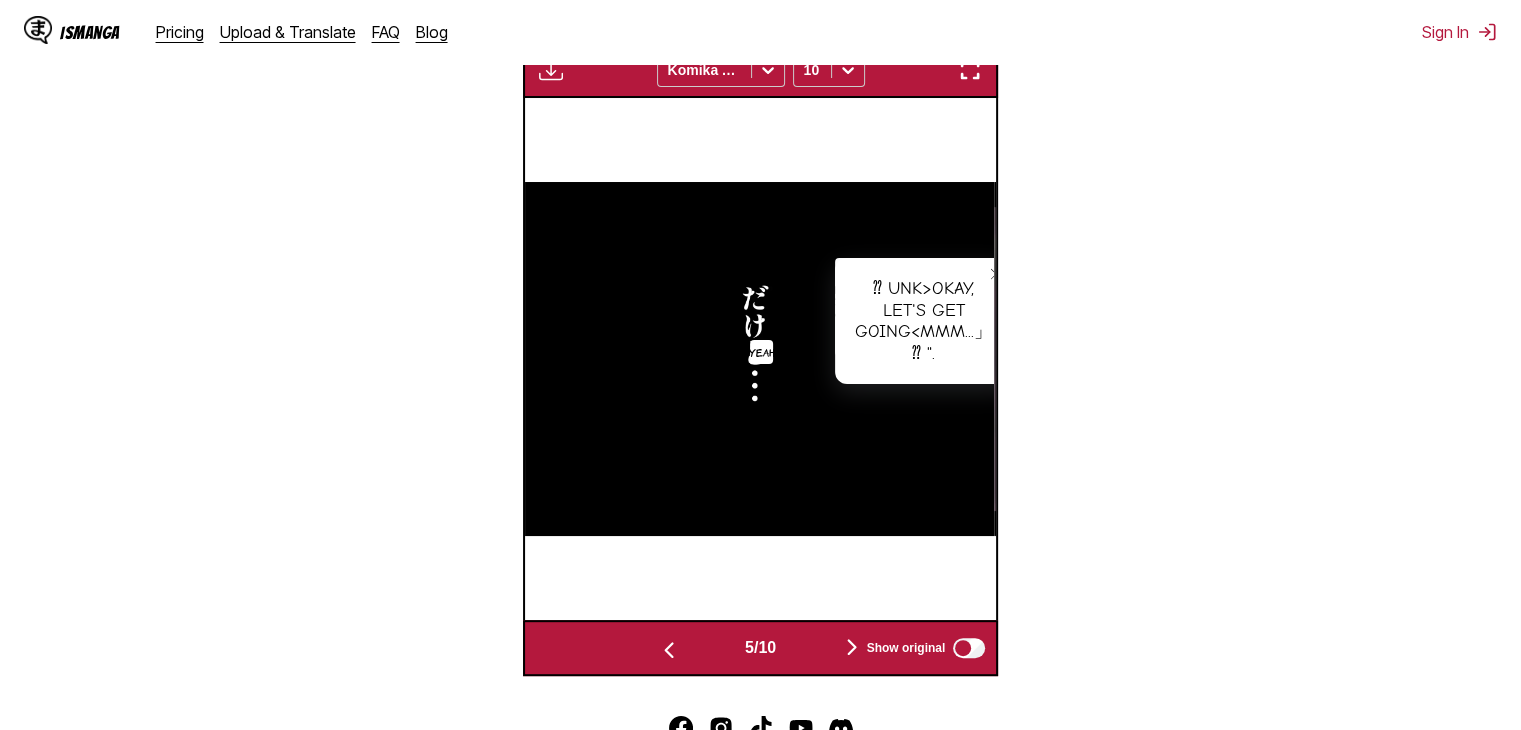 click at bounding box center (669, 650) 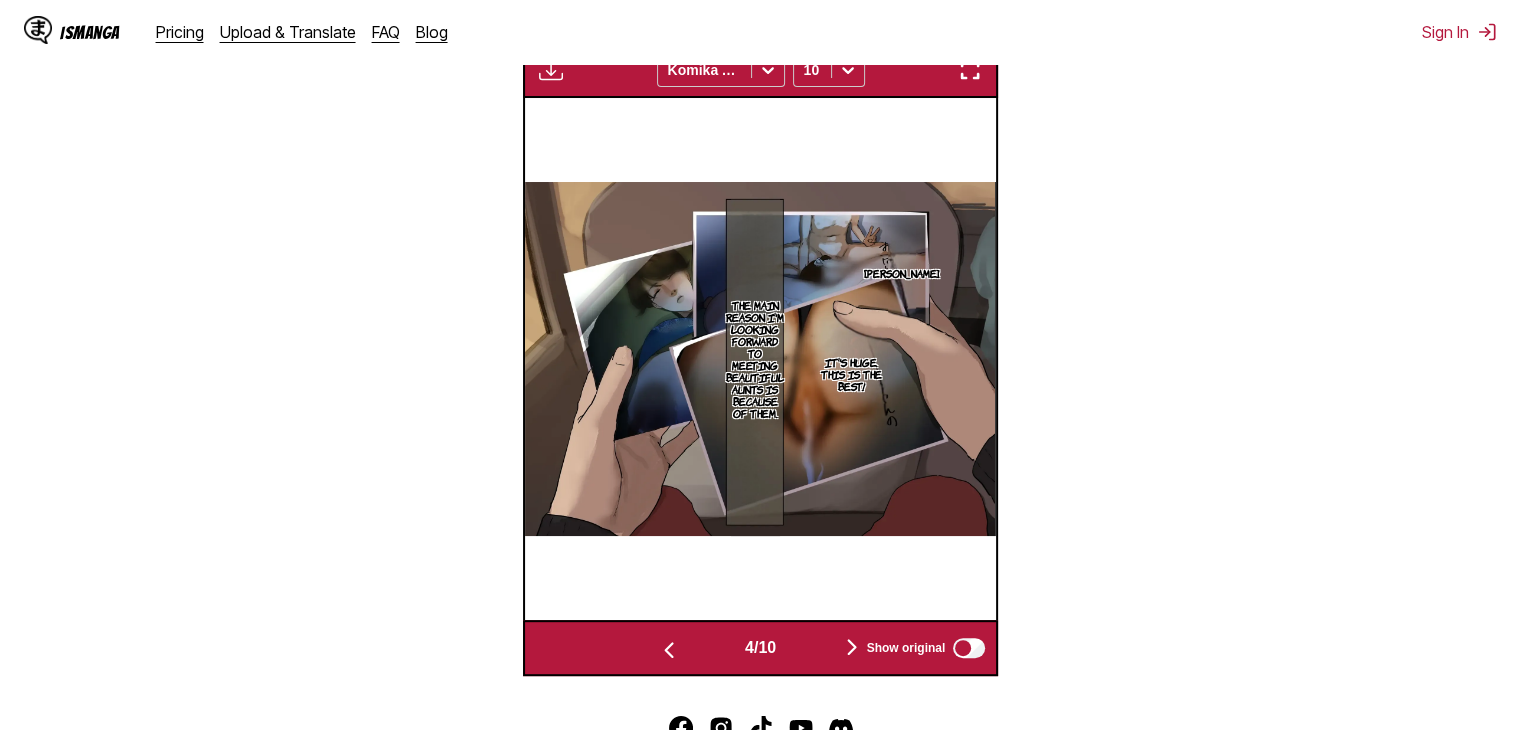 click at bounding box center (852, 647) 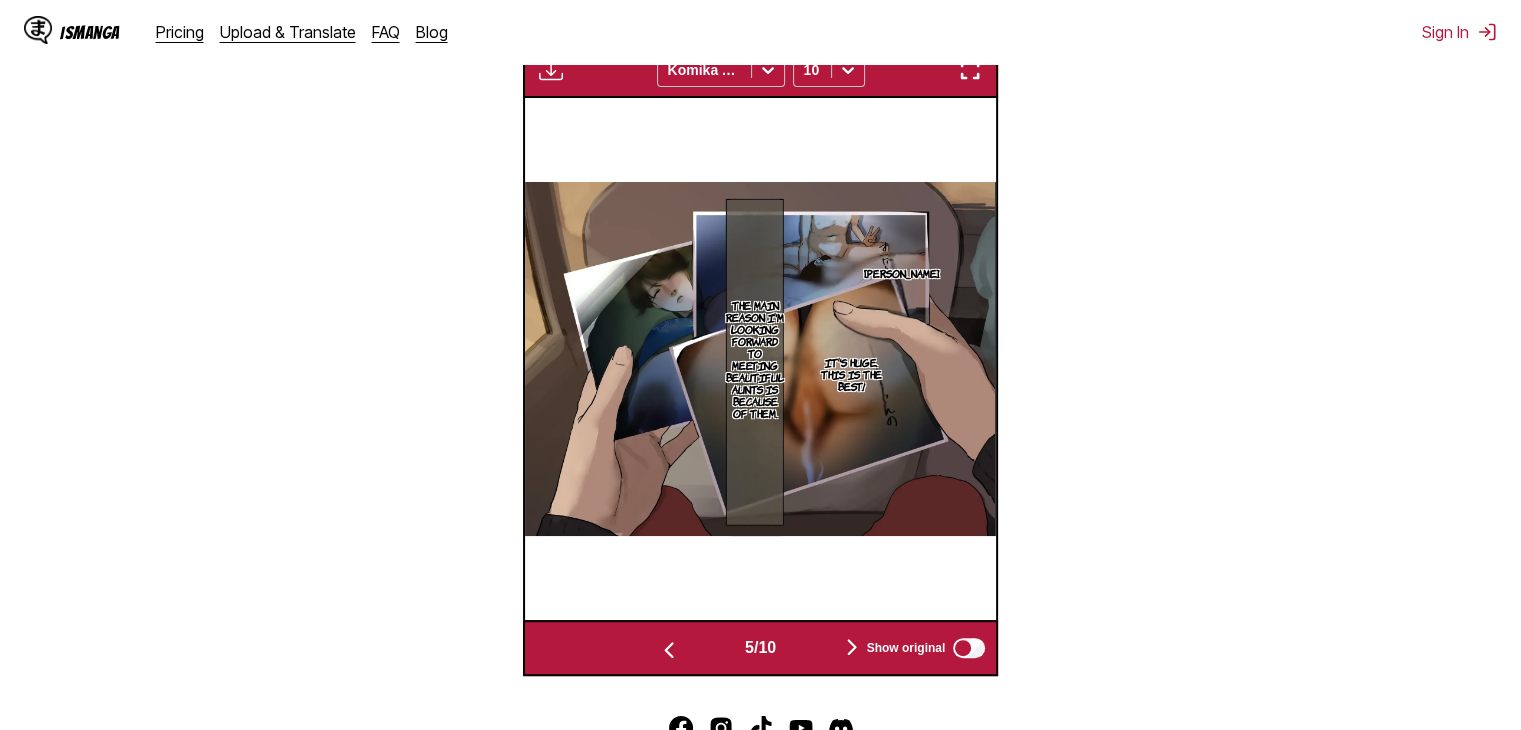 scroll, scrollTop: 0, scrollLeft: 1888, axis: horizontal 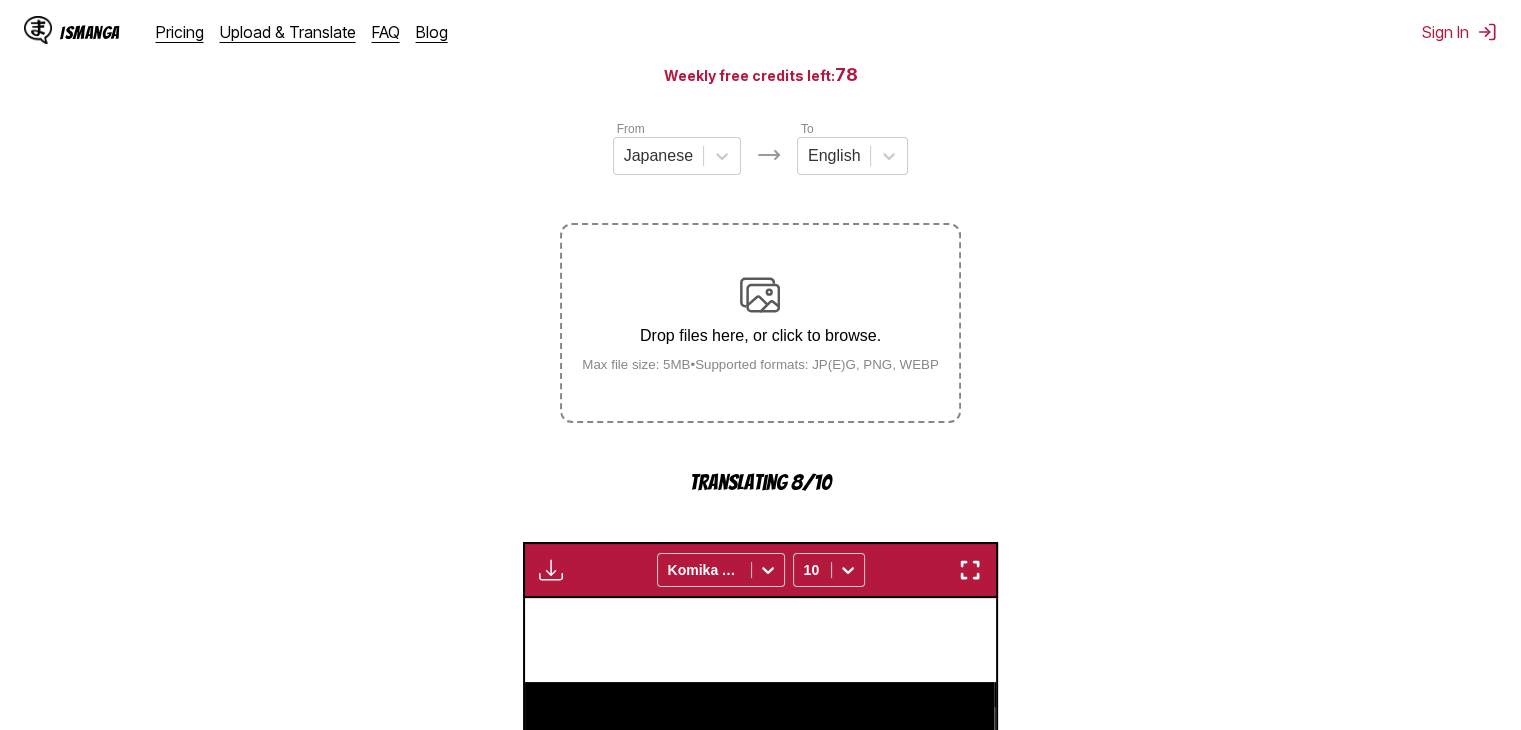 click on "Drop files here, or click to browse." at bounding box center [760, 336] 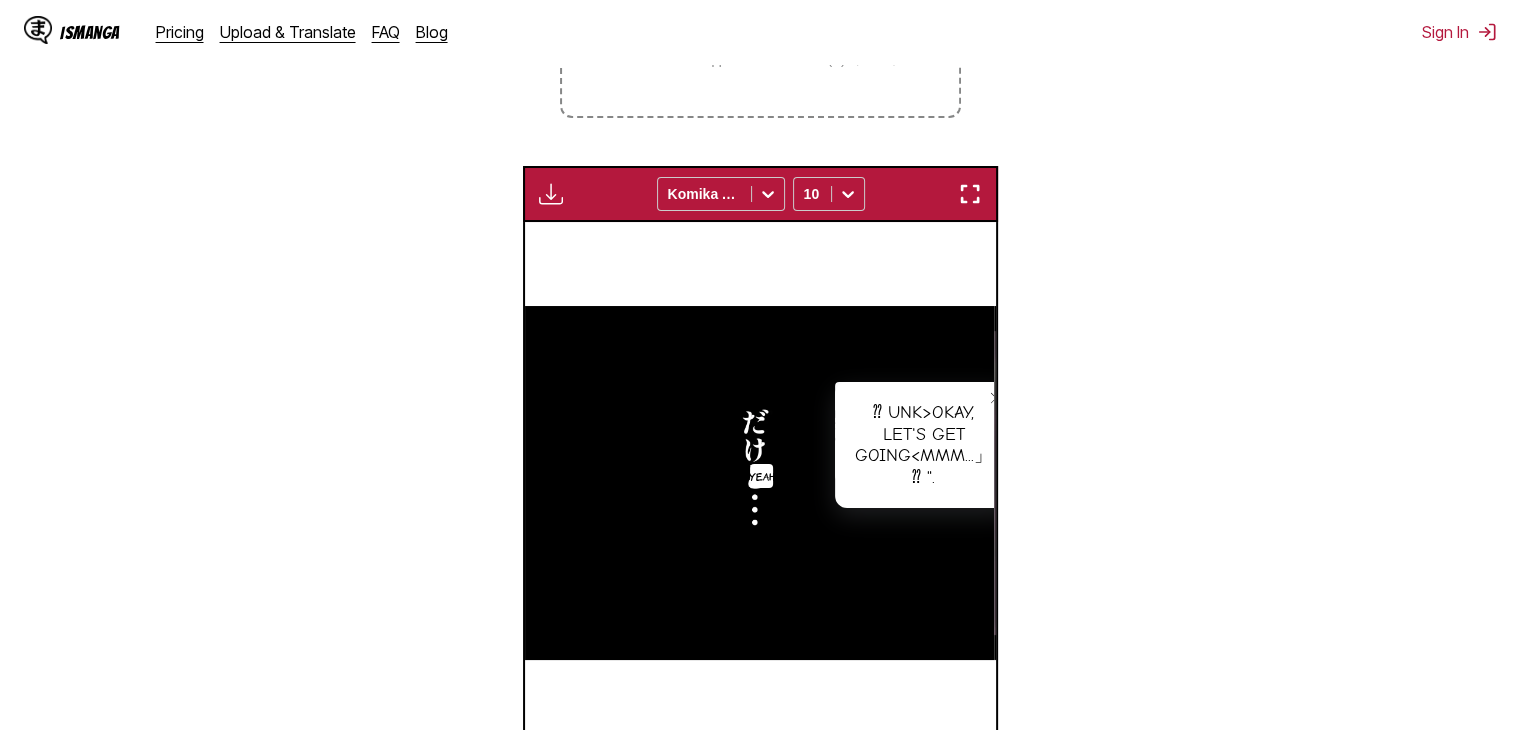 scroll, scrollTop: 700, scrollLeft: 0, axis: vertical 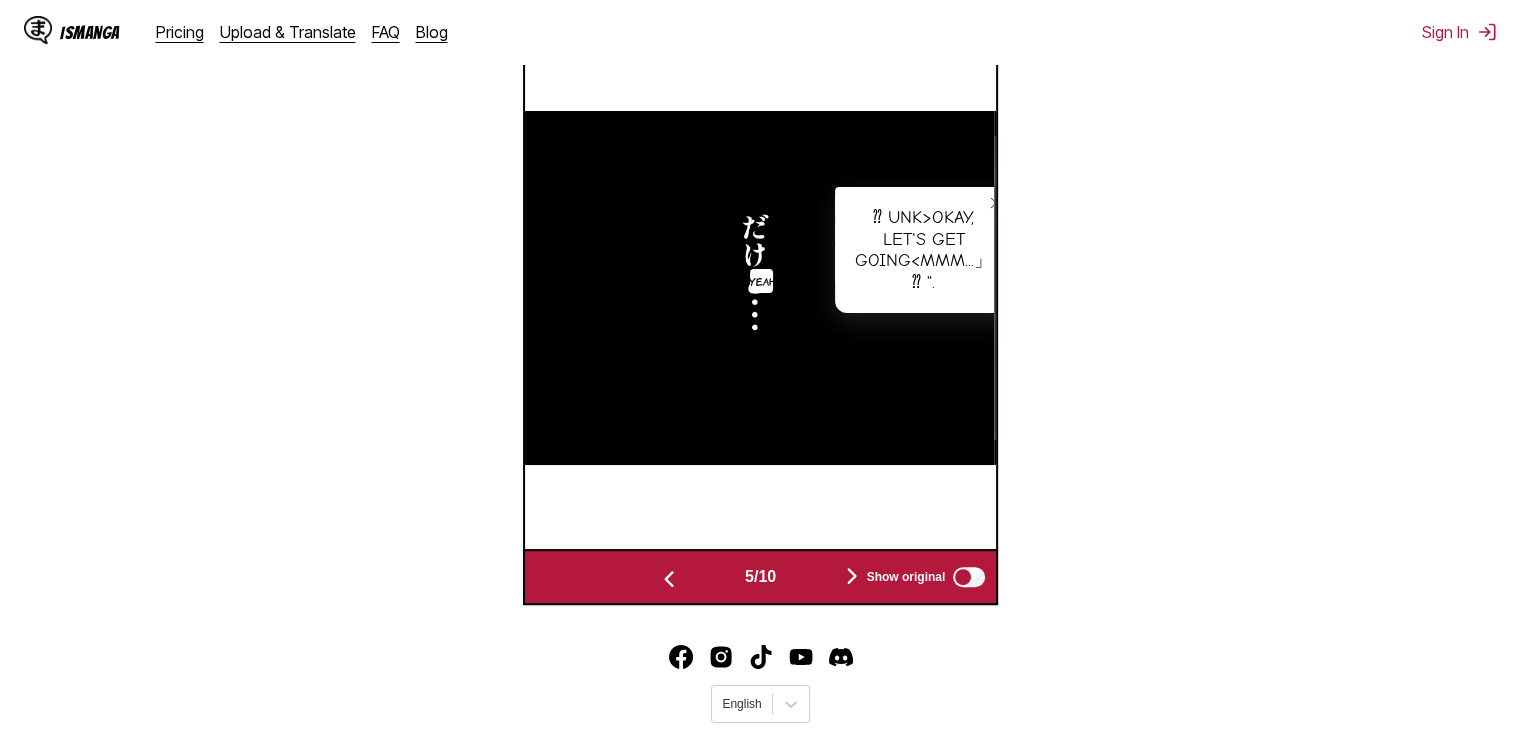 click on "Show original" at bounding box center [922, 577] 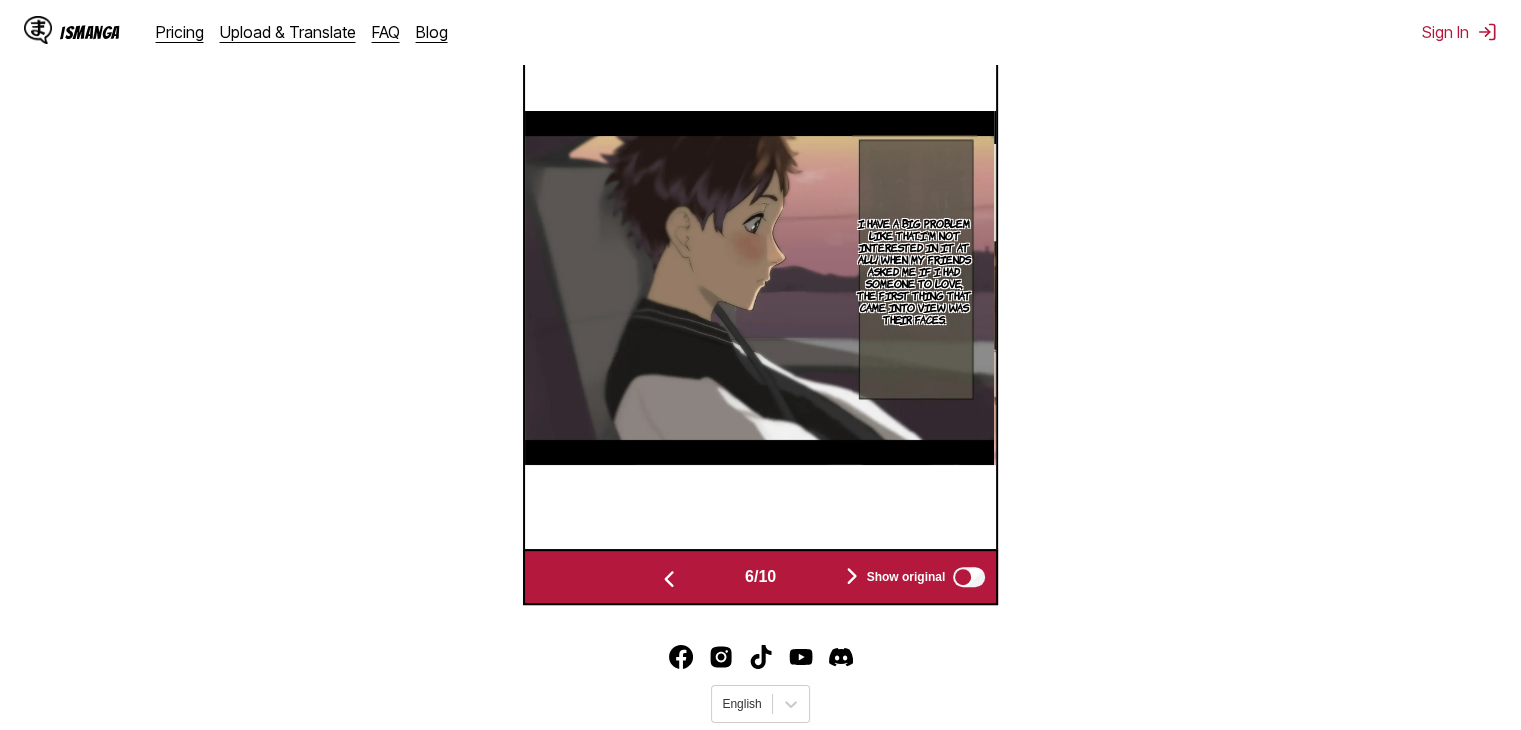 click at bounding box center [852, 576] 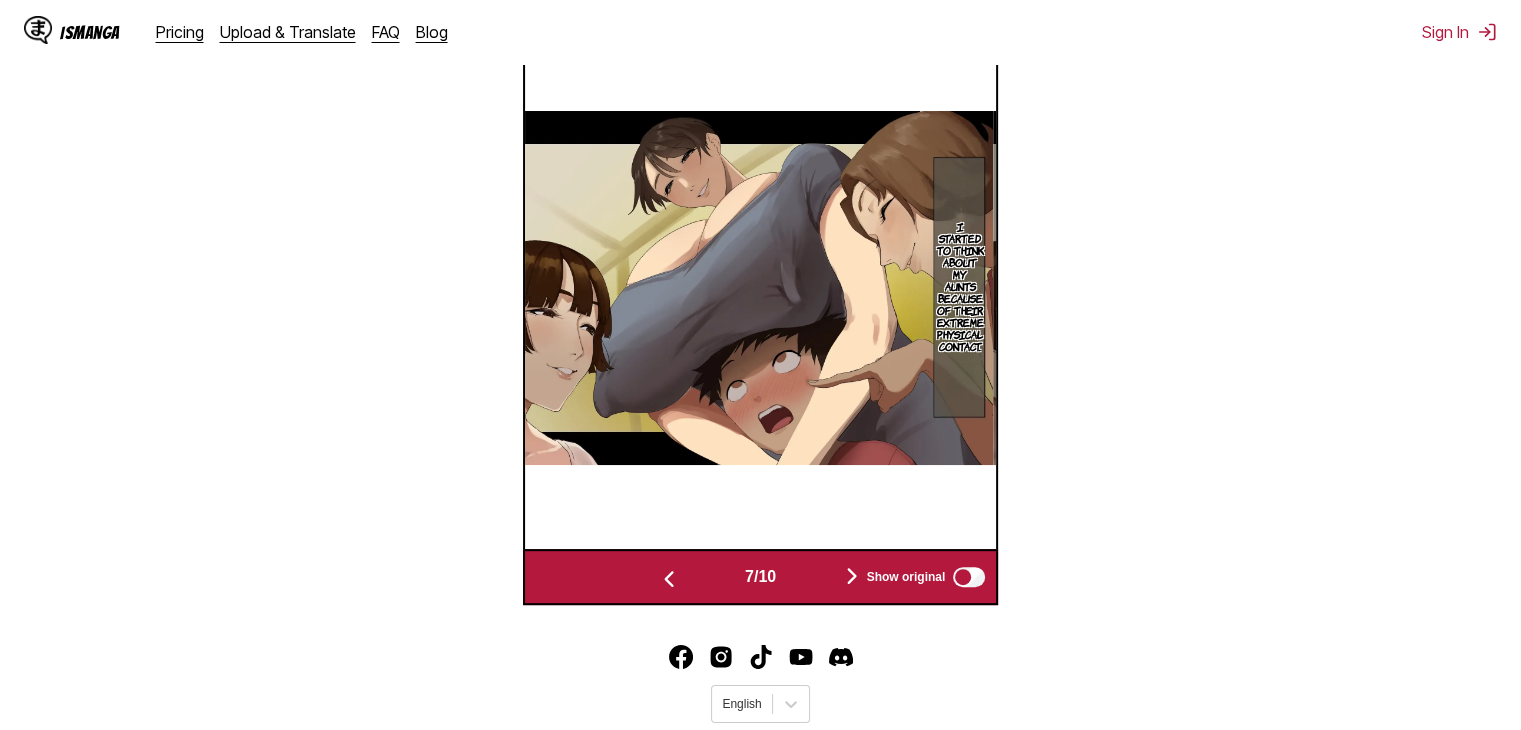 click at bounding box center (852, 576) 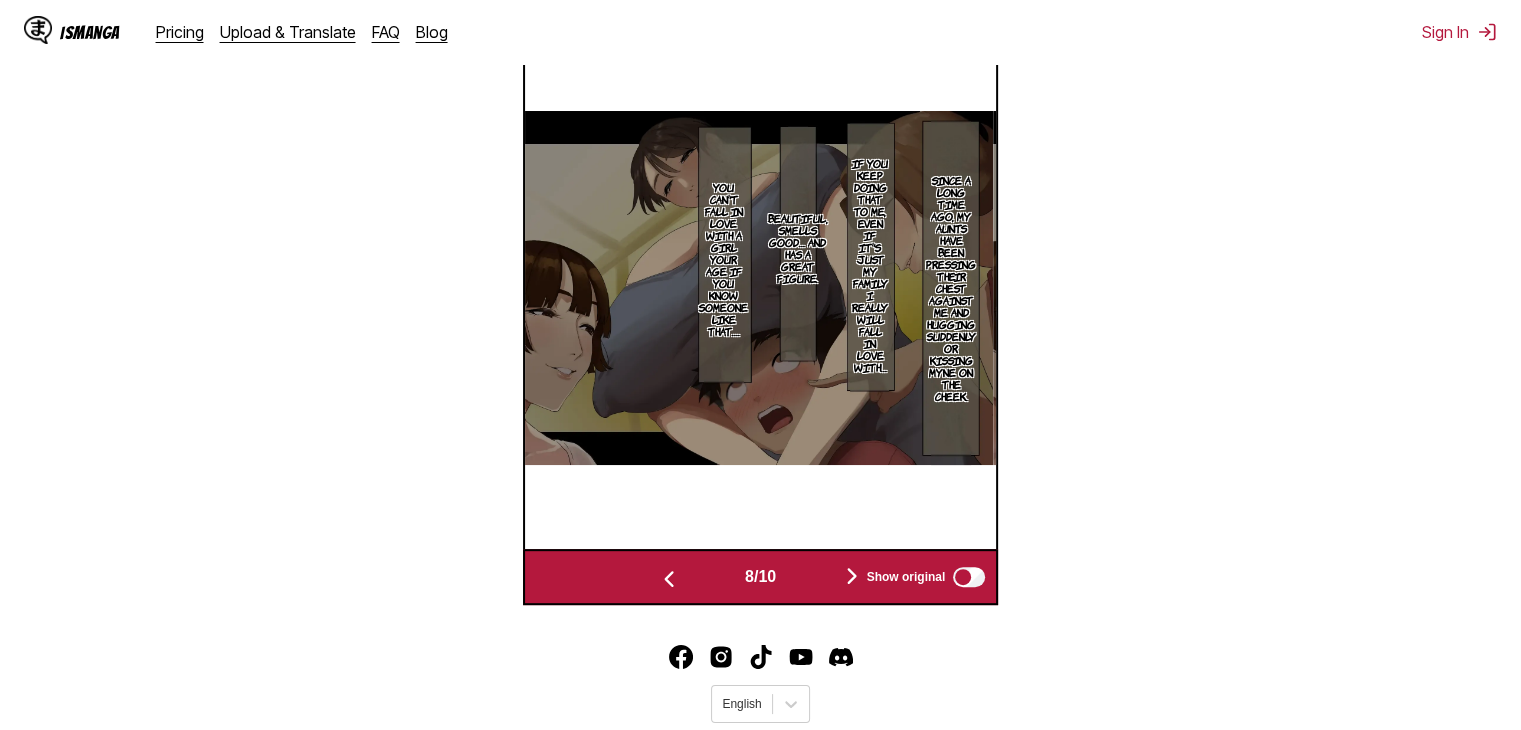 click at bounding box center (852, 576) 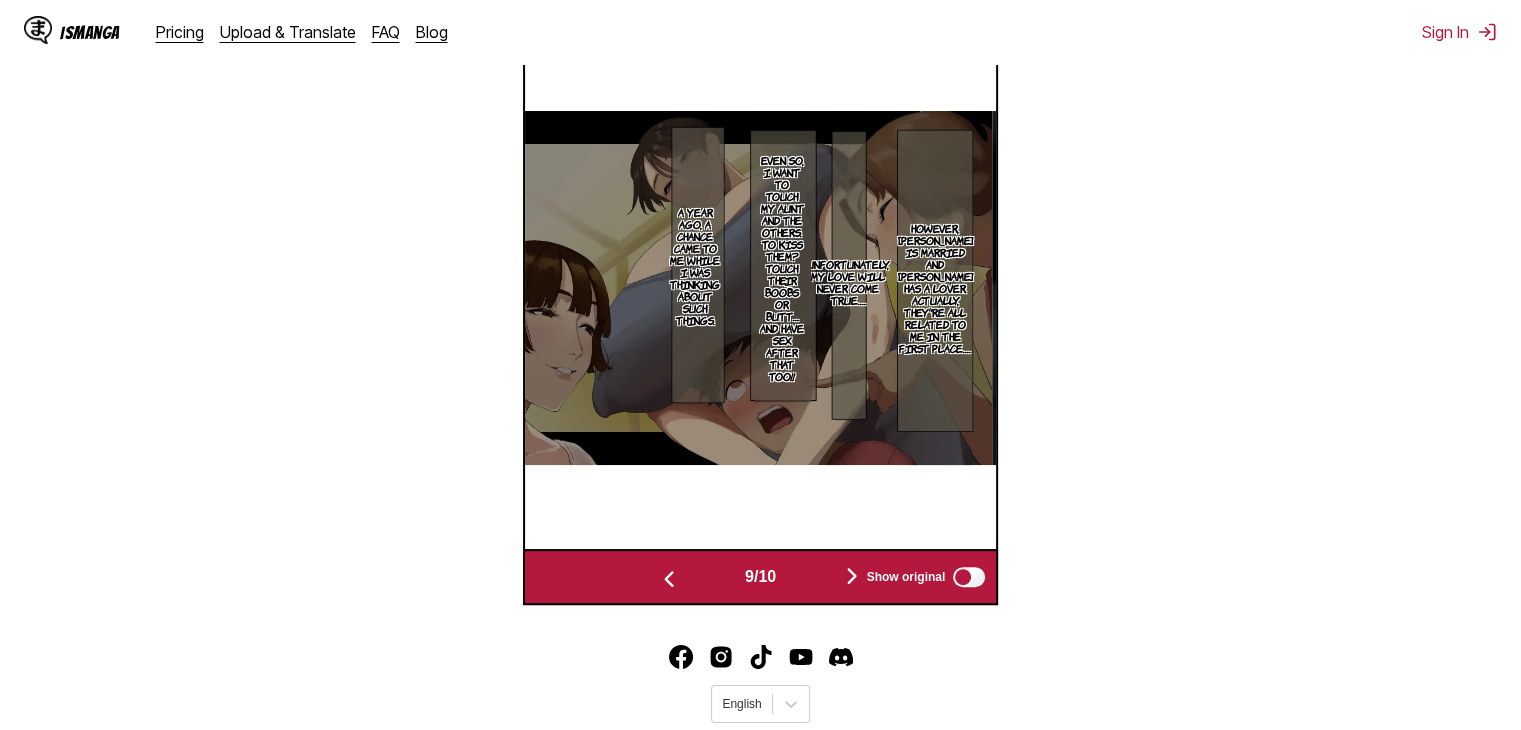 click at bounding box center (852, 576) 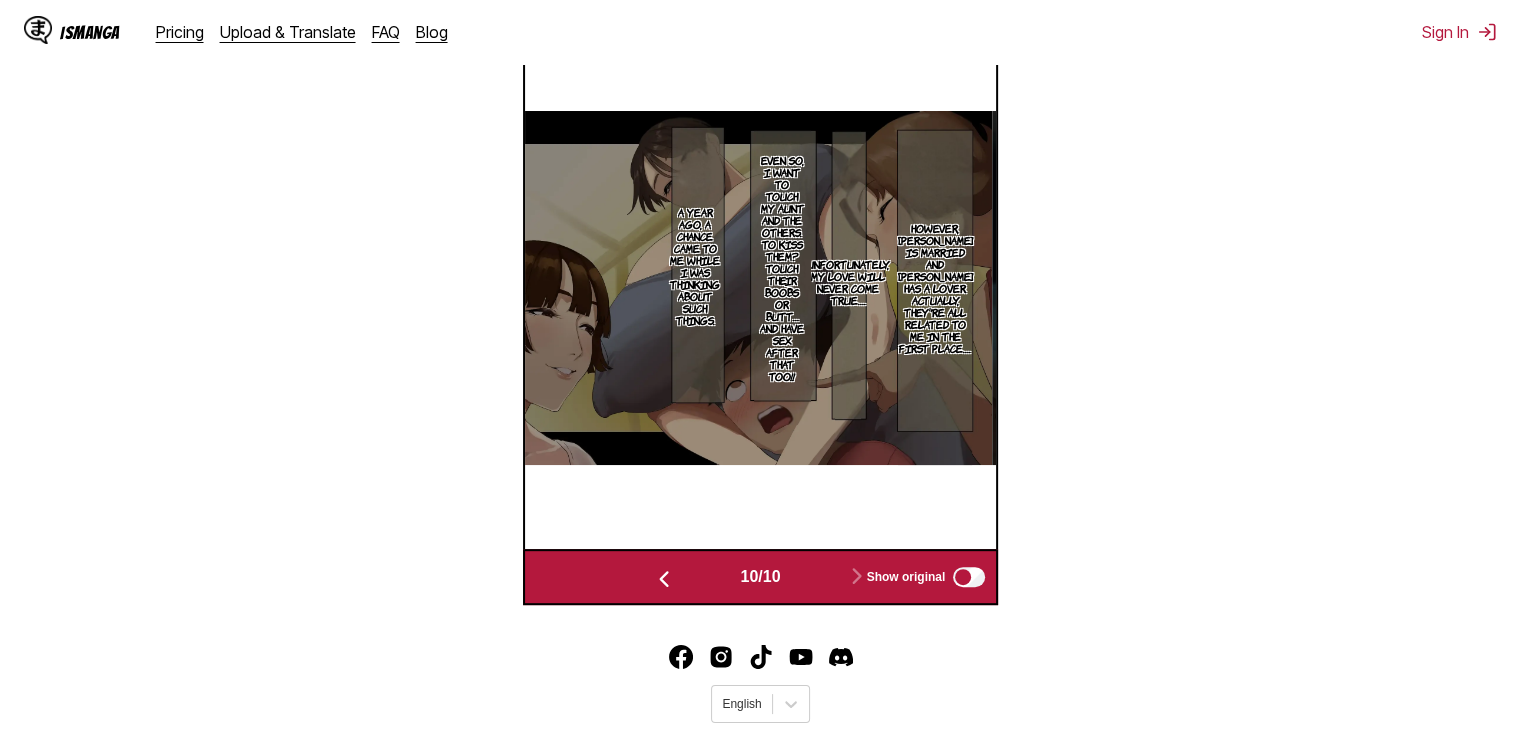 scroll, scrollTop: 0, scrollLeft: 4248, axis: horizontal 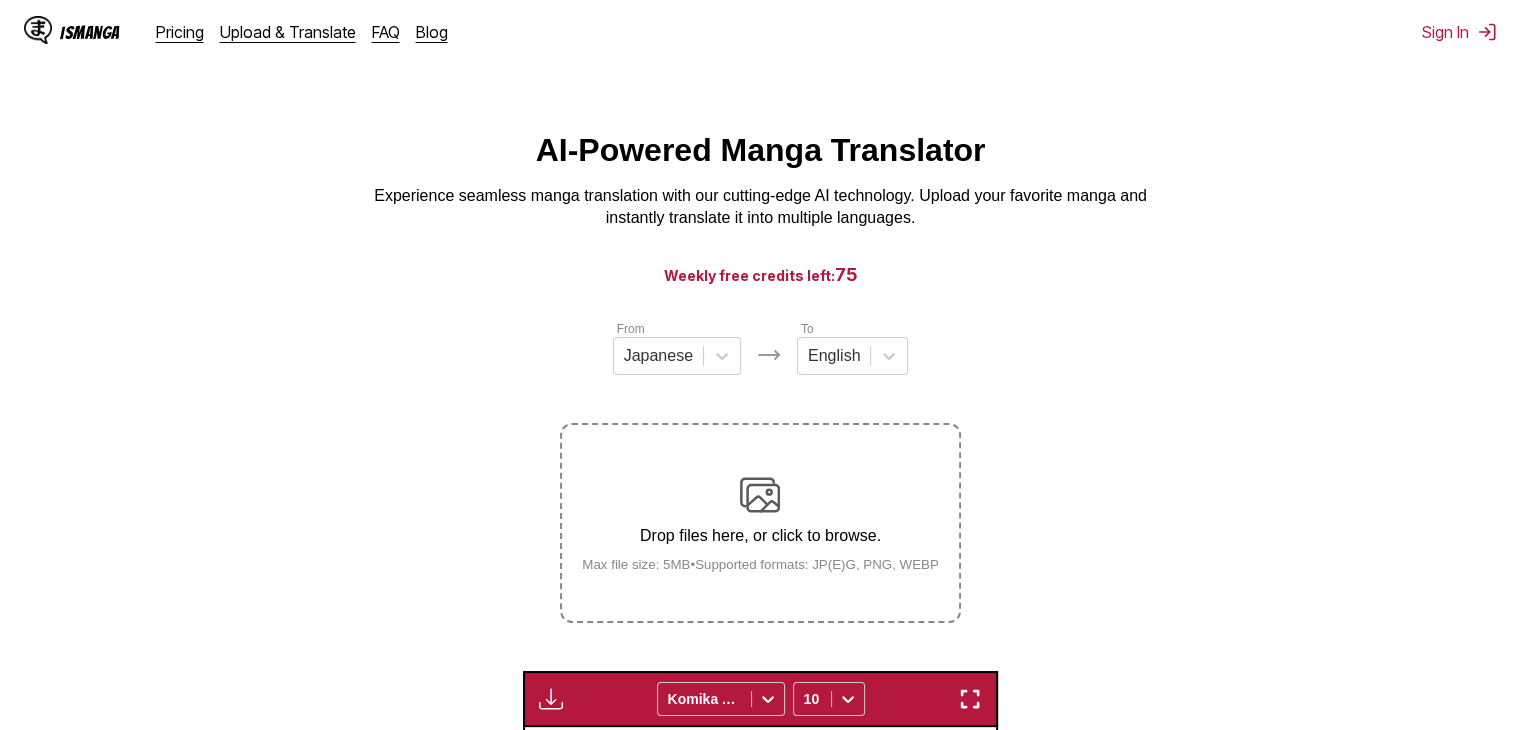 click on "Drop files here, or click to browse. Max file size: 5MB  •  Supported formats: JP(E)G, PNG, WEBP" at bounding box center (760, 523) 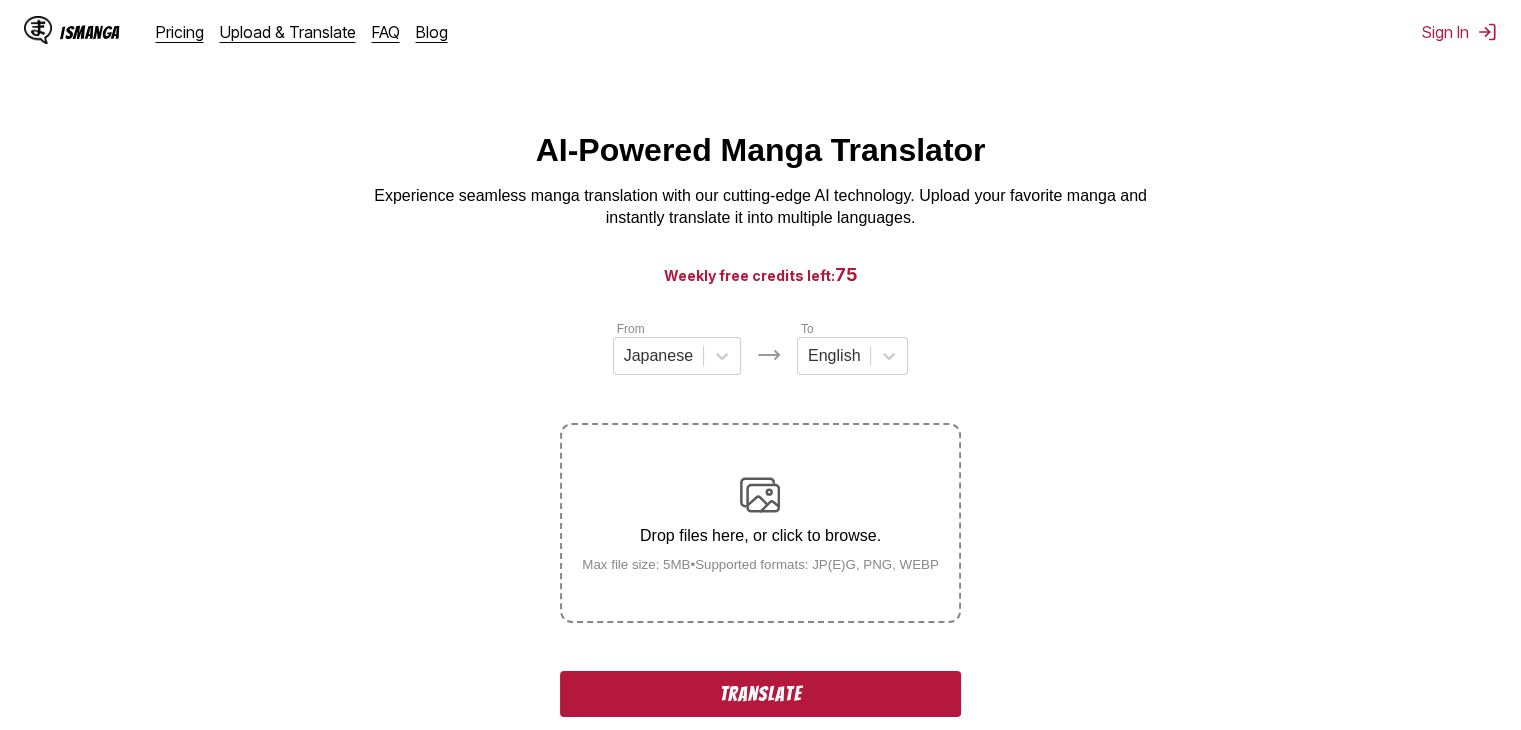 click on "From Japanese To English Drop files here, or click to browse. Max file size: 5MB  •  Supported formats: JP(E)G, PNG, WEBP Translate 010.webp Available for premium users only Komika Axis 10 Lately, my son hasn't been taking me seriously at all! Hey hey♪ You can talk to him if you want. Just go away and be done with it in seconds. Whaaat? Mom's a little lonely! Even as it is, my husband's barely home because of his sailor work…. Well, it's probably proof that I'm growing up but even though she should be happy and all this makes me feel kinda gloomy~! She used to be so clingy…. Oh, that's right! I wonder if Ei-chan will turn around with the tactic he used to make my husband look at me? This is the other world, which exists in a different universe from reality and whose awareness of sexual intercourse has been greatly distorted. Today as well this warped common sense continues to satisfy one's carnal desires by seeking each others body… I'm Junya Akashi. A healthy boy who loves erotic things. Yeah." at bounding box center (760, 963) 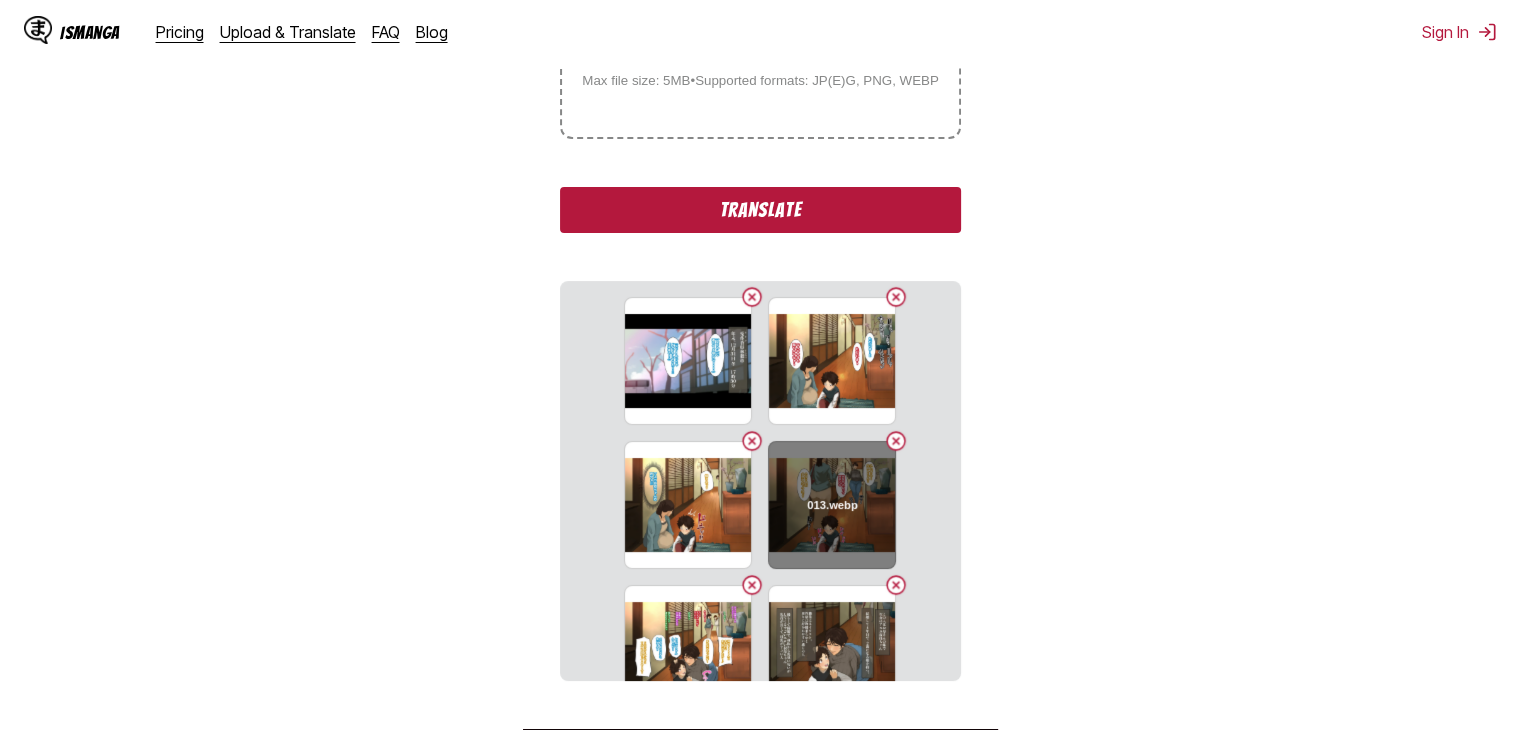 scroll, scrollTop: 485, scrollLeft: 0, axis: vertical 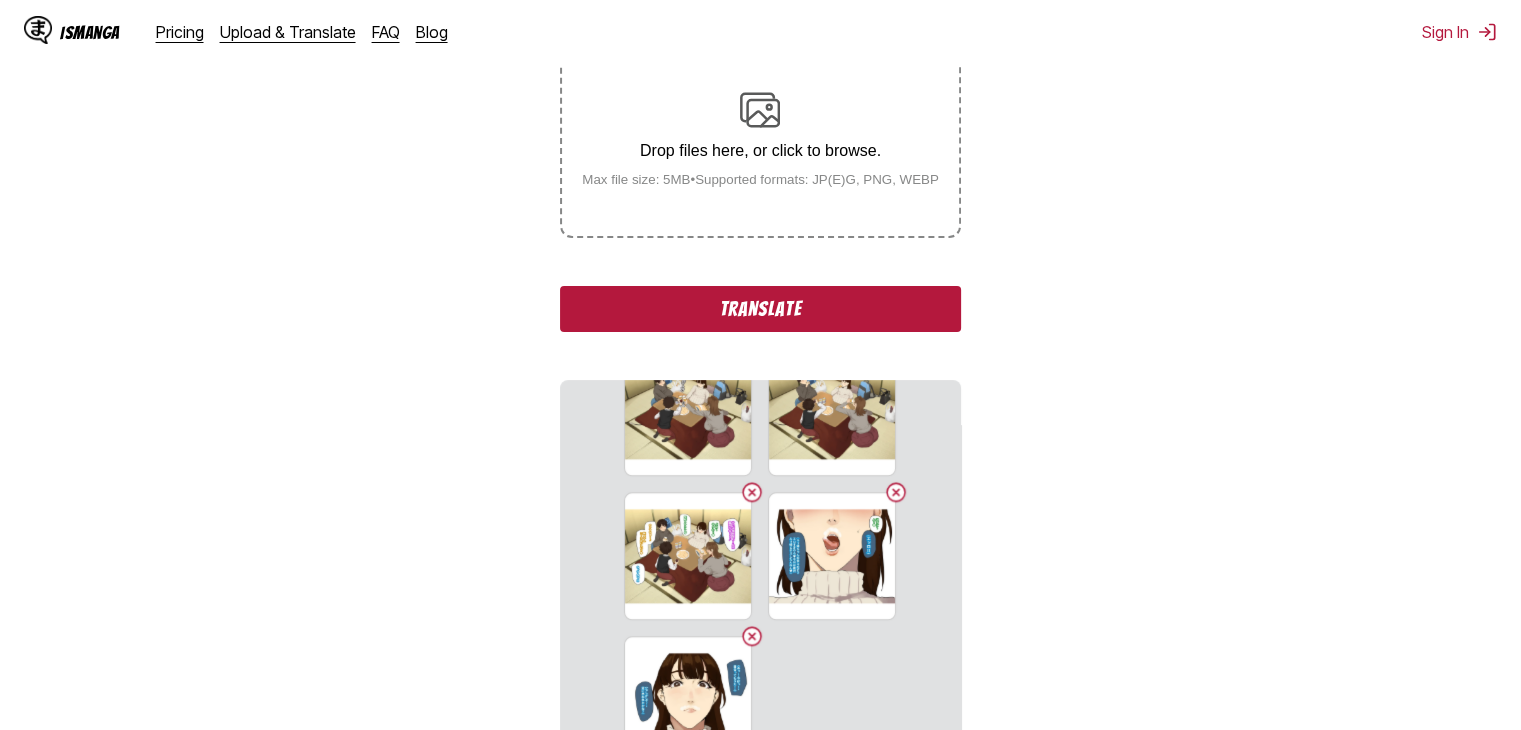 click on "Drop files here, or click to browse. Max file size: 5MB  •  Supported formats: JP(E)G, PNG, WEBP" at bounding box center [760, 138] 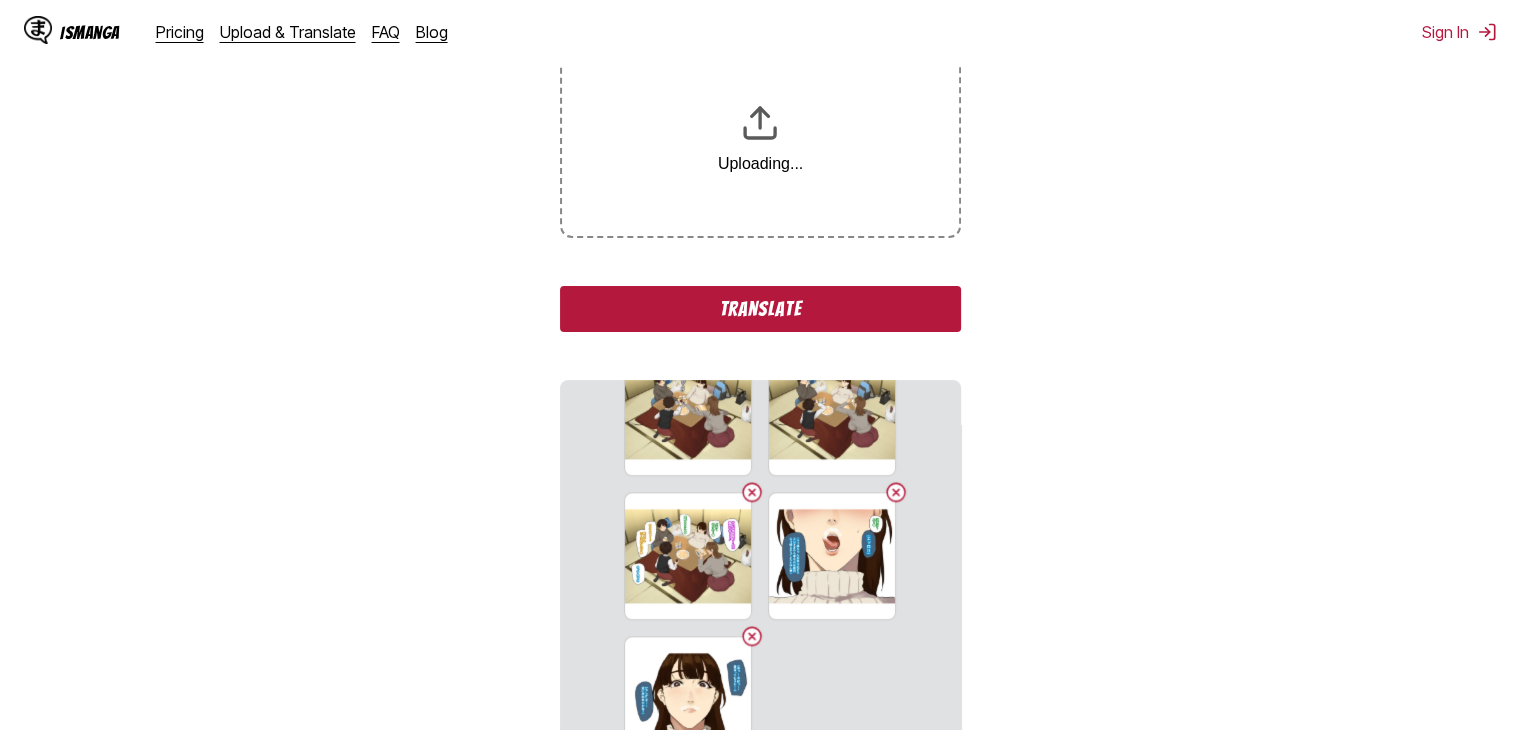 scroll, scrollTop: 0, scrollLeft: 0, axis: both 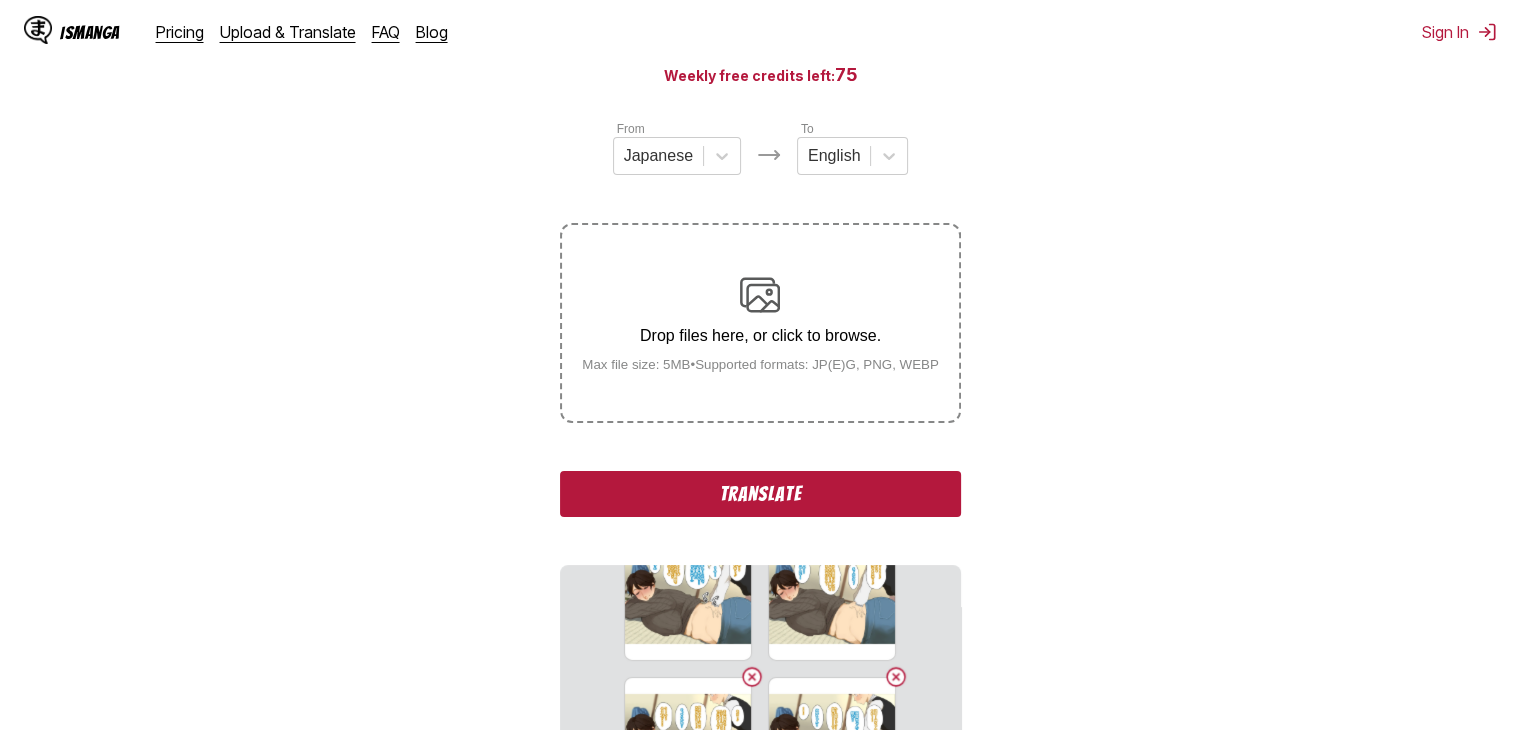 click on "Translate" at bounding box center [760, 494] 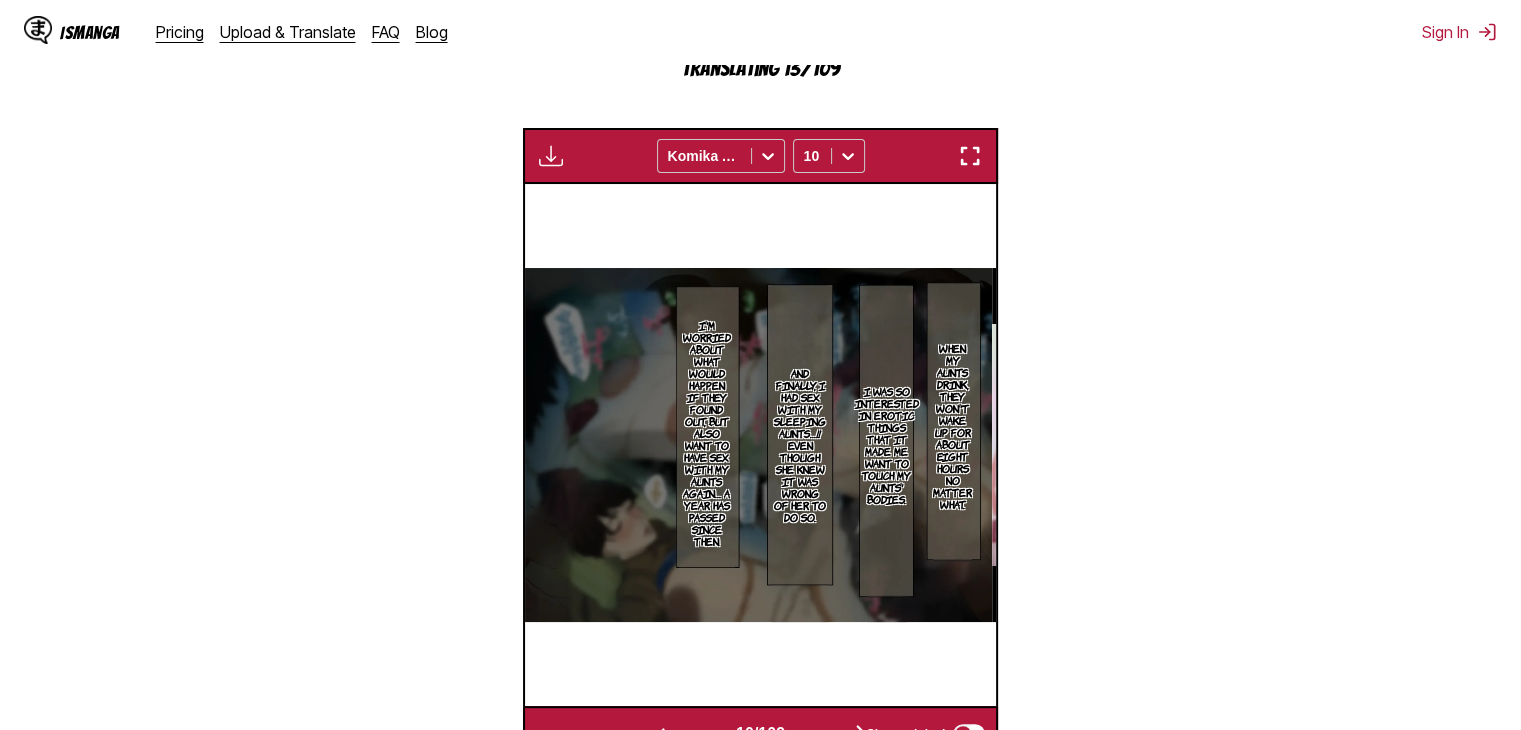 scroll, scrollTop: 700, scrollLeft: 0, axis: vertical 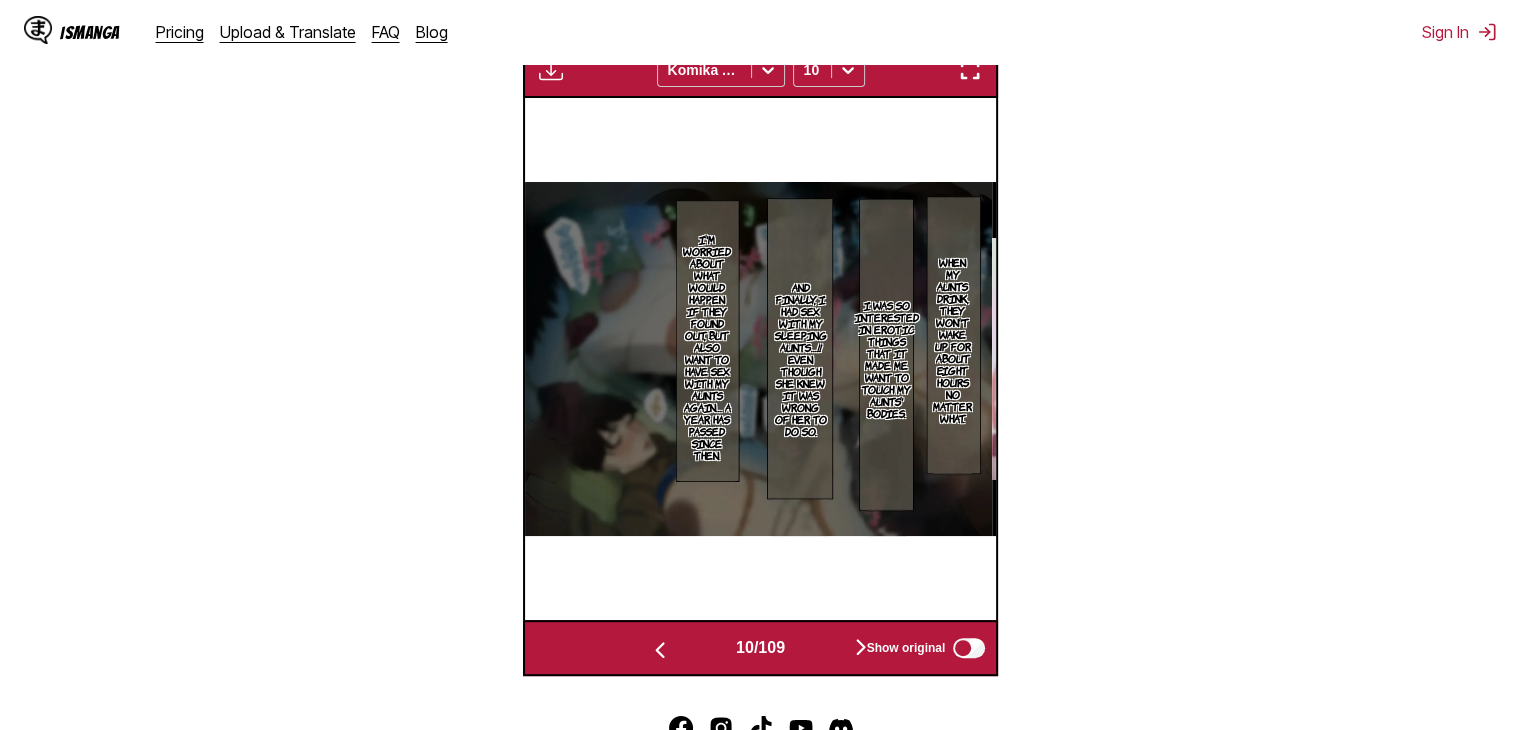 click at bounding box center [861, 647] 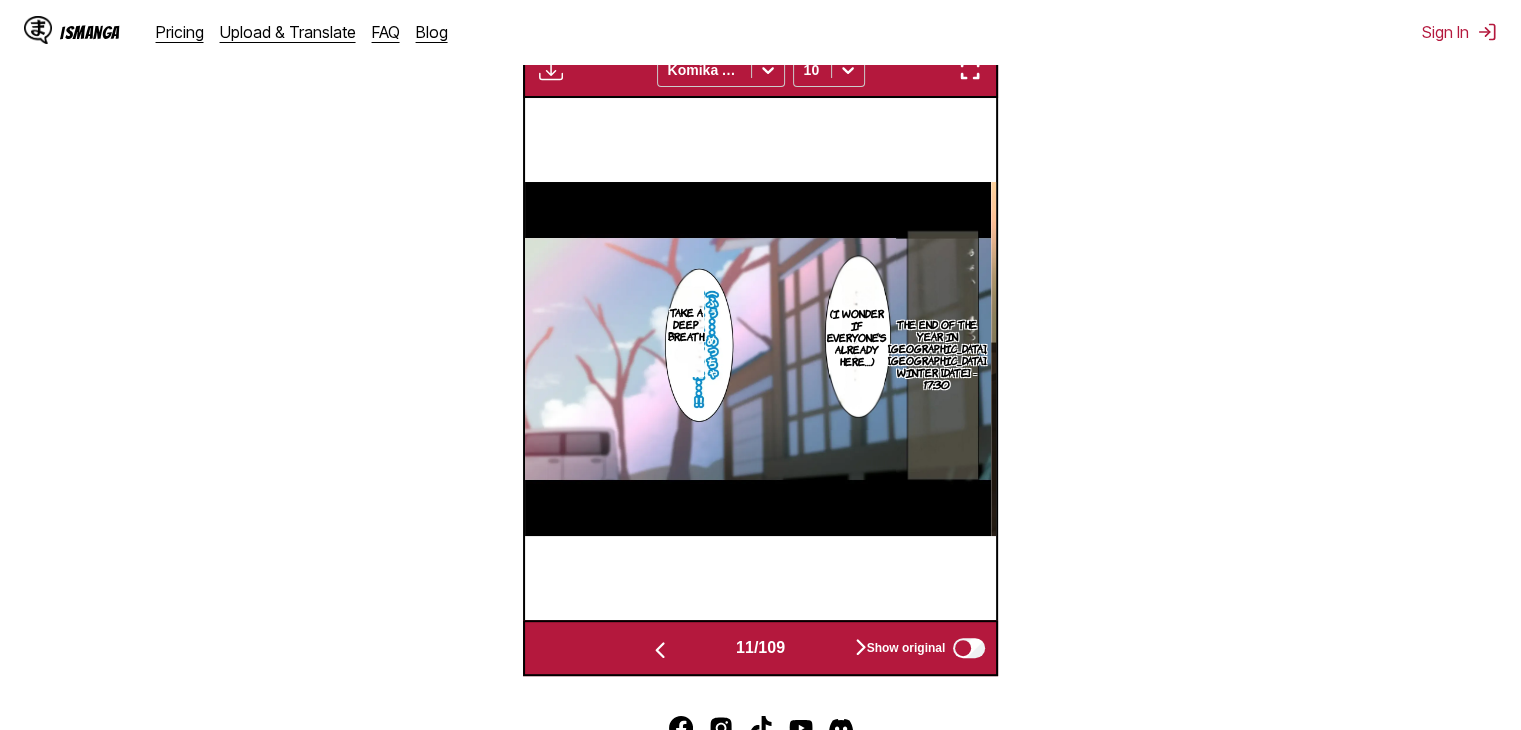 click at bounding box center (861, 647) 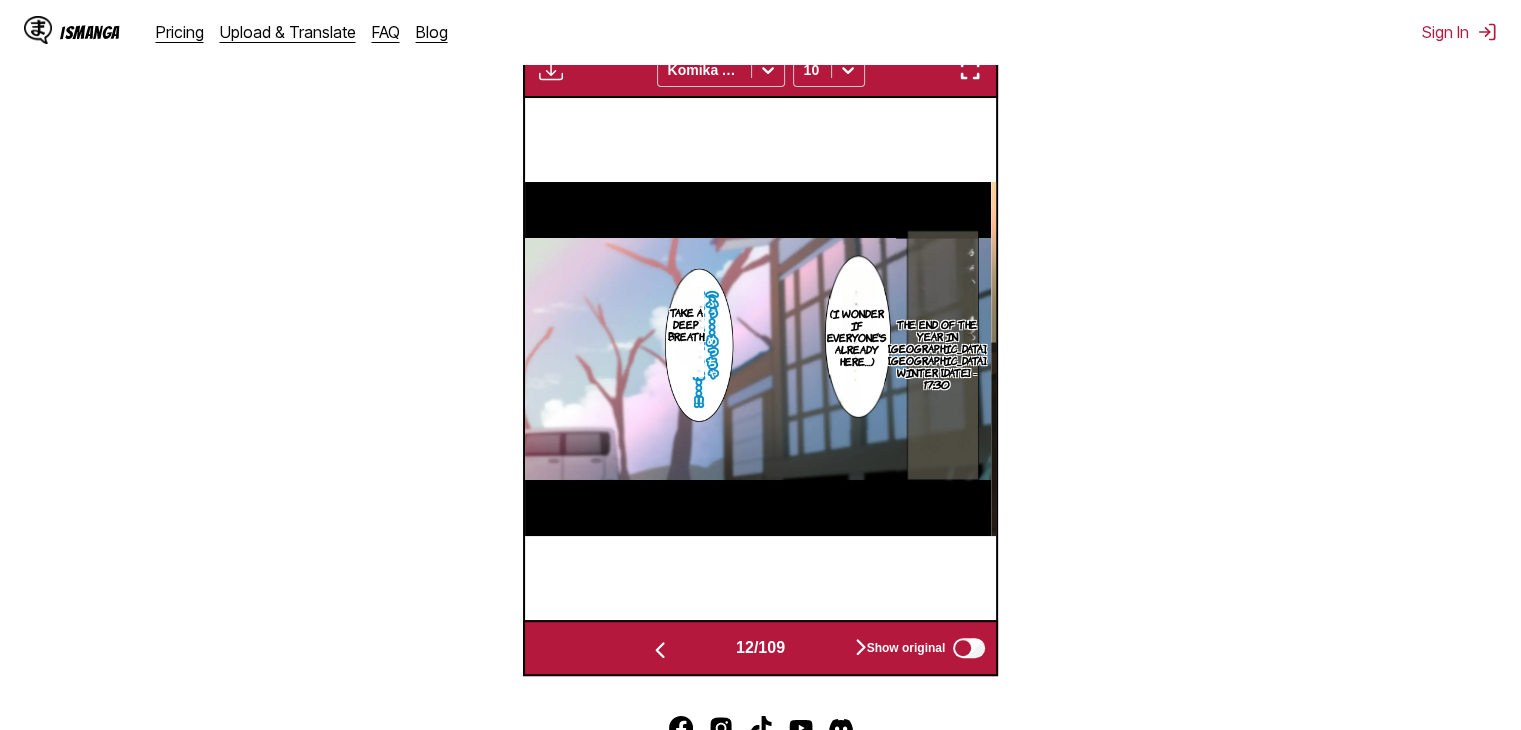 scroll, scrollTop: 0, scrollLeft: 5192, axis: horizontal 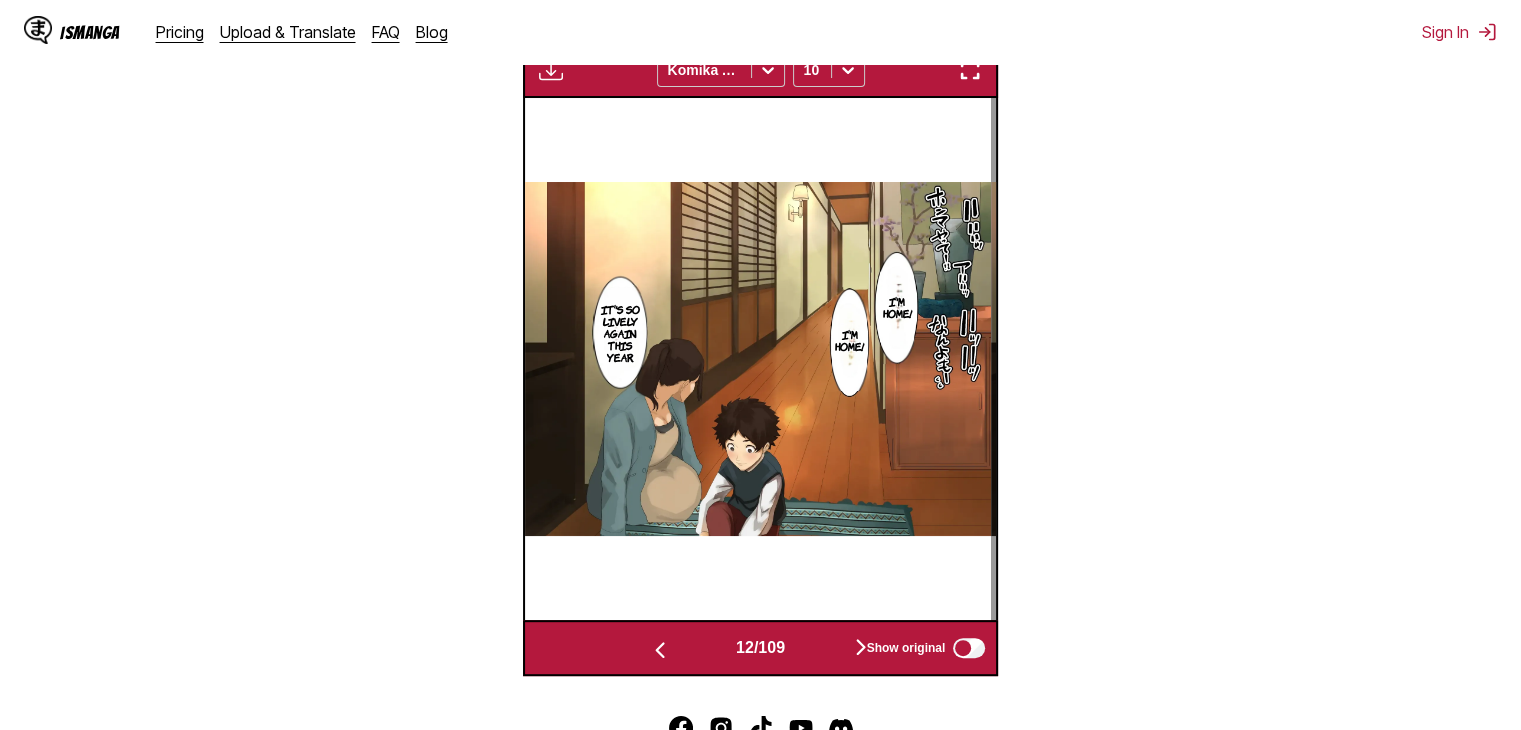 click at bounding box center (861, 647) 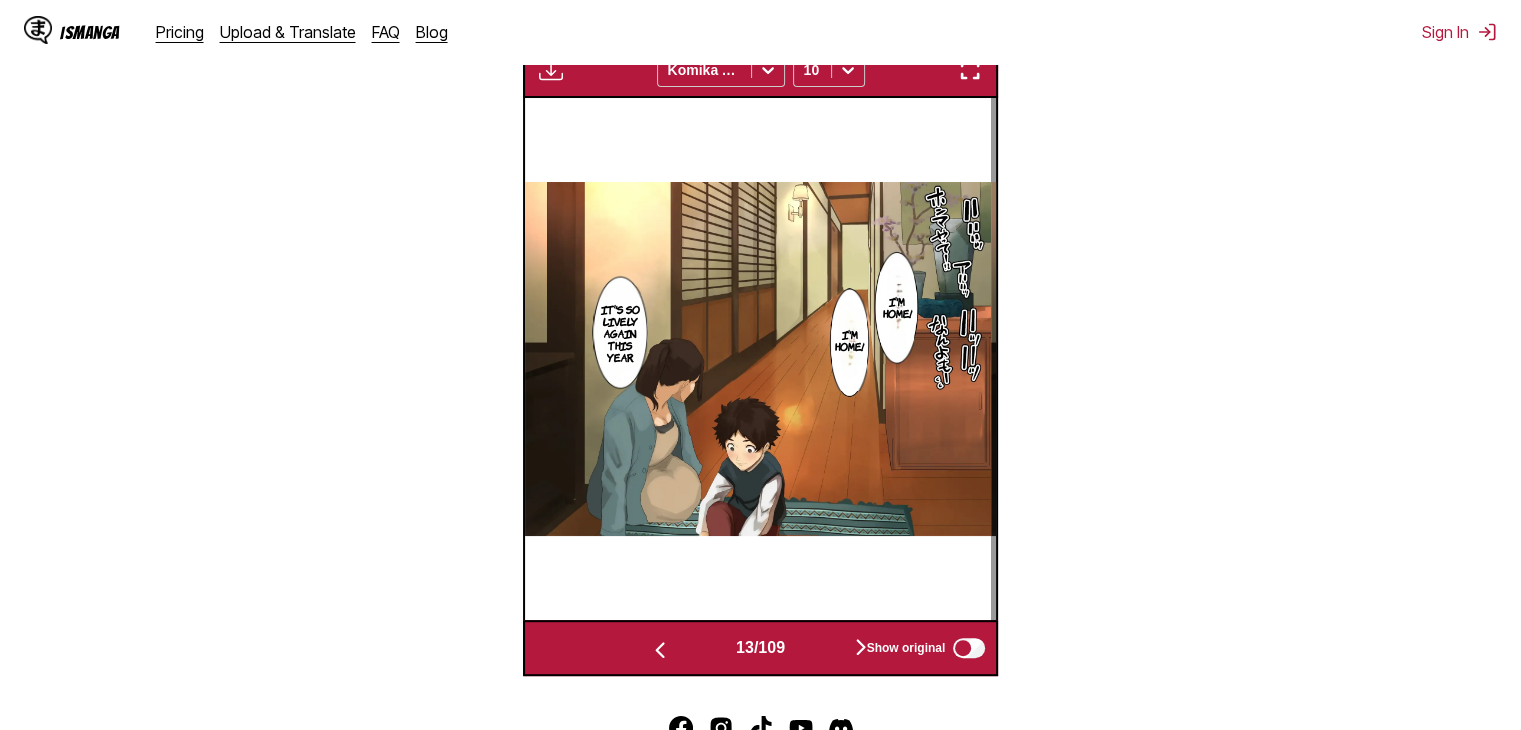 scroll, scrollTop: 0, scrollLeft: 5664, axis: horizontal 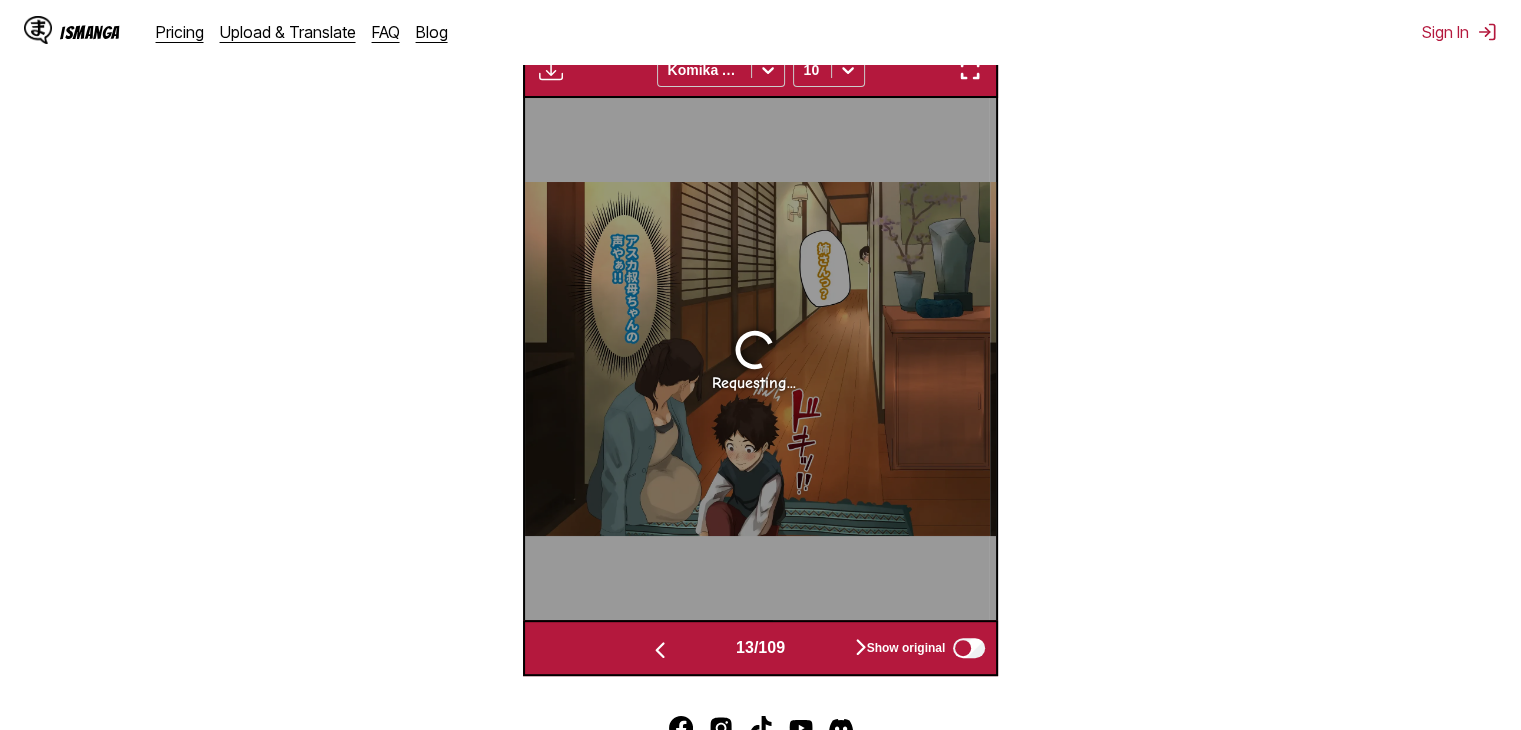 click at bounding box center [660, 650] 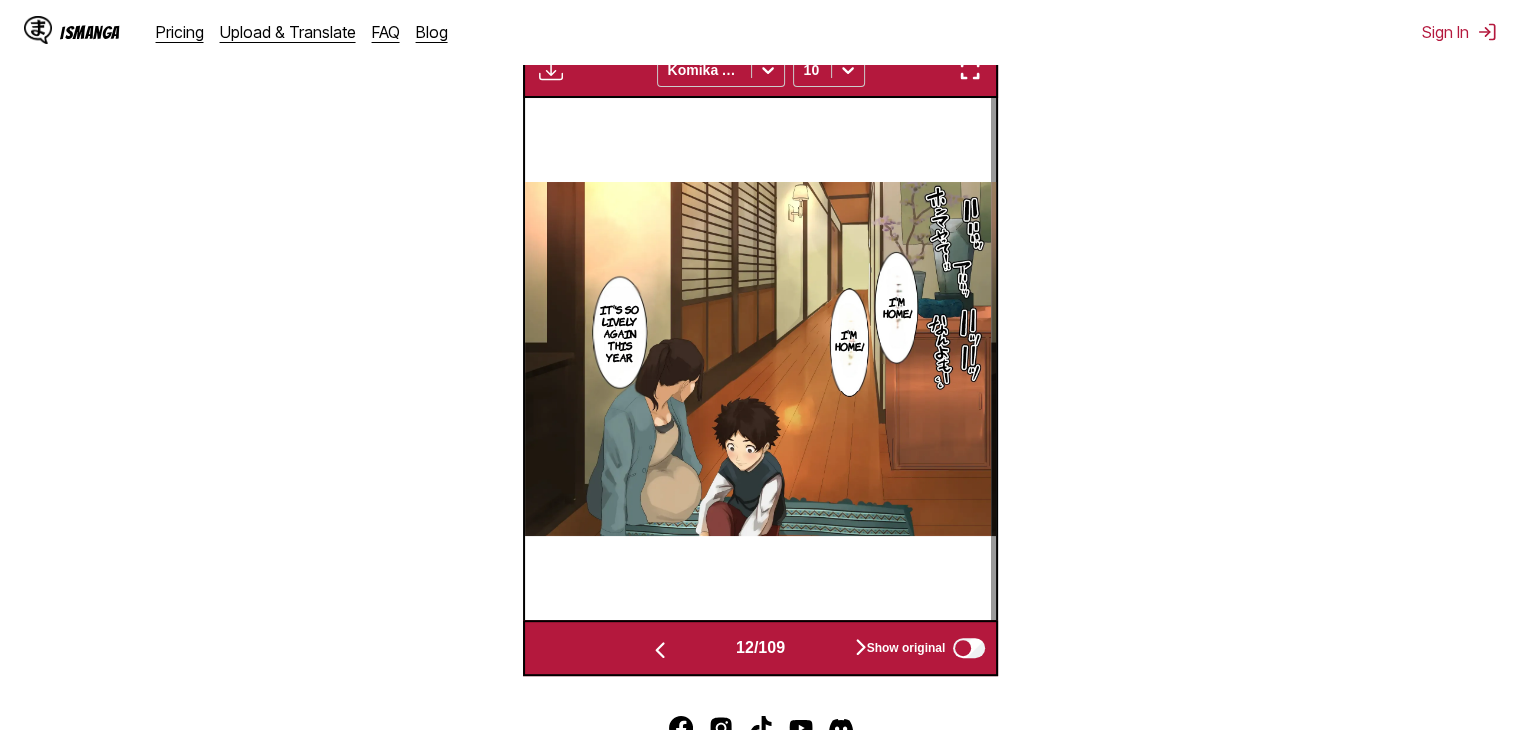 click at bounding box center [660, 650] 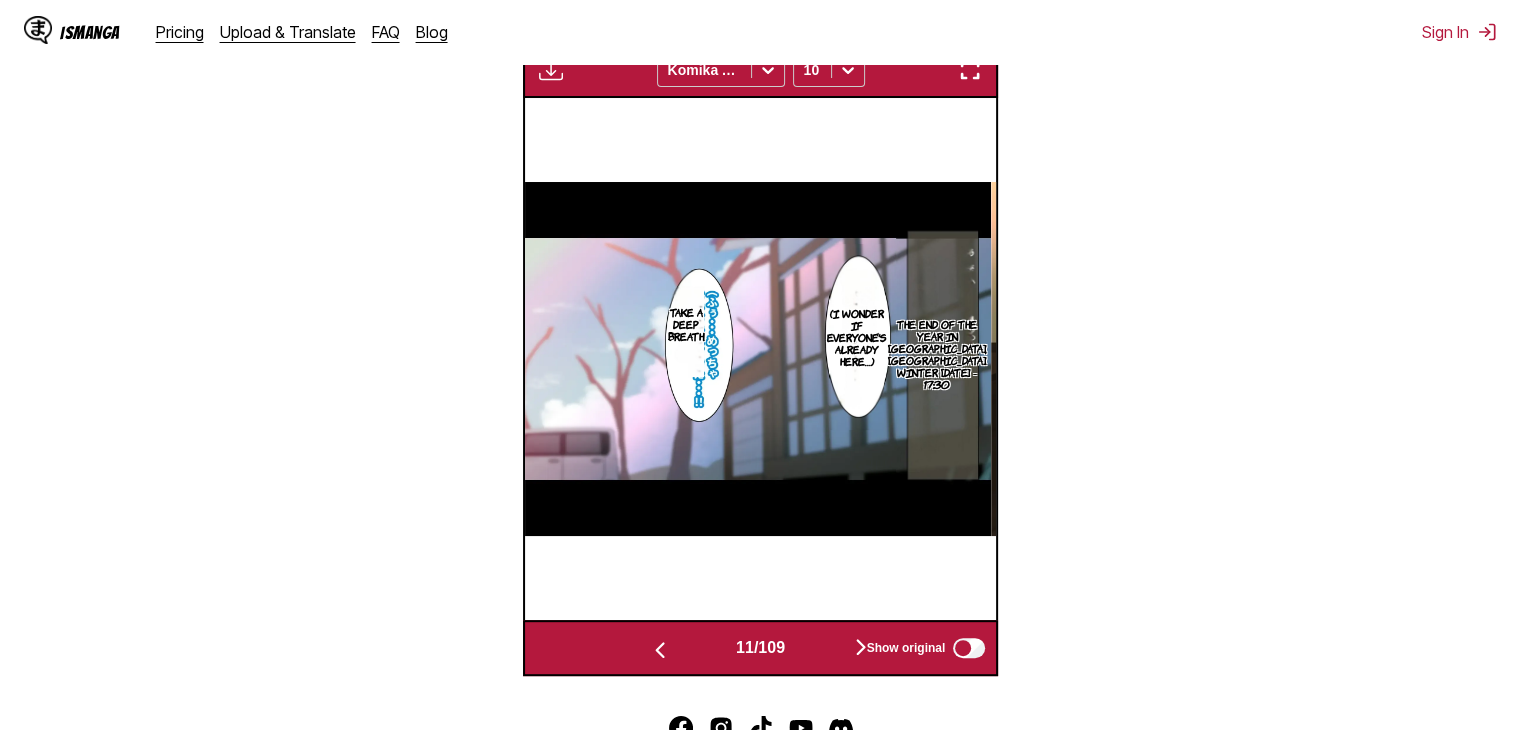 click at bounding box center (660, 650) 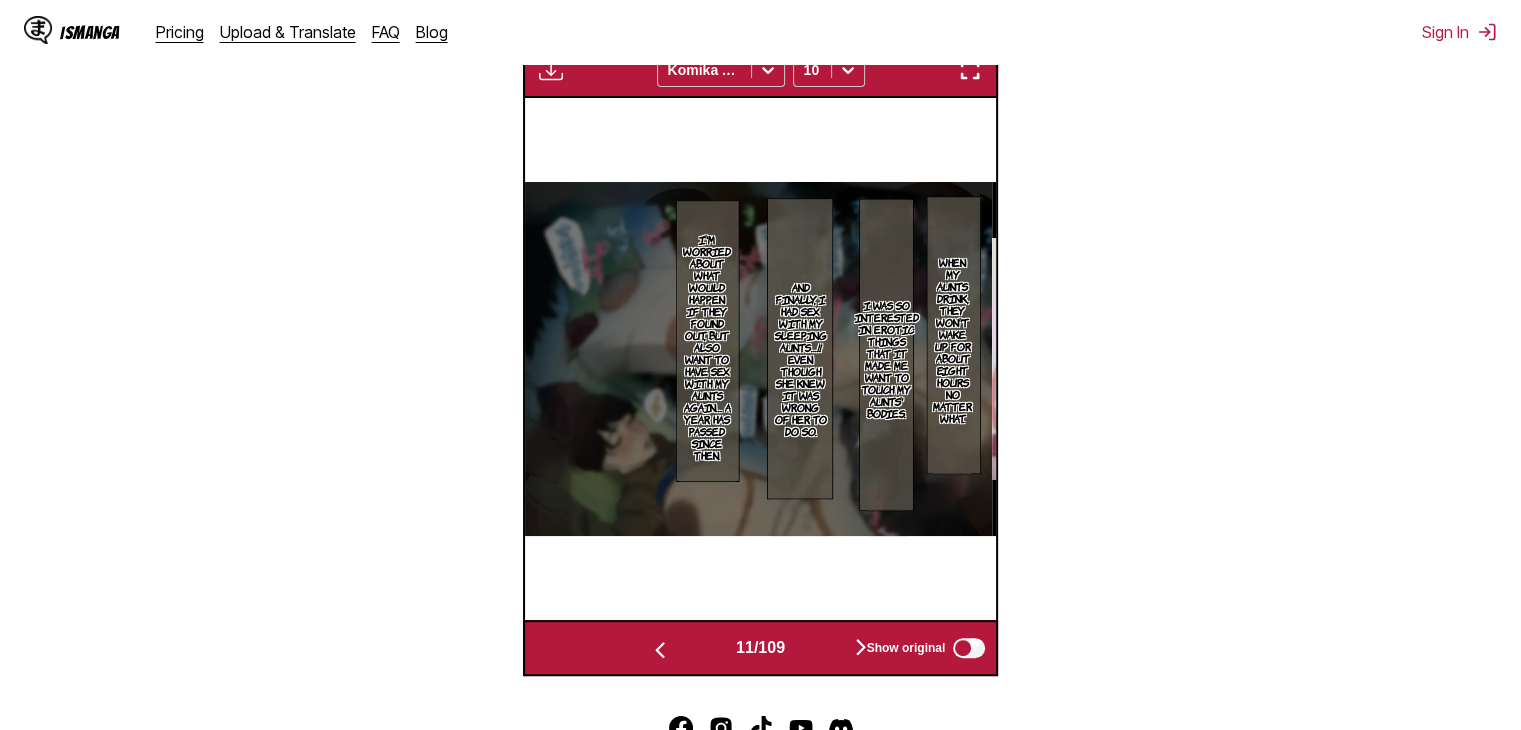 click at bounding box center [660, 650] 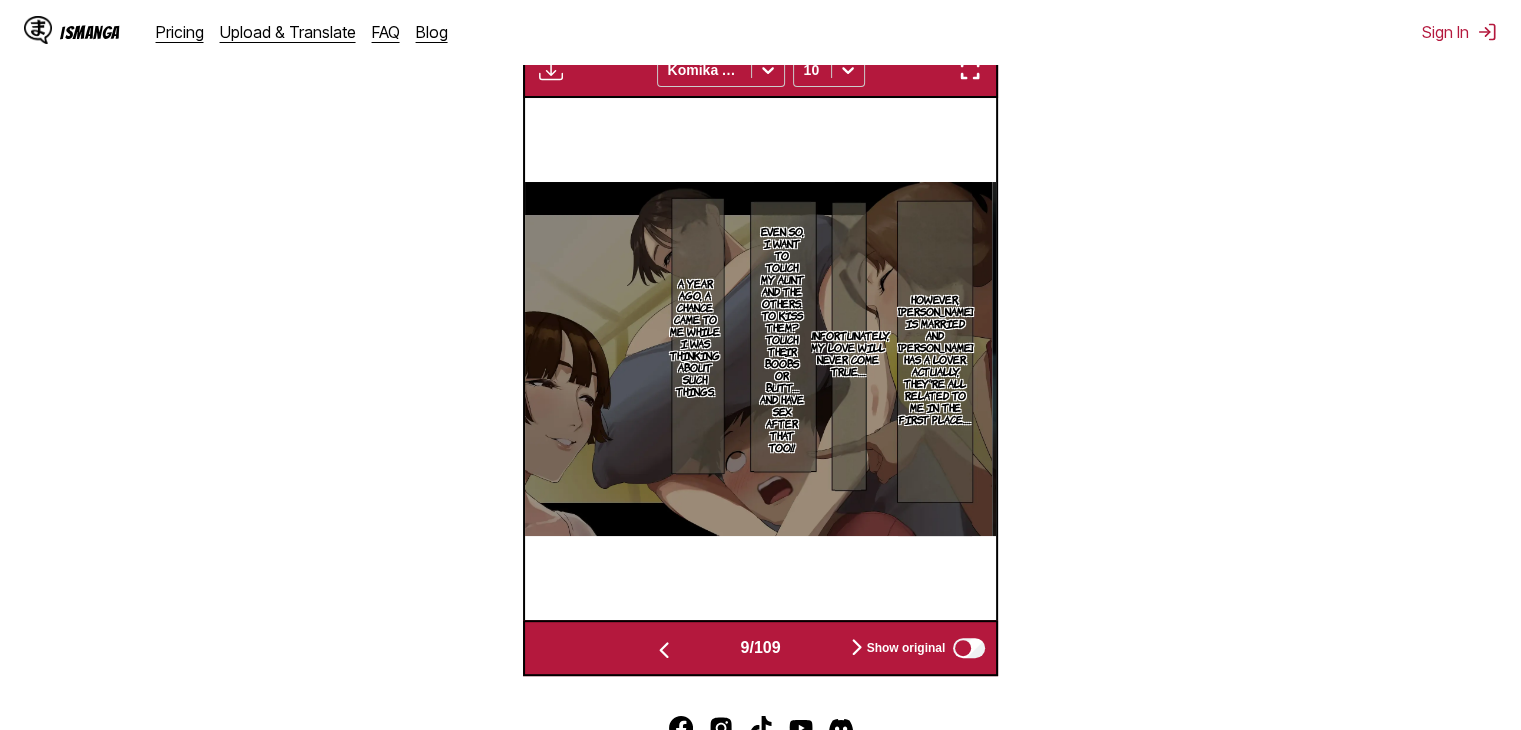 click at bounding box center (664, 650) 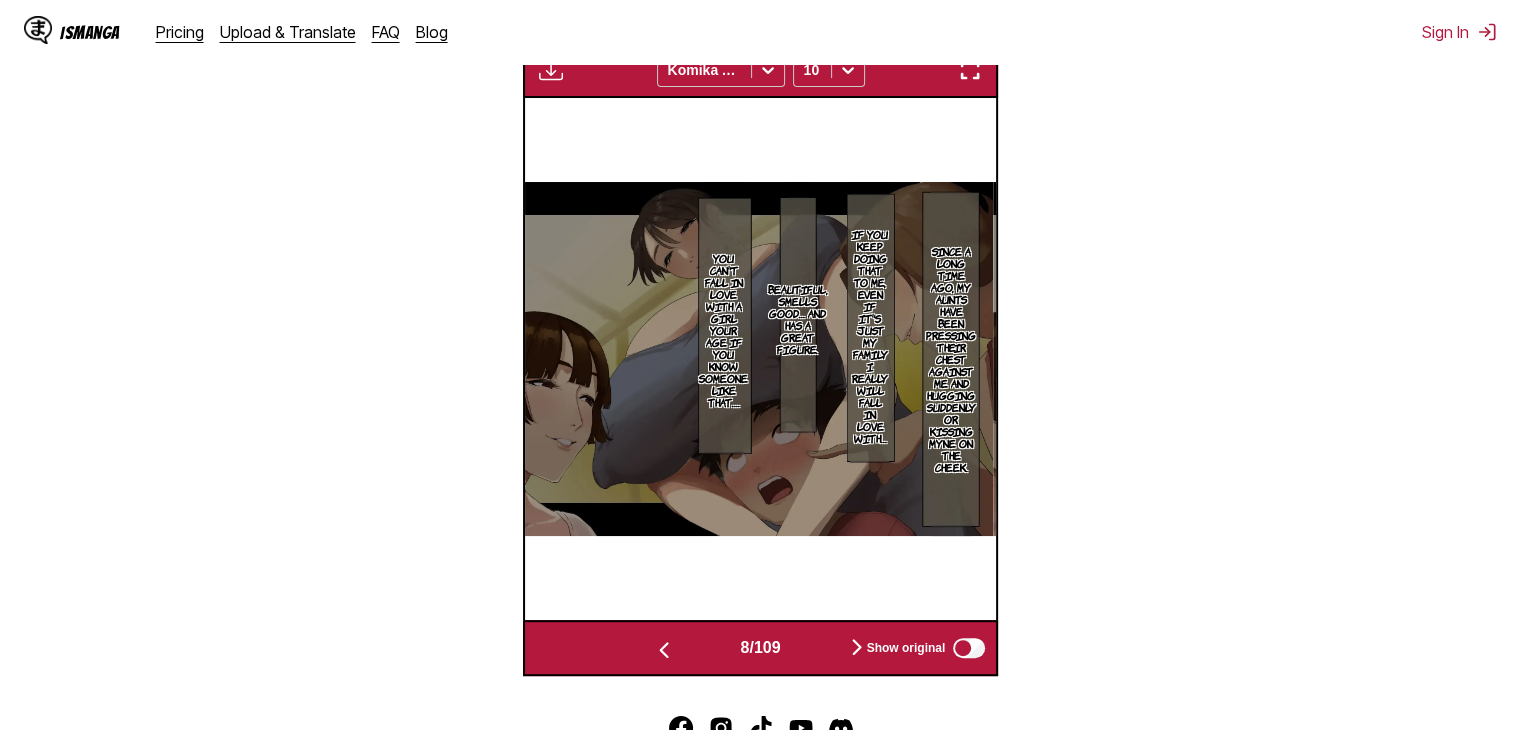 click at bounding box center (664, 650) 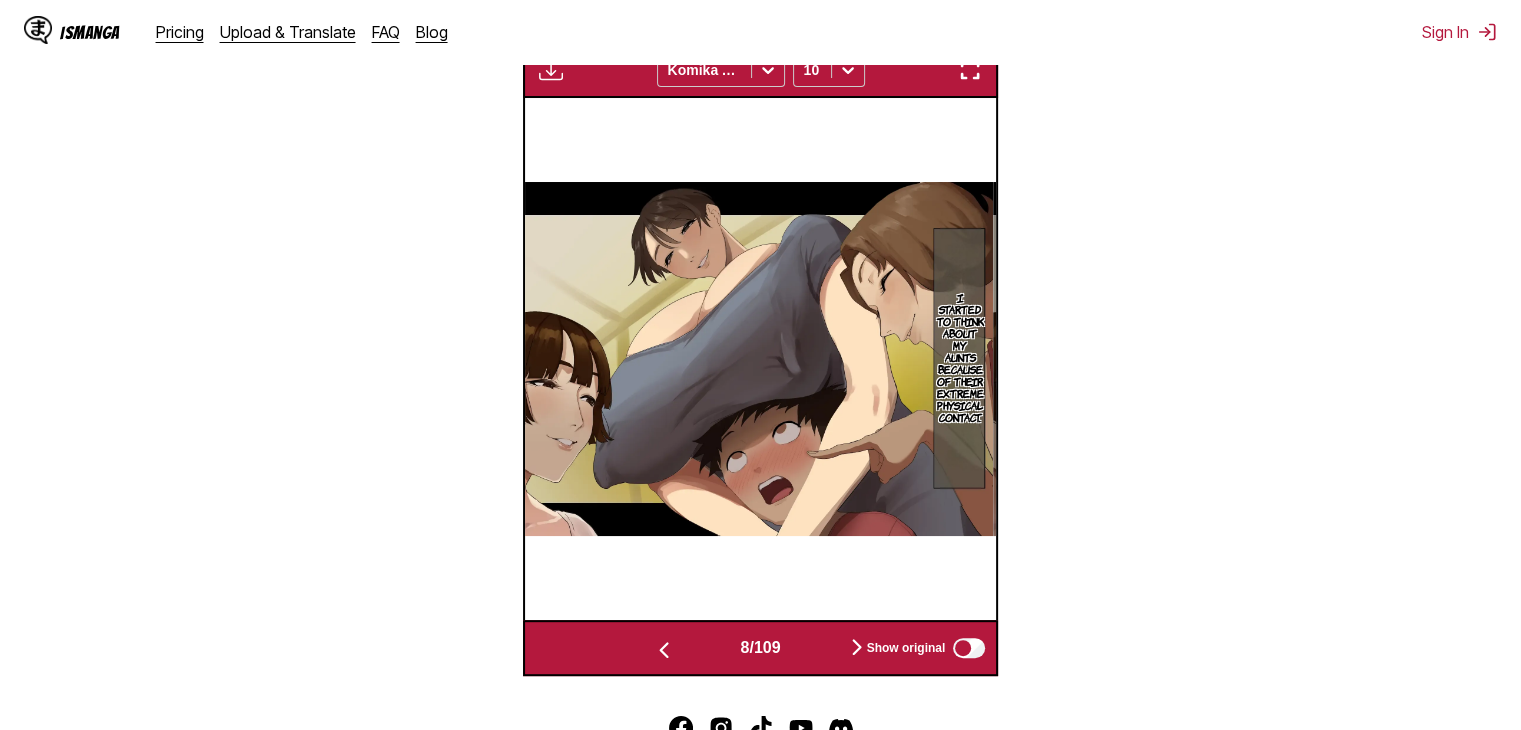 click at bounding box center [664, 650] 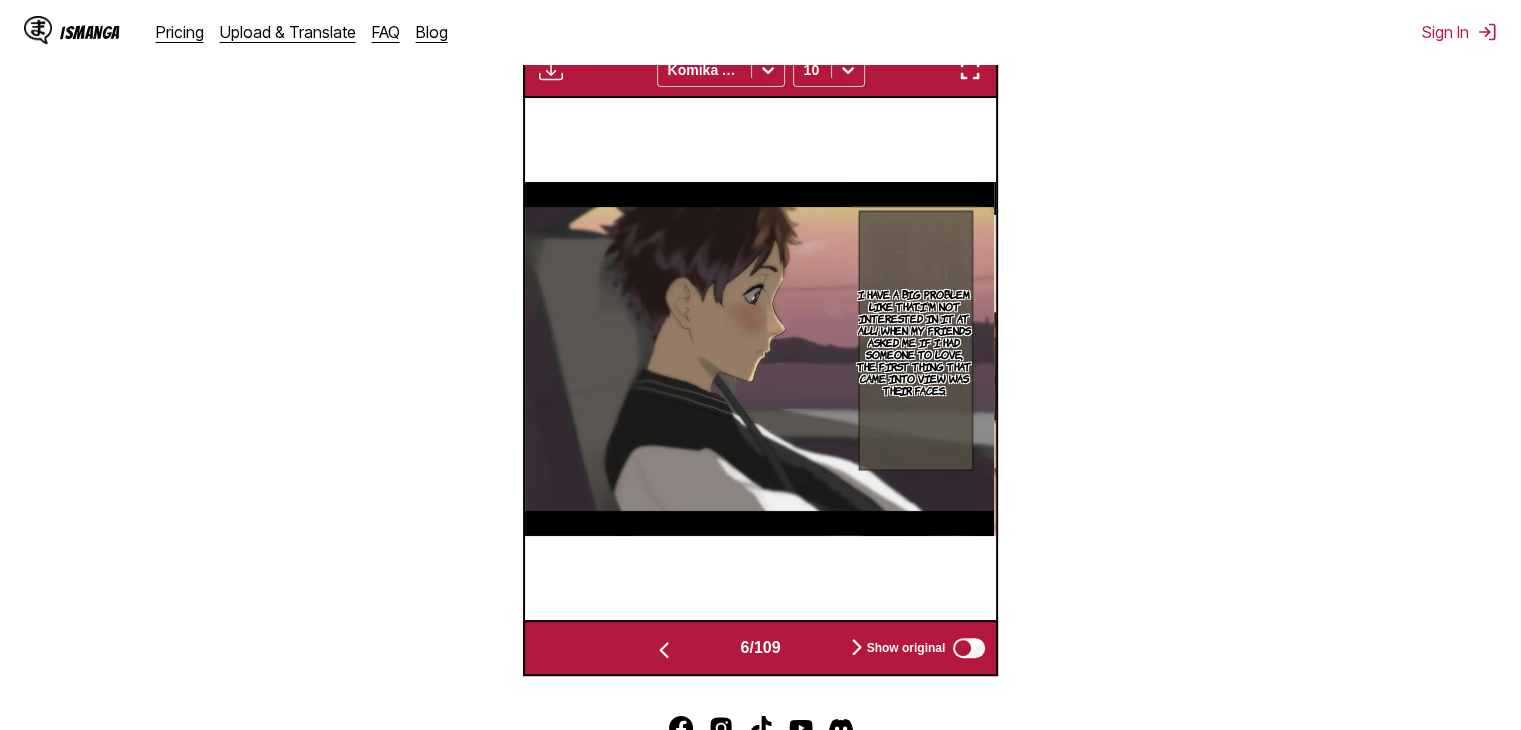 click at bounding box center [664, 650] 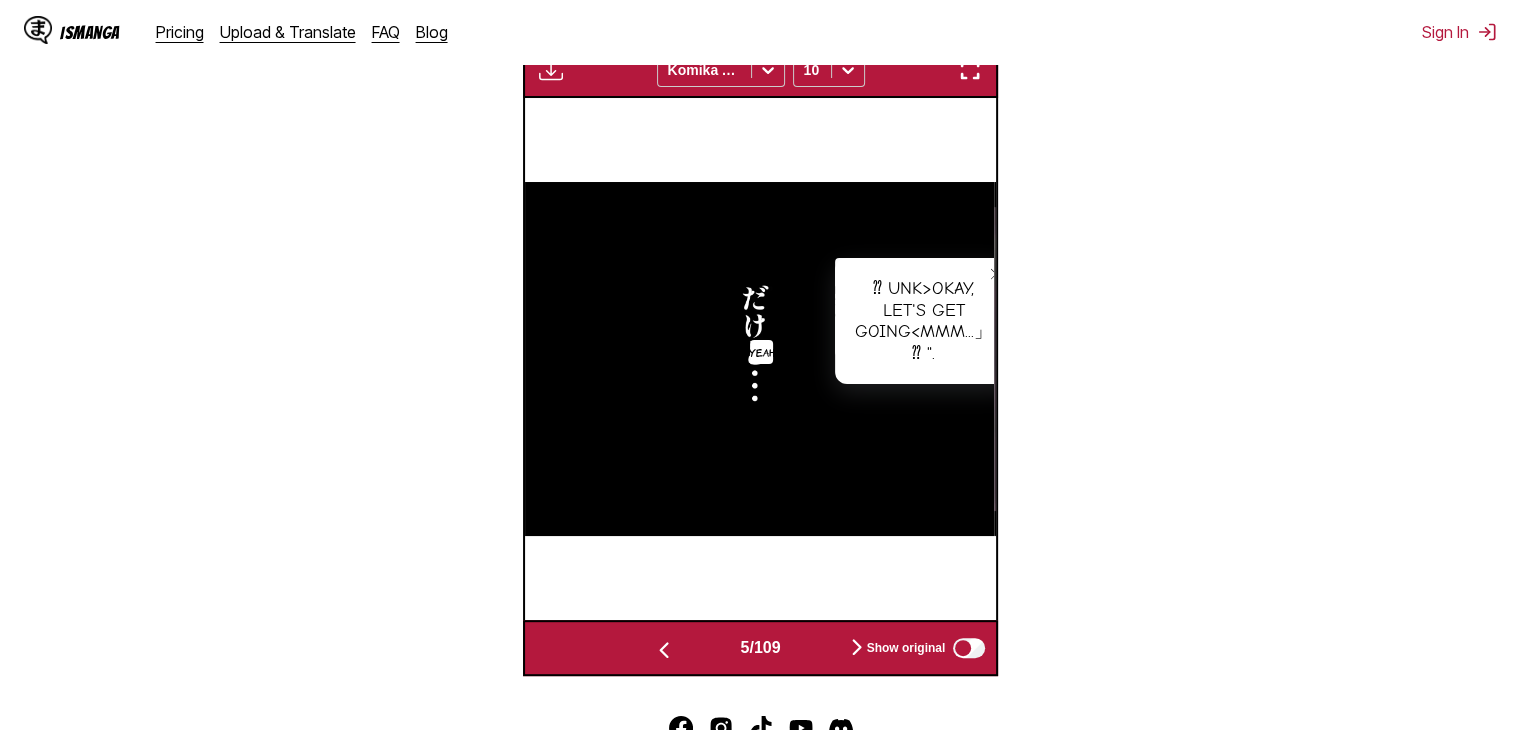 click at bounding box center [664, 650] 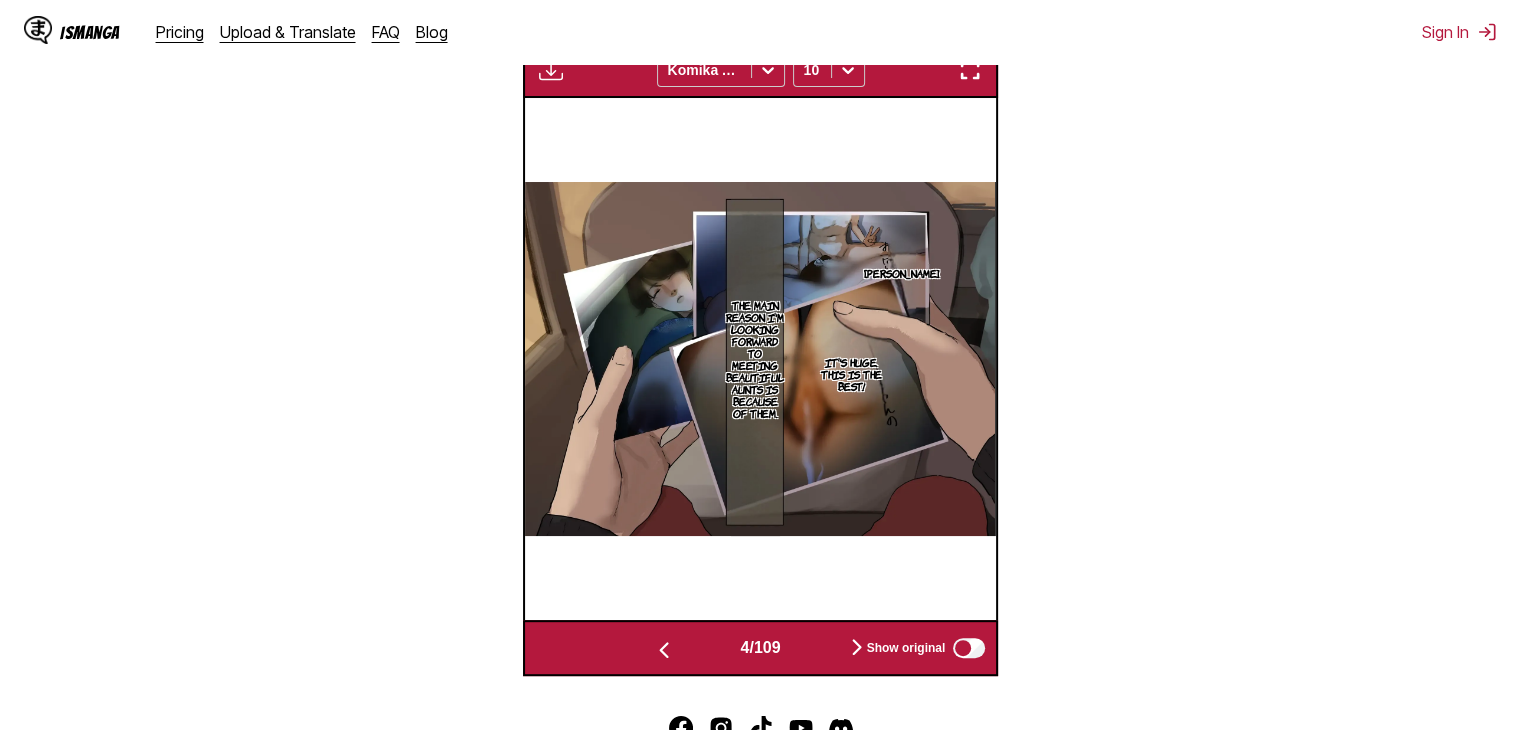 click at bounding box center (664, 650) 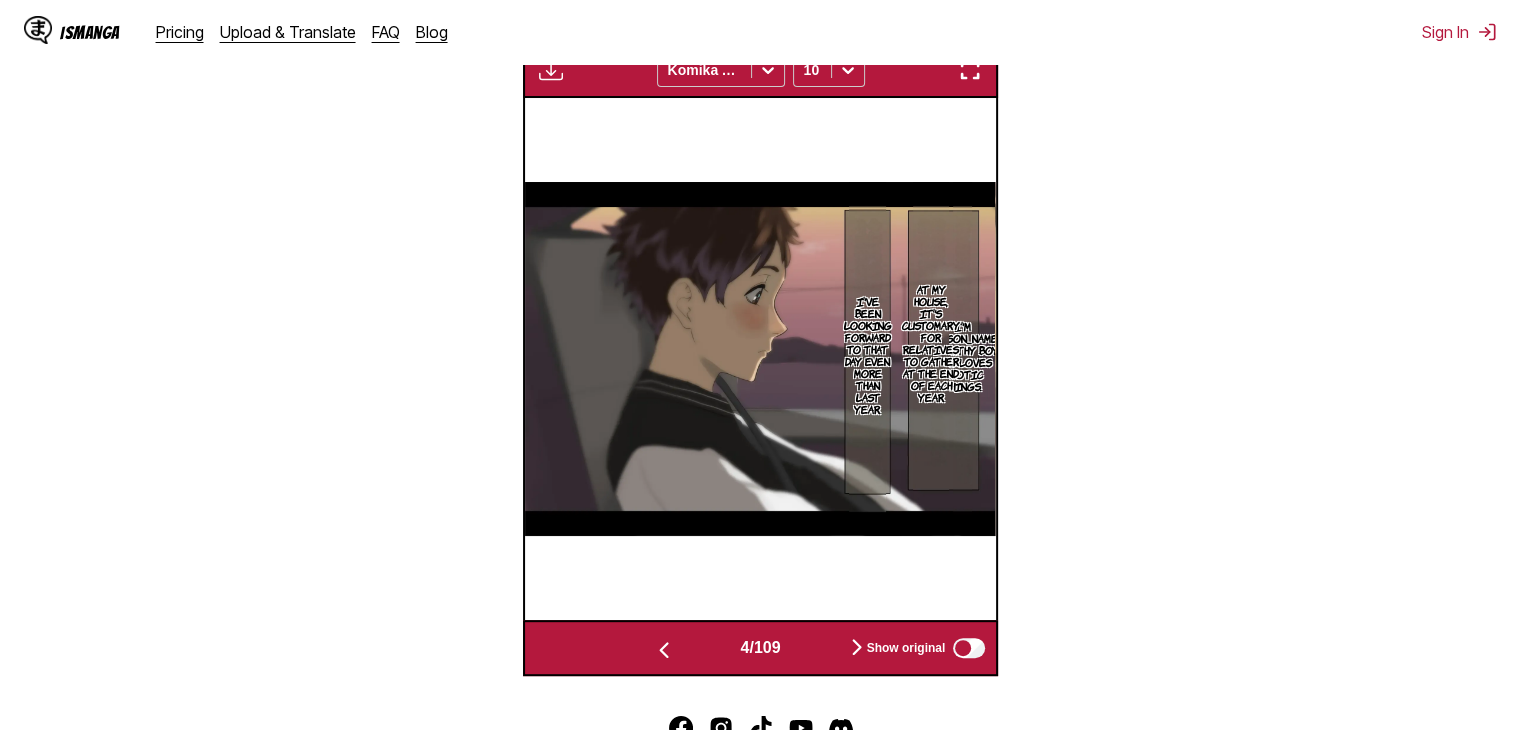 click at bounding box center (664, 650) 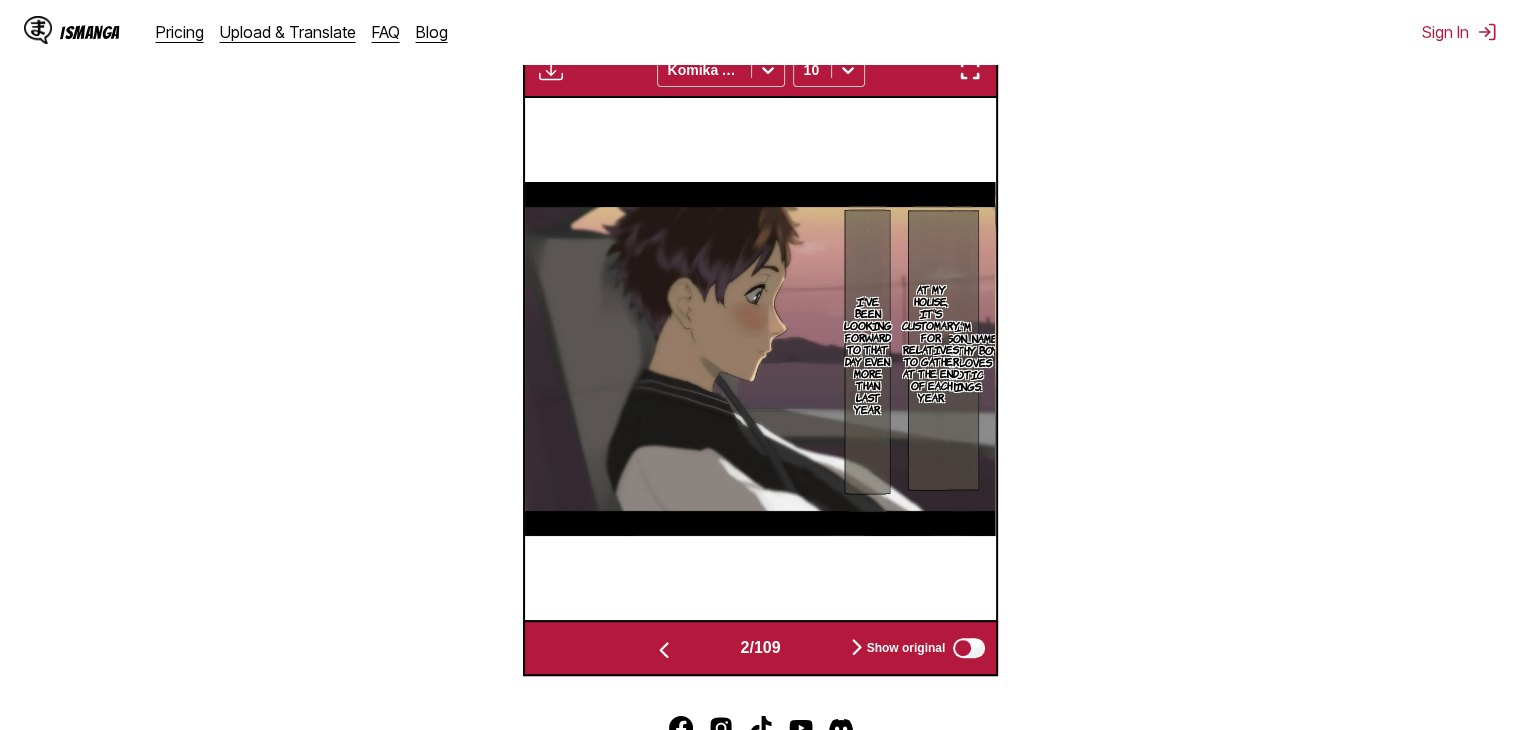 scroll, scrollTop: 0, scrollLeft: 472, axis: horizontal 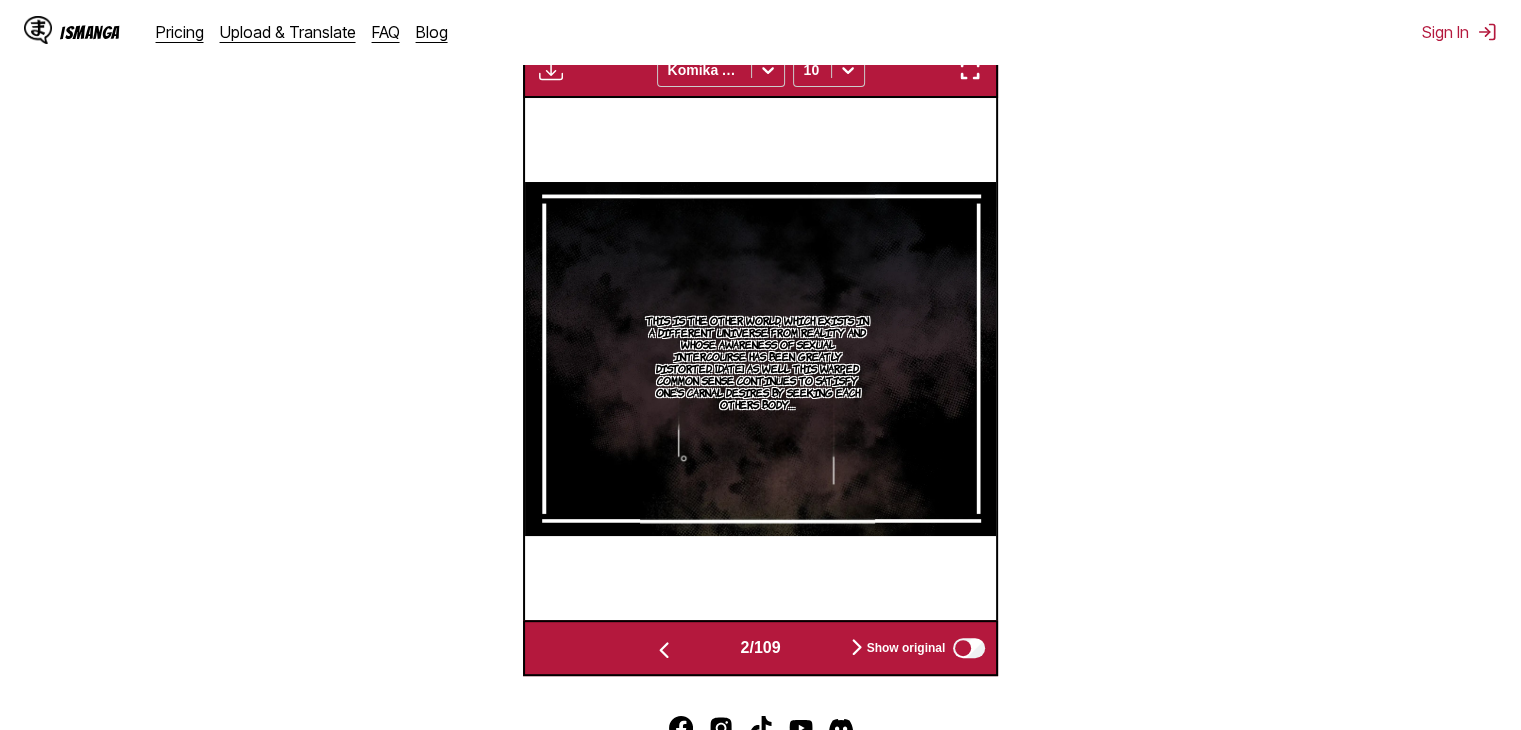 click at bounding box center [664, 650] 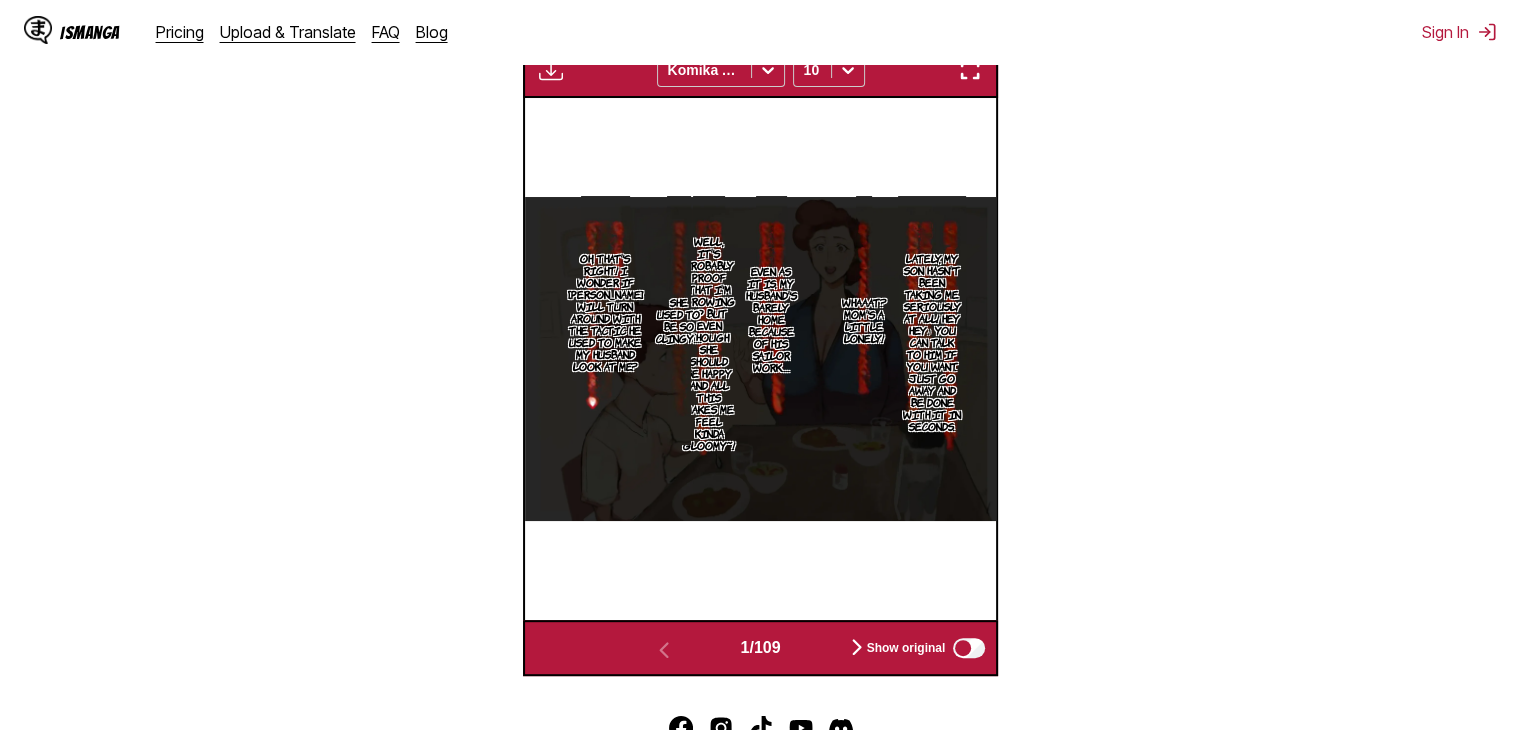 click on "Show original" at bounding box center [922, 648] 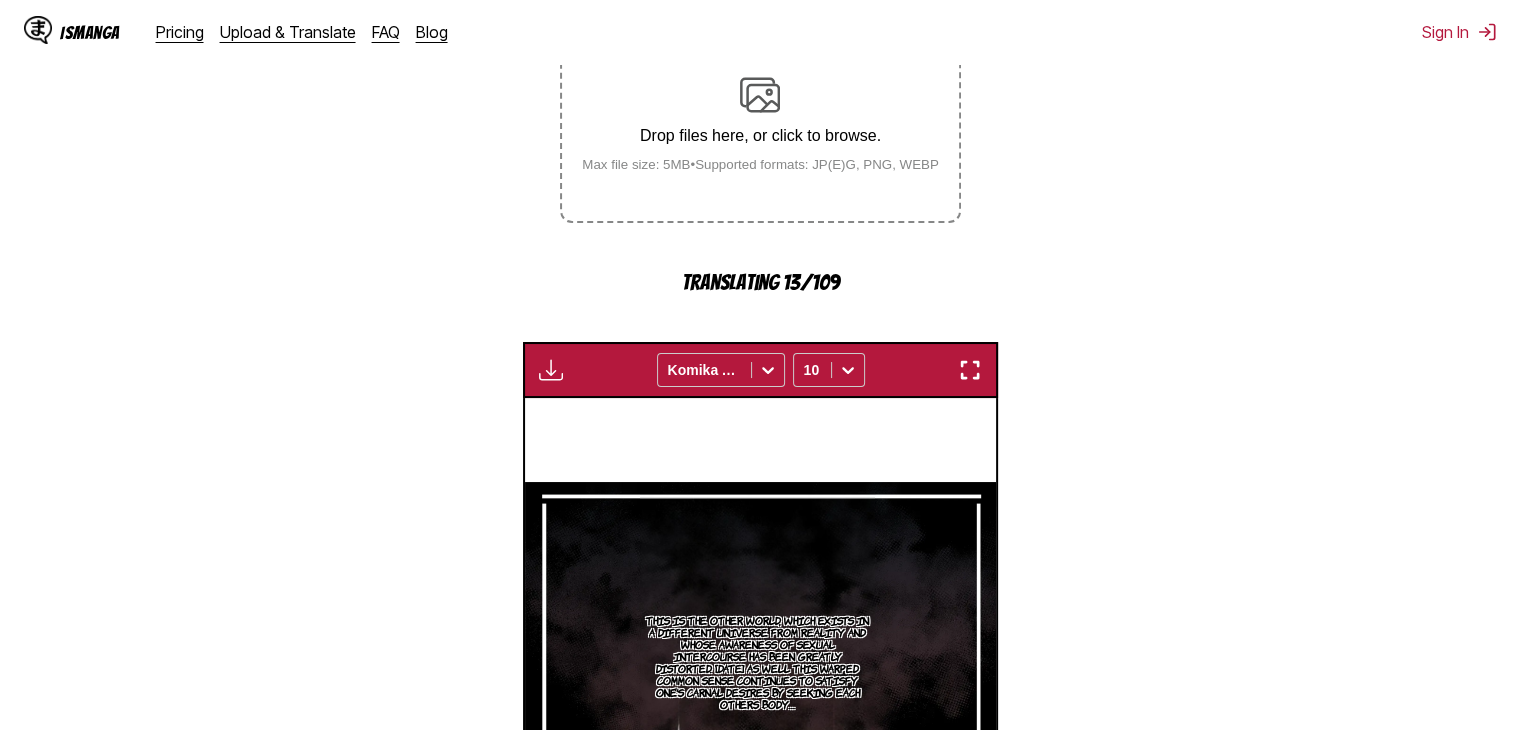 scroll, scrollTop: 0, scrollLeft: 0, axis: both 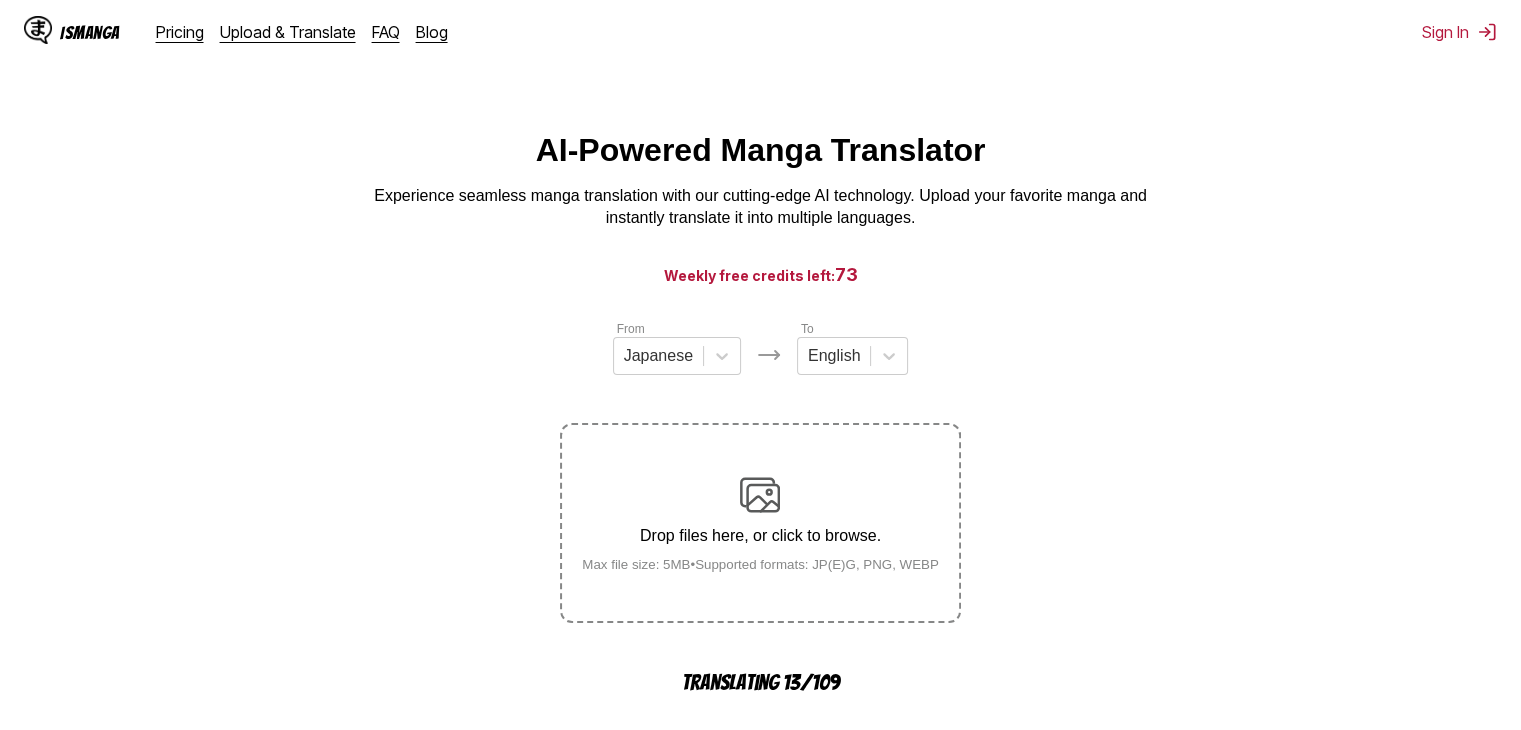 click on "Drop files here, or click to browse. Max file size: 5MB  •  Supported formats: JP(E)G, PNG, WEBP" at bounding box center [760, 523] 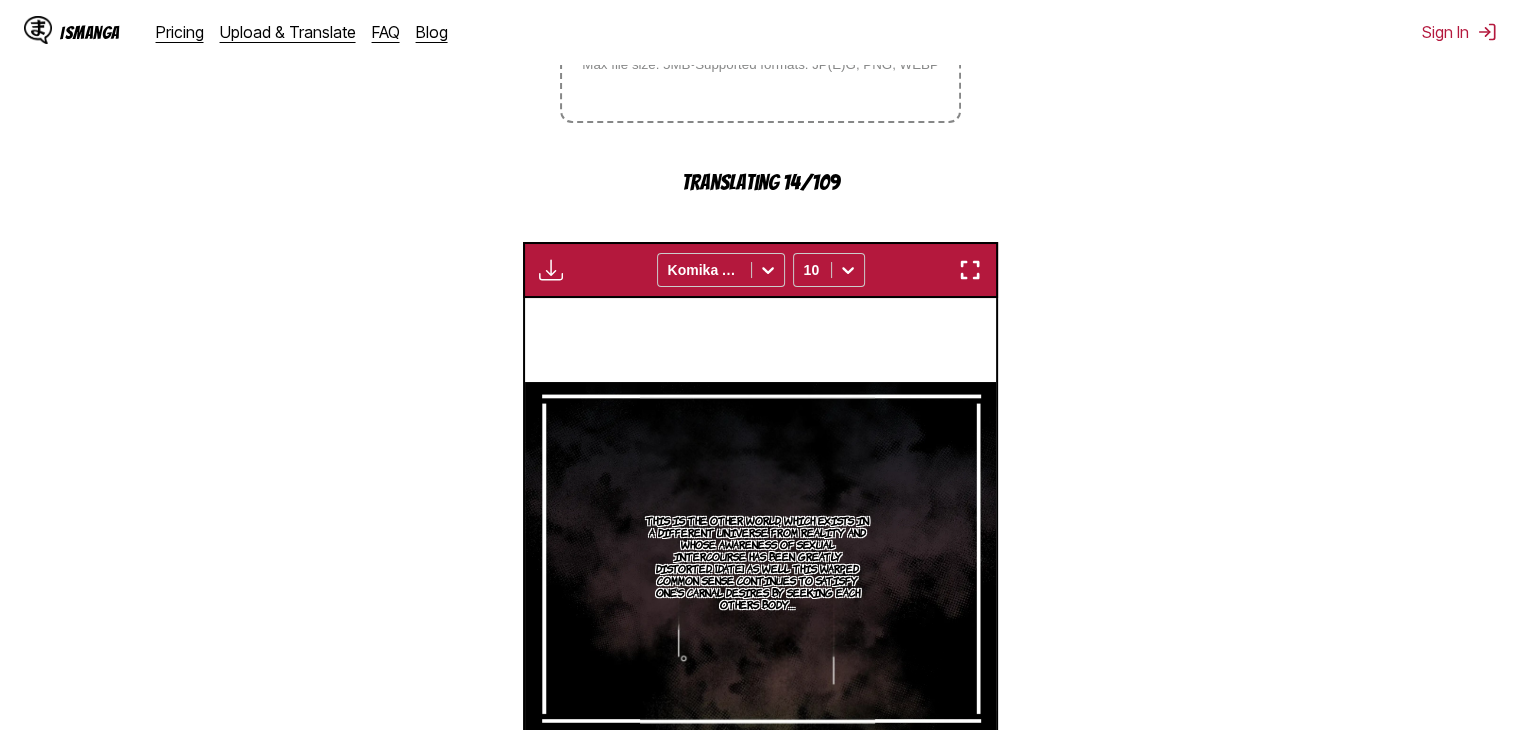 click on "From Japanese To English Drop files here, or click to browse. Max file size: 5MB  •  Supported formats: JP(E)G, PNG, WEBP Translating 14/109 Available for premium users only Komika Axis 10 Lately, my son hasn't been taking me seriously at all! Hey hey♪ You can talk to him if you want. Just go away and be done with it in seconds. Whaaat? Mom's a little lonely! Even as it is, my husband's barely home because of his sailor work…. Well, it's probably proof that I'm growing up but even though she should be happy and all this makes me feel kinda gloomy~! She used to be so clingy…. Oh, that's right! I wonder if Ei-chan will turn around with the tactic he used to make my husband look at me? This is the other world, which exists in a different universe from reality and whose awareness of sexual intercourse has been greatly distorted. Today as well this warped common sense continues to satisfy one's carnal desires by seeking each others body… I'm Junya Akashi. A healthy boy who loves erotic things. Yeah.  2" at bounding box center [760, 347] 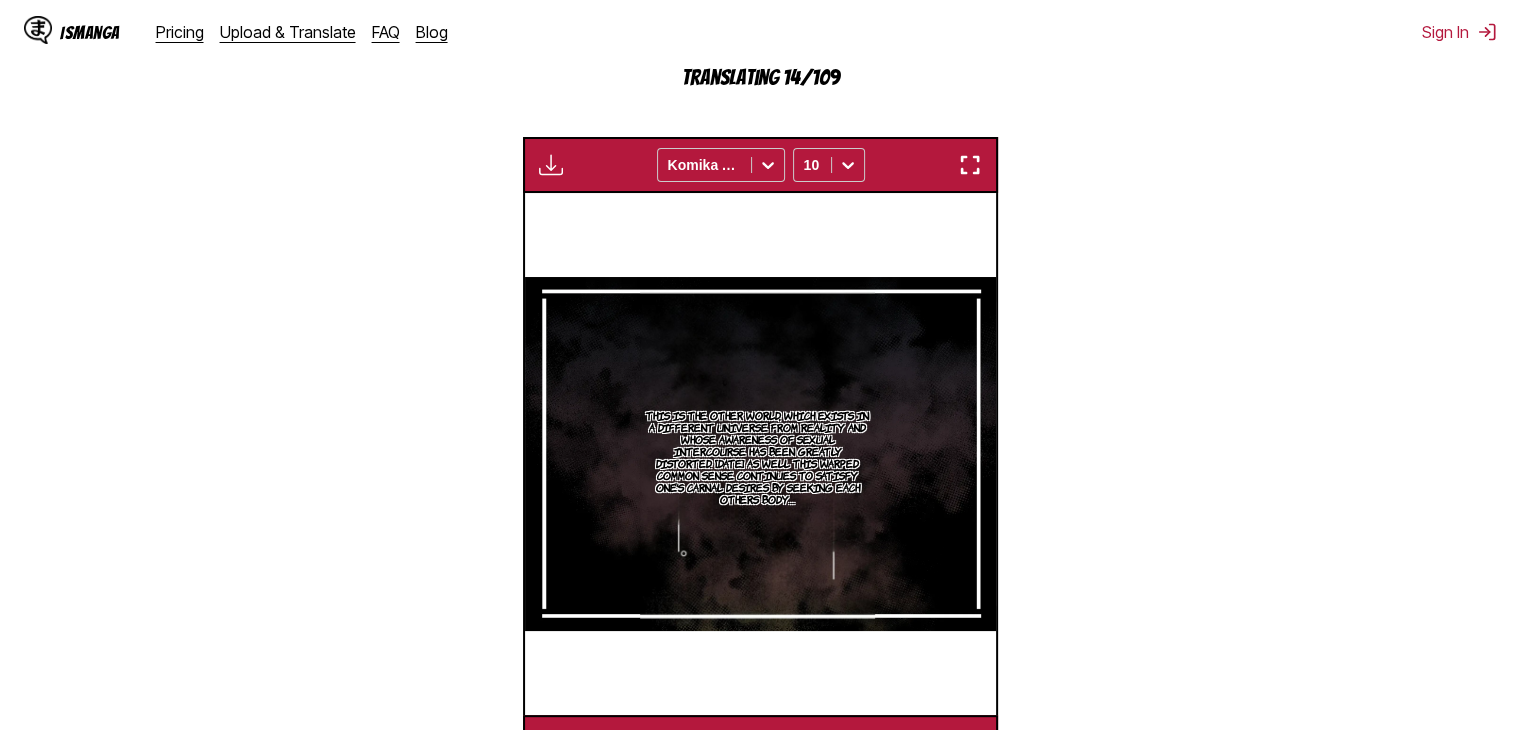 scroll, scrollTop: 800, scrollLeft: 0, axis: vertical 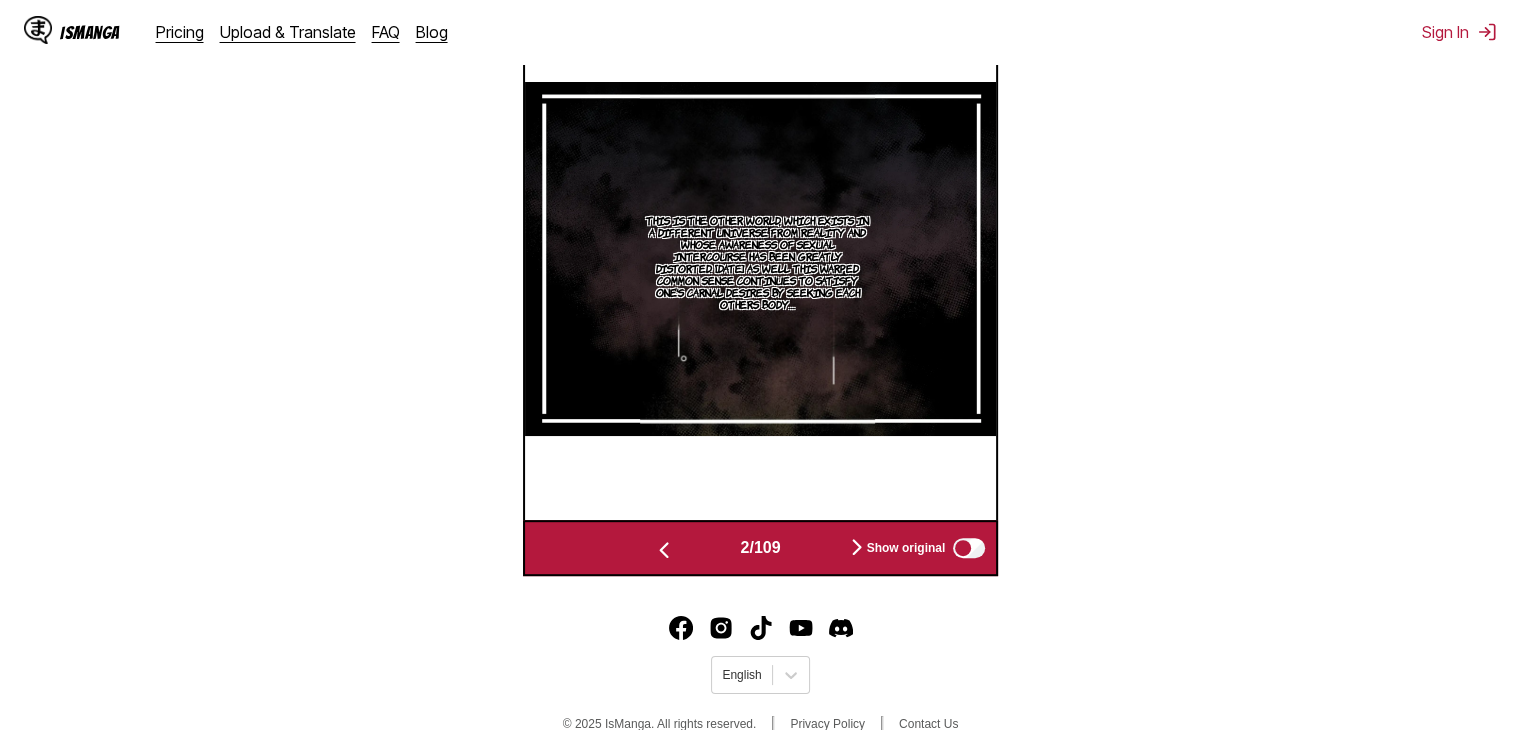 click at bounding box center (857, 547) 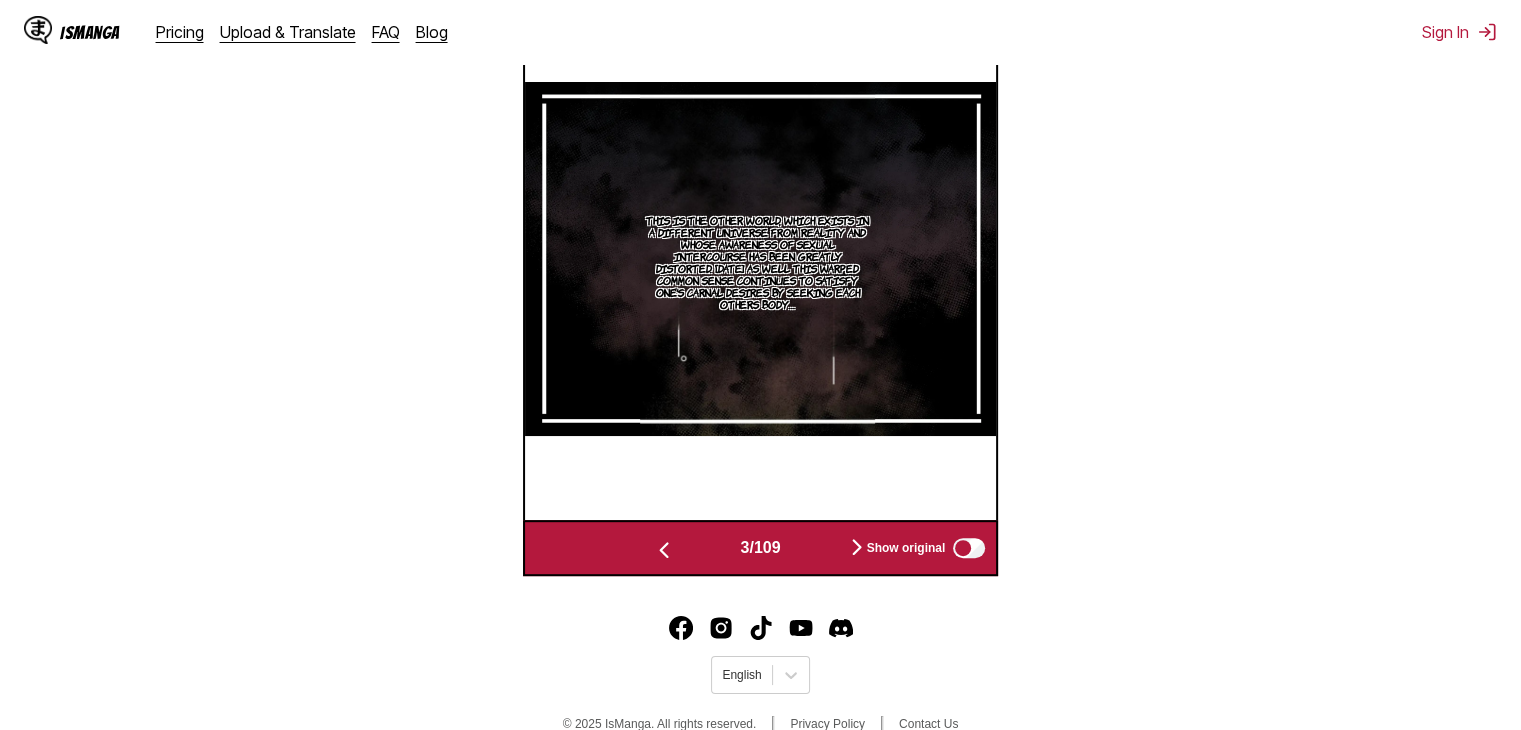 scroll, scrollTop: 0, scrollLeft: 944, axis: horizontal 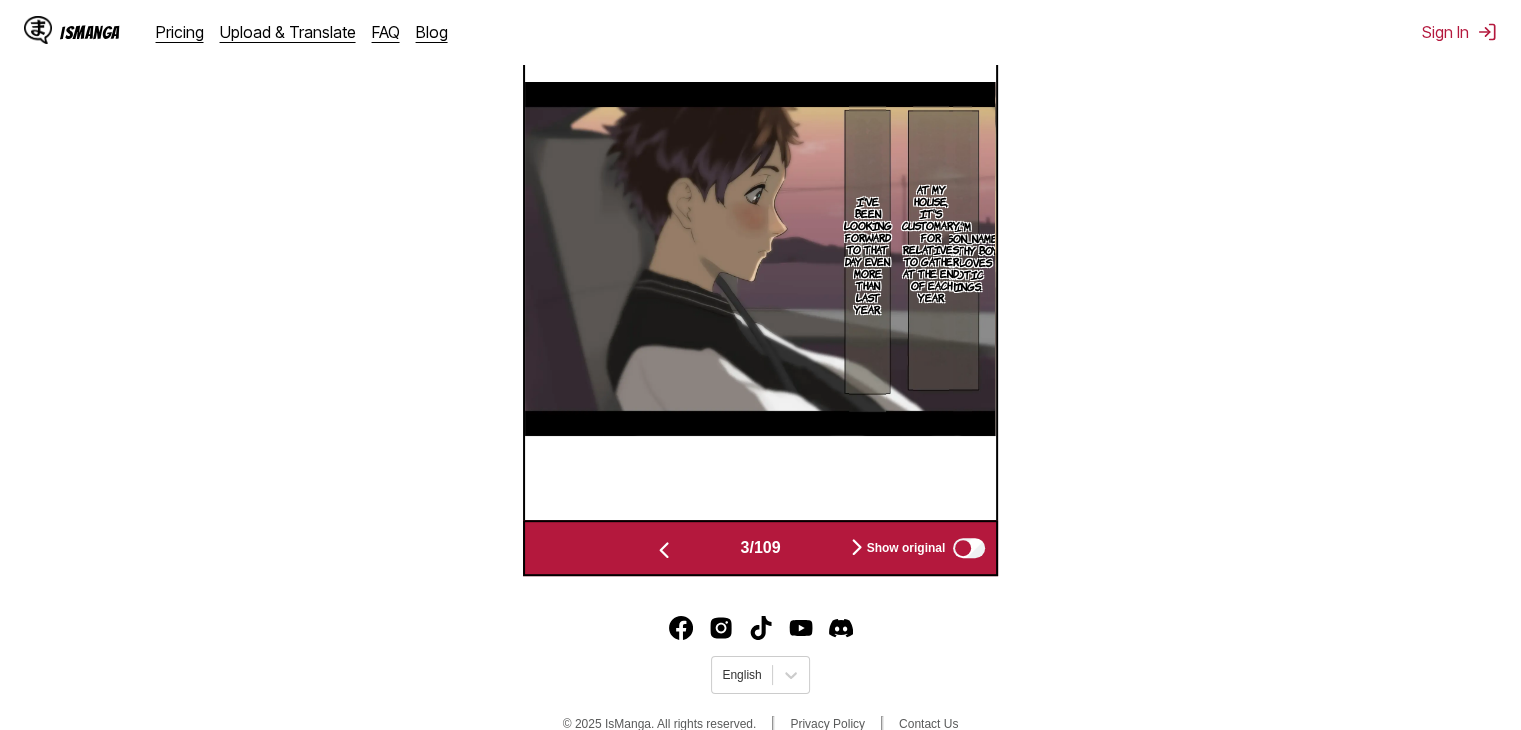click on "Show original" at bounding box center [922, 548] 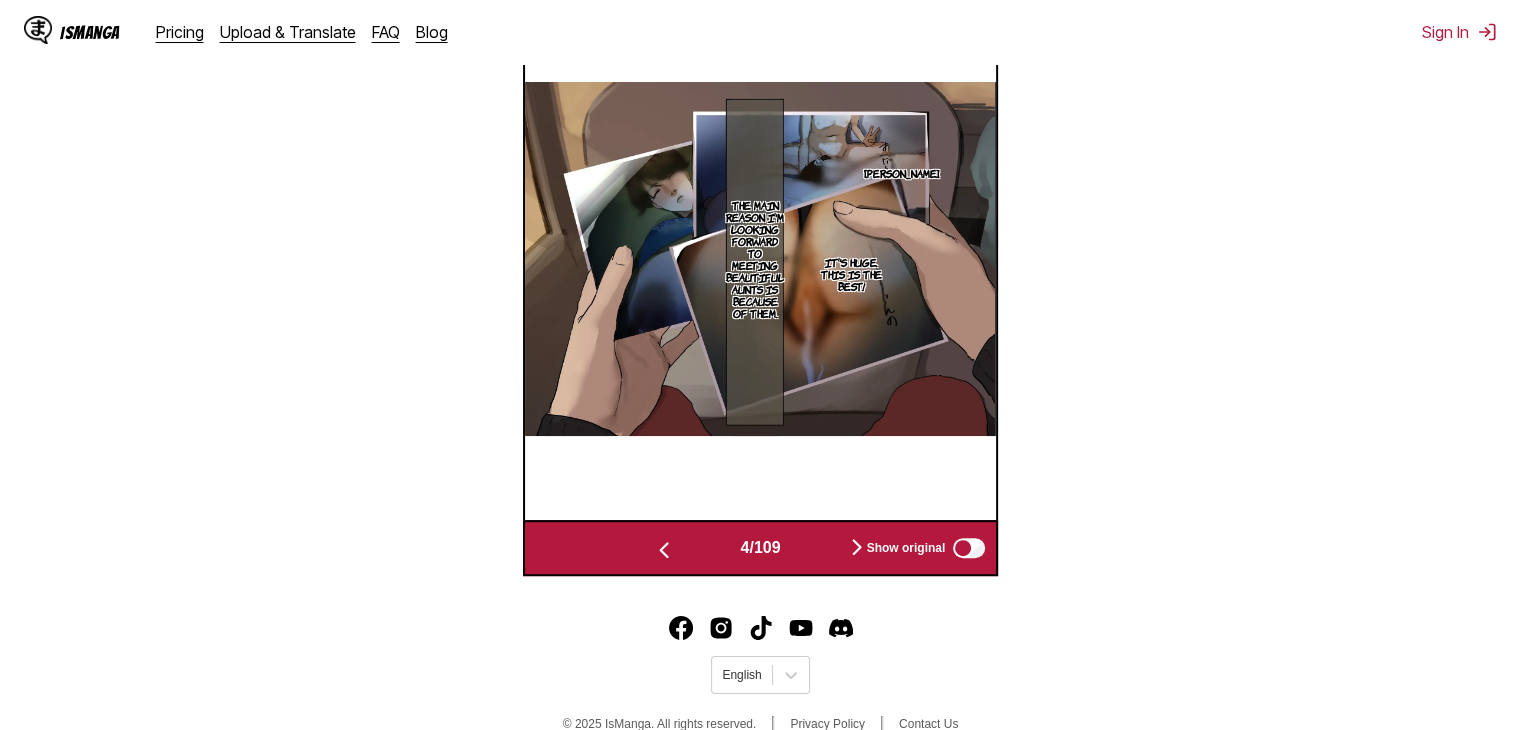 click at bounding box center (857, 547) 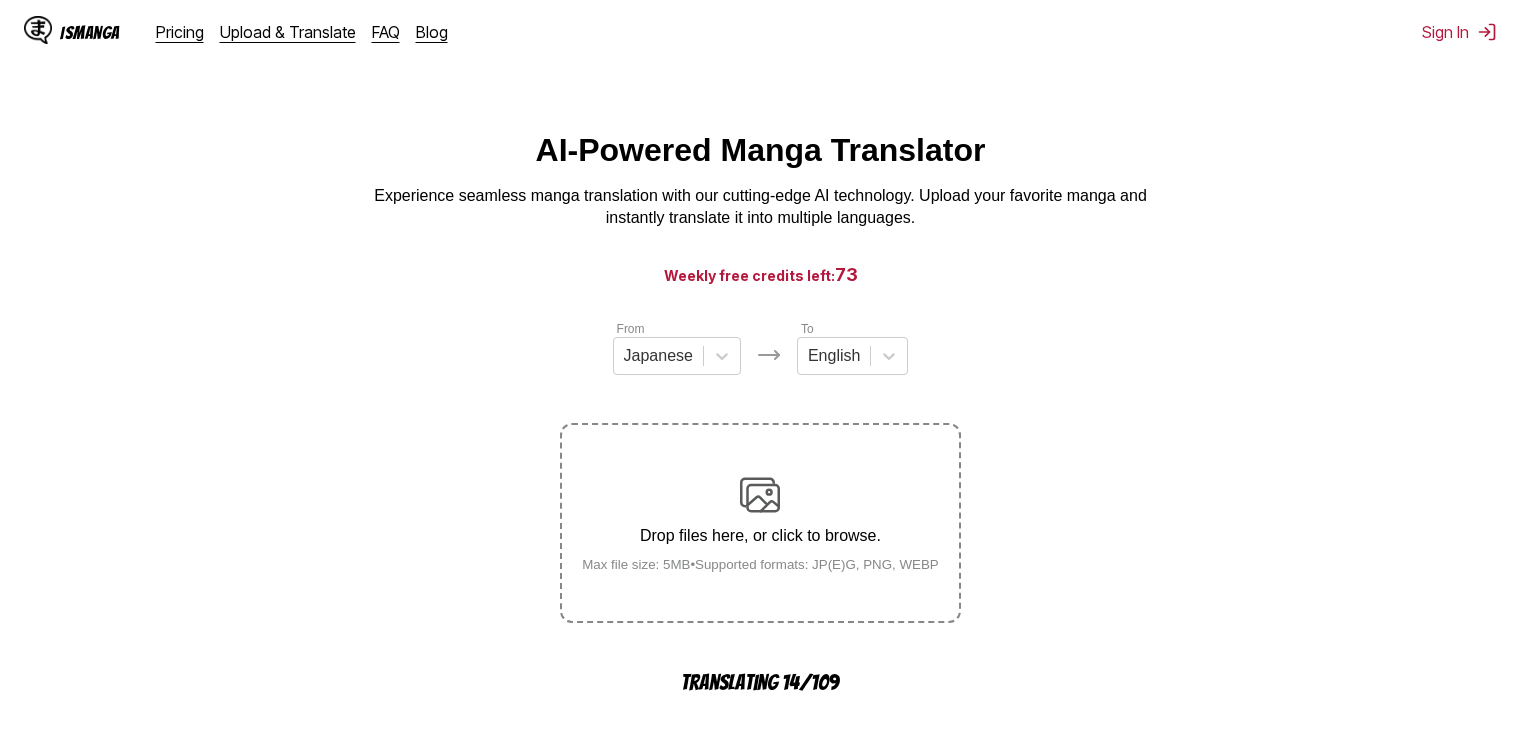 scroll, scrollTop: 800, scrollLeft: 0, axis: vertical 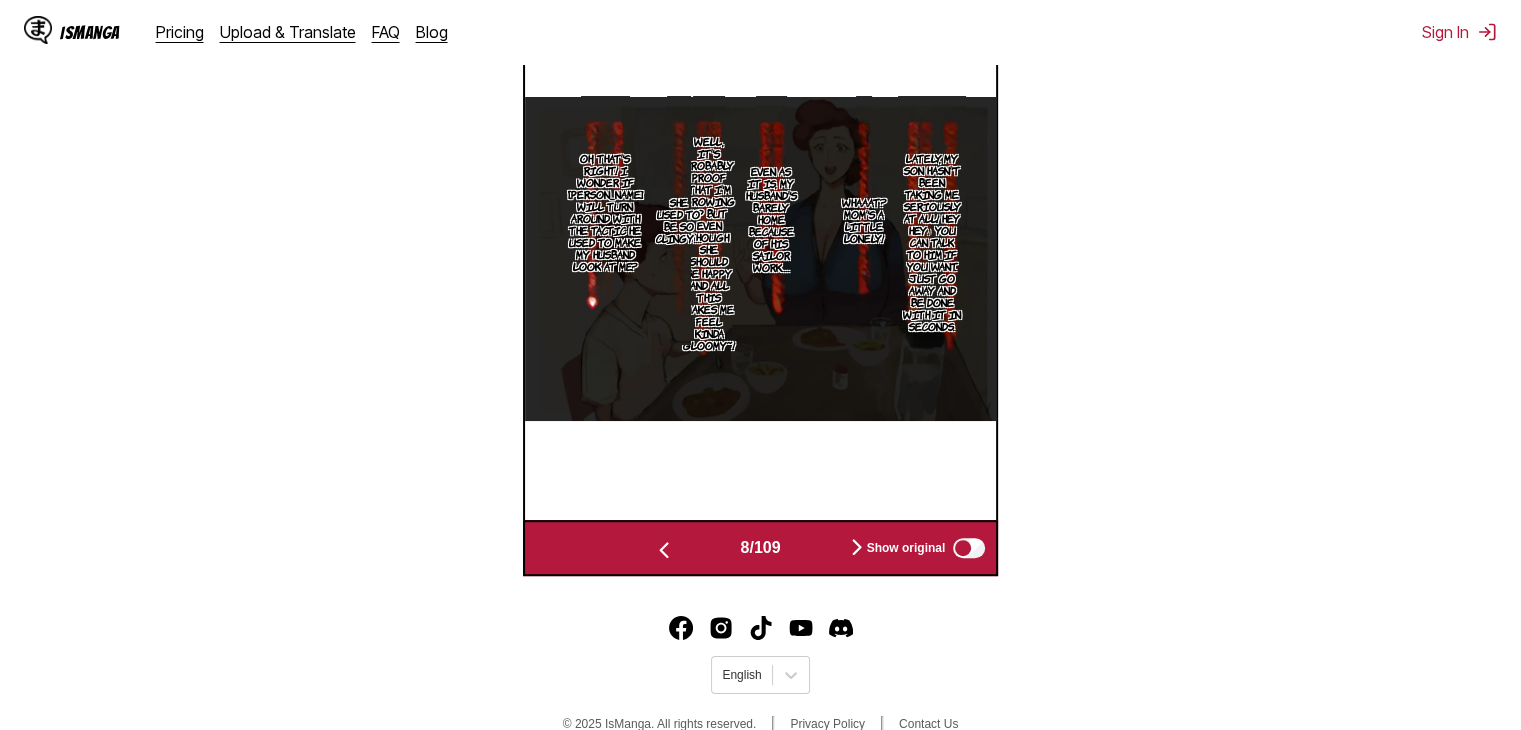 click at bounding box center [857, 547] 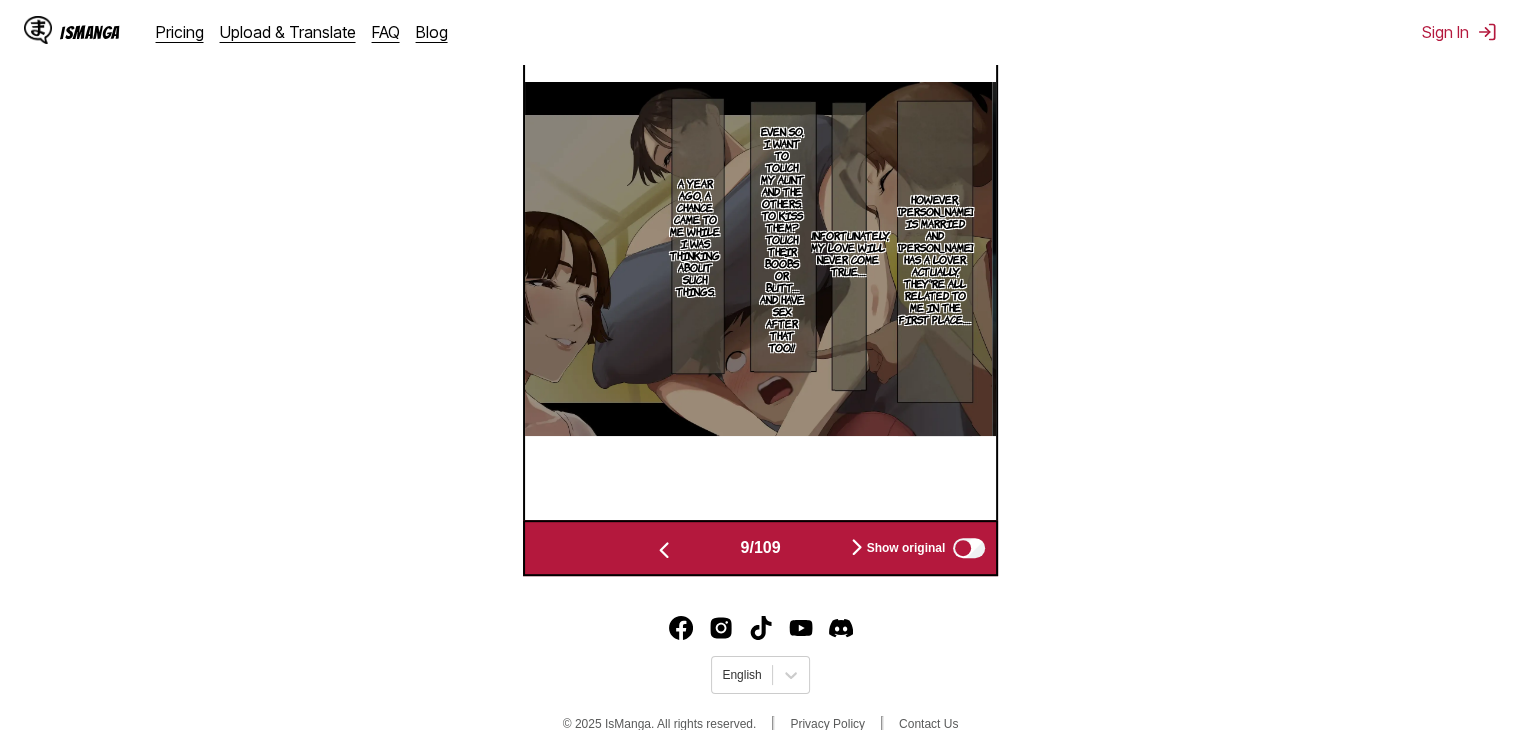 click at bounding box center [857, 547] 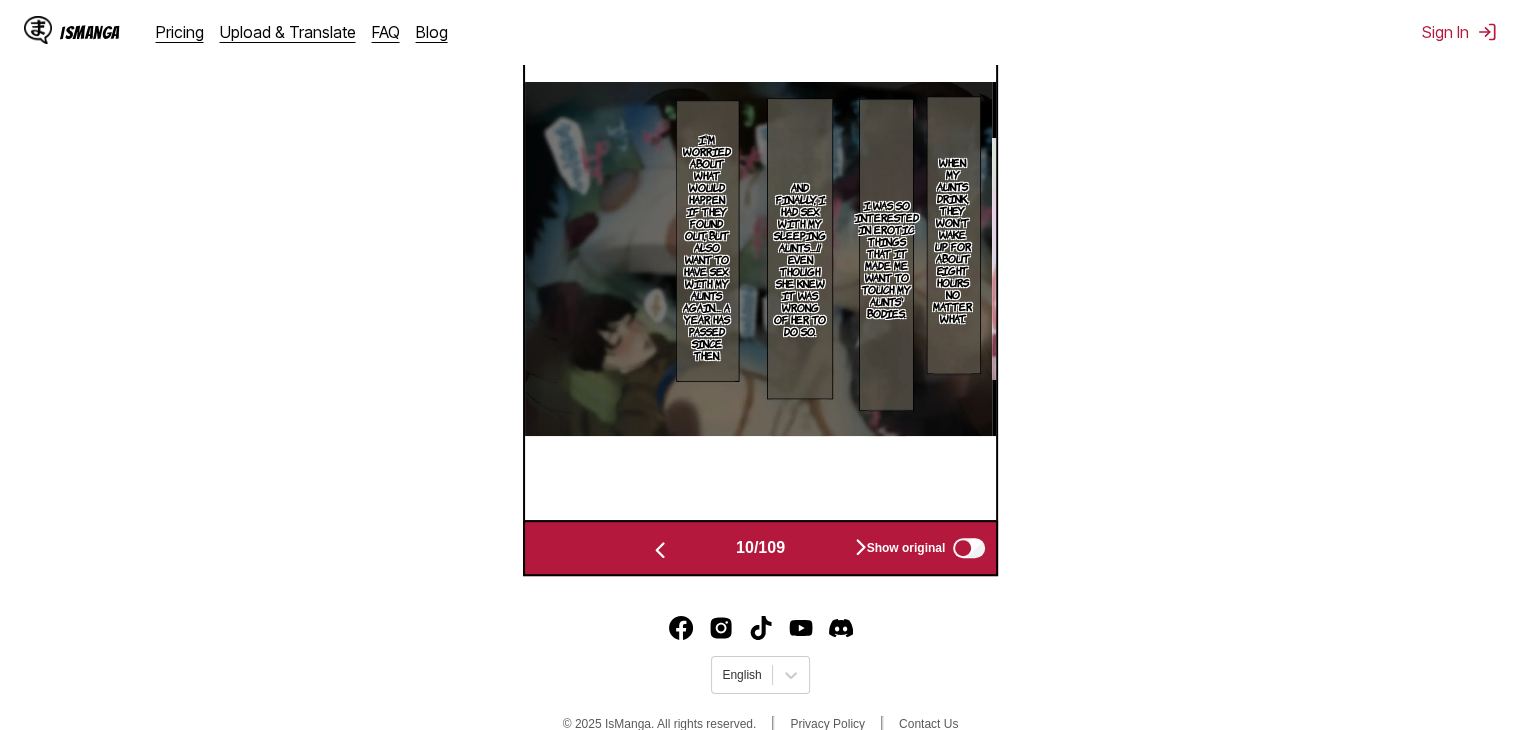 click at bounding box center [660, 550] 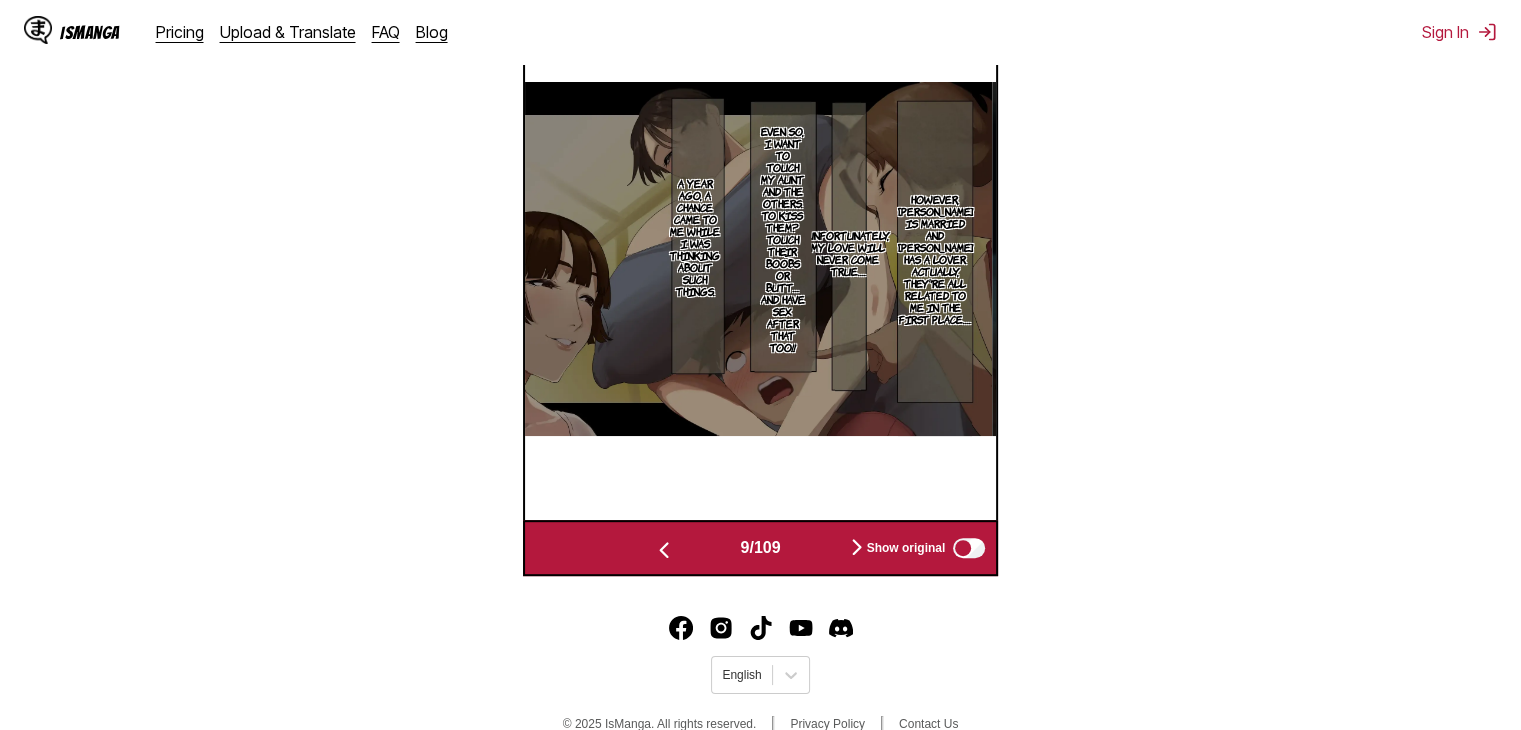 click at bounding box center [664, 550] 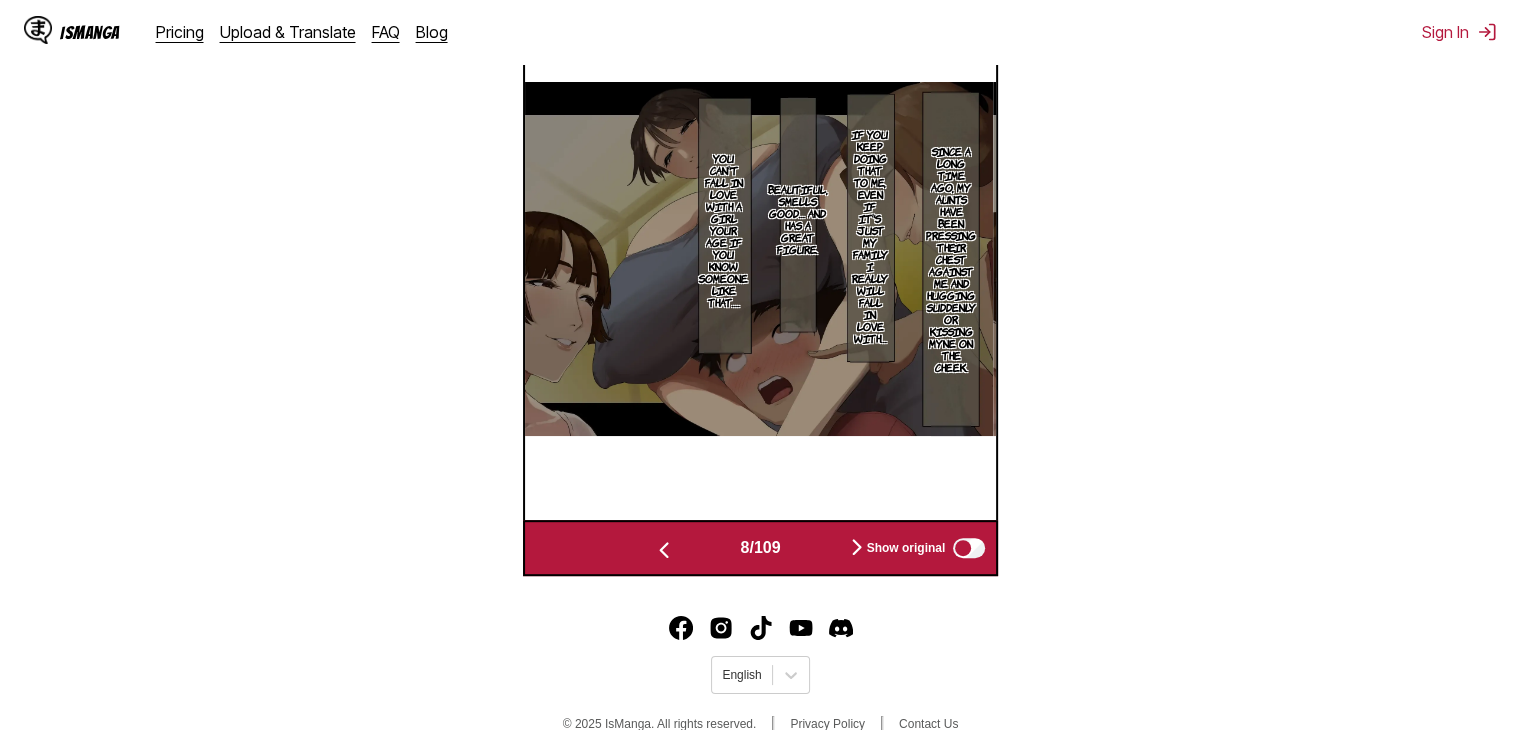 click at bounding box center [664, 550] 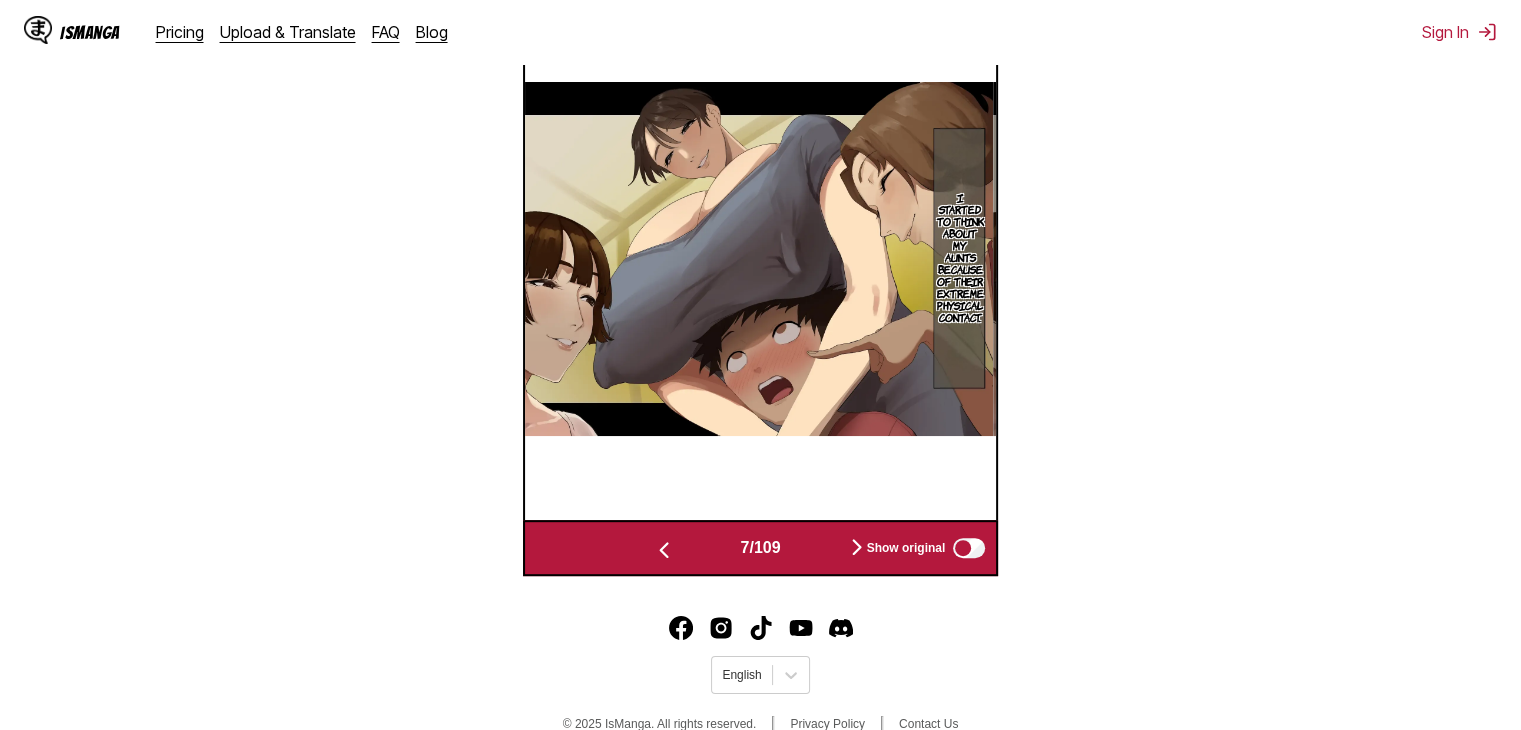 click at bounding box center [664, 550] 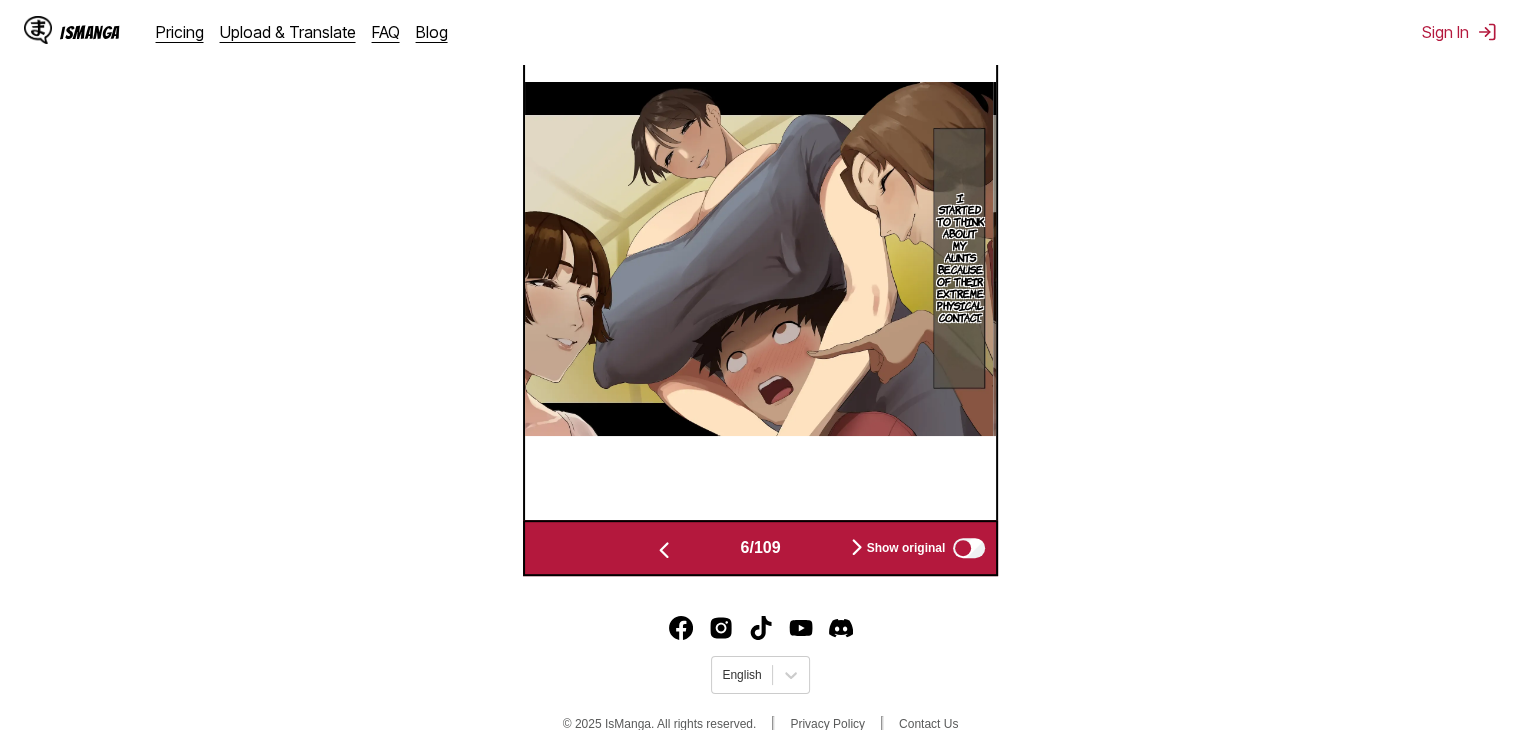 scroll, scrollTop: 0, scrollLeft: 2360, axis: horizontal 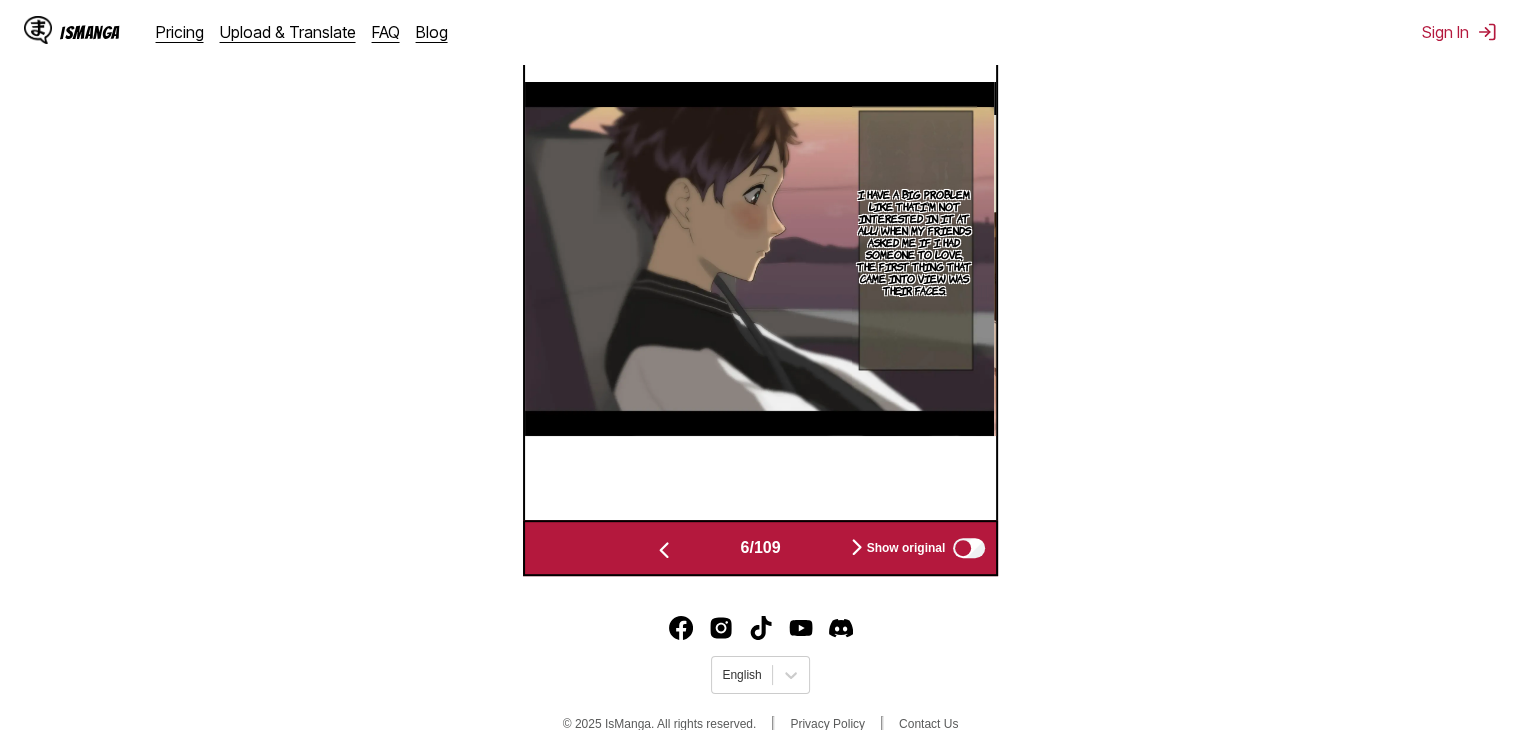 click at bounding box center [664, 550] 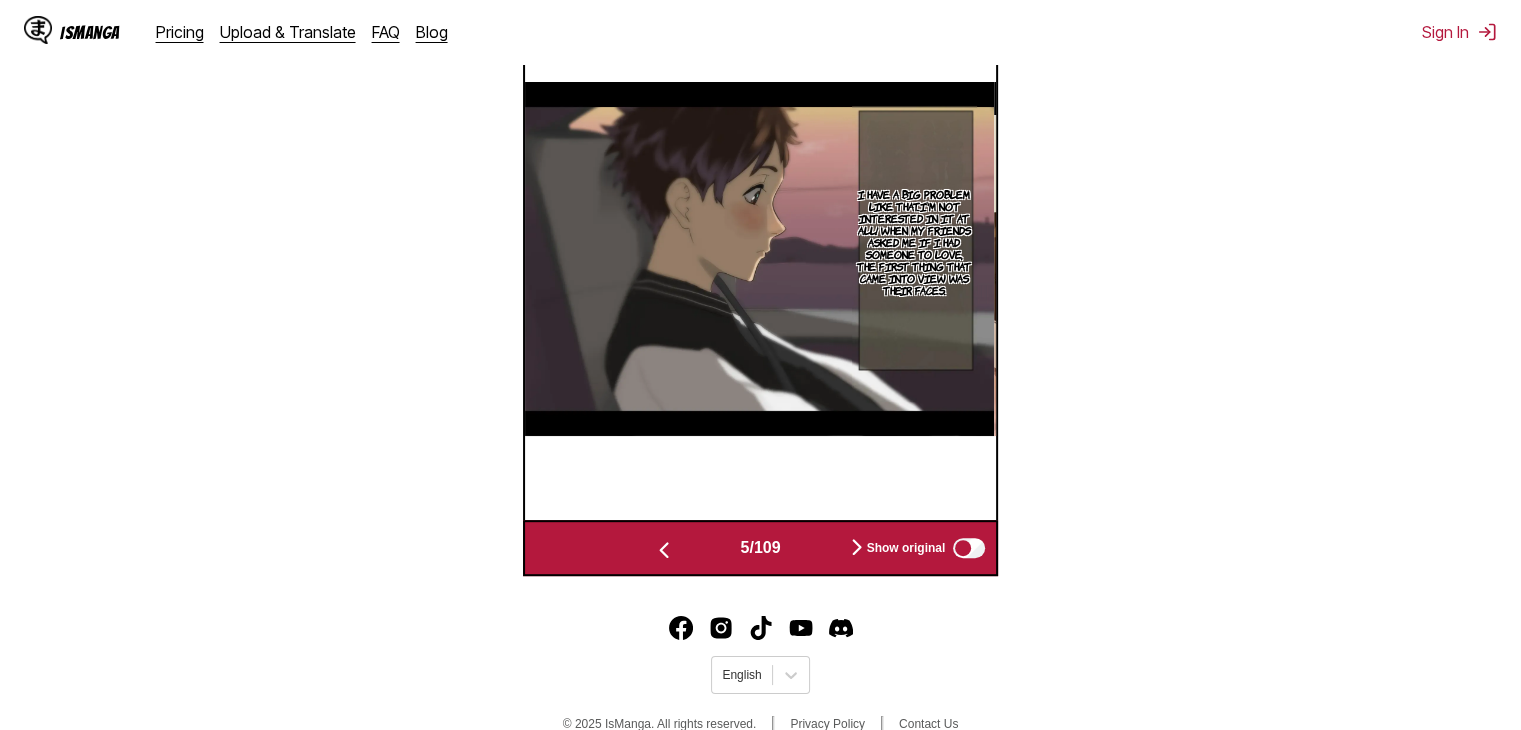 scroll, scrollTop: 0, scrollLeft: 1888, axis: horizontal 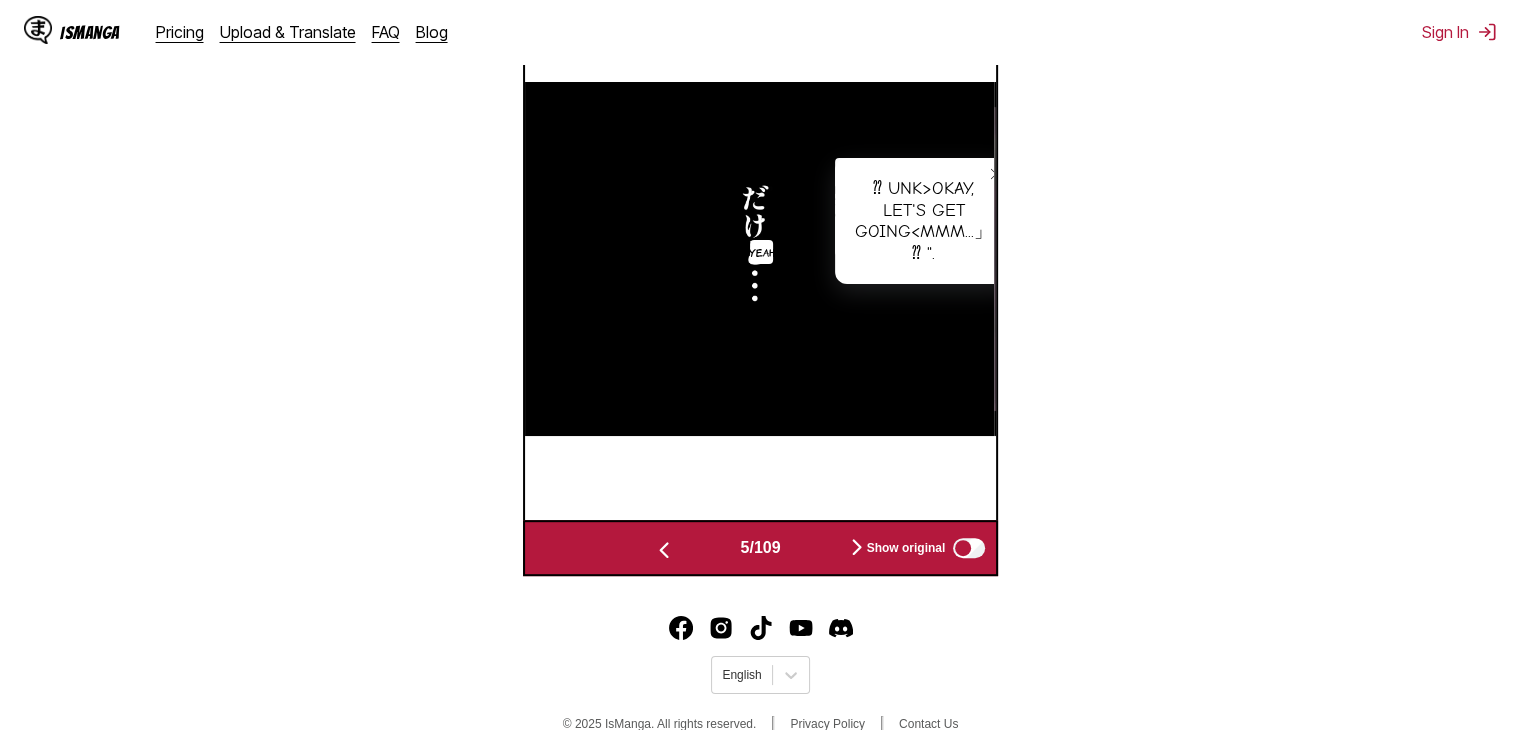 click on "⁇ unk>Okay, let's get going<mmm...」 ⁇ "." at bounding box center (923, 221) 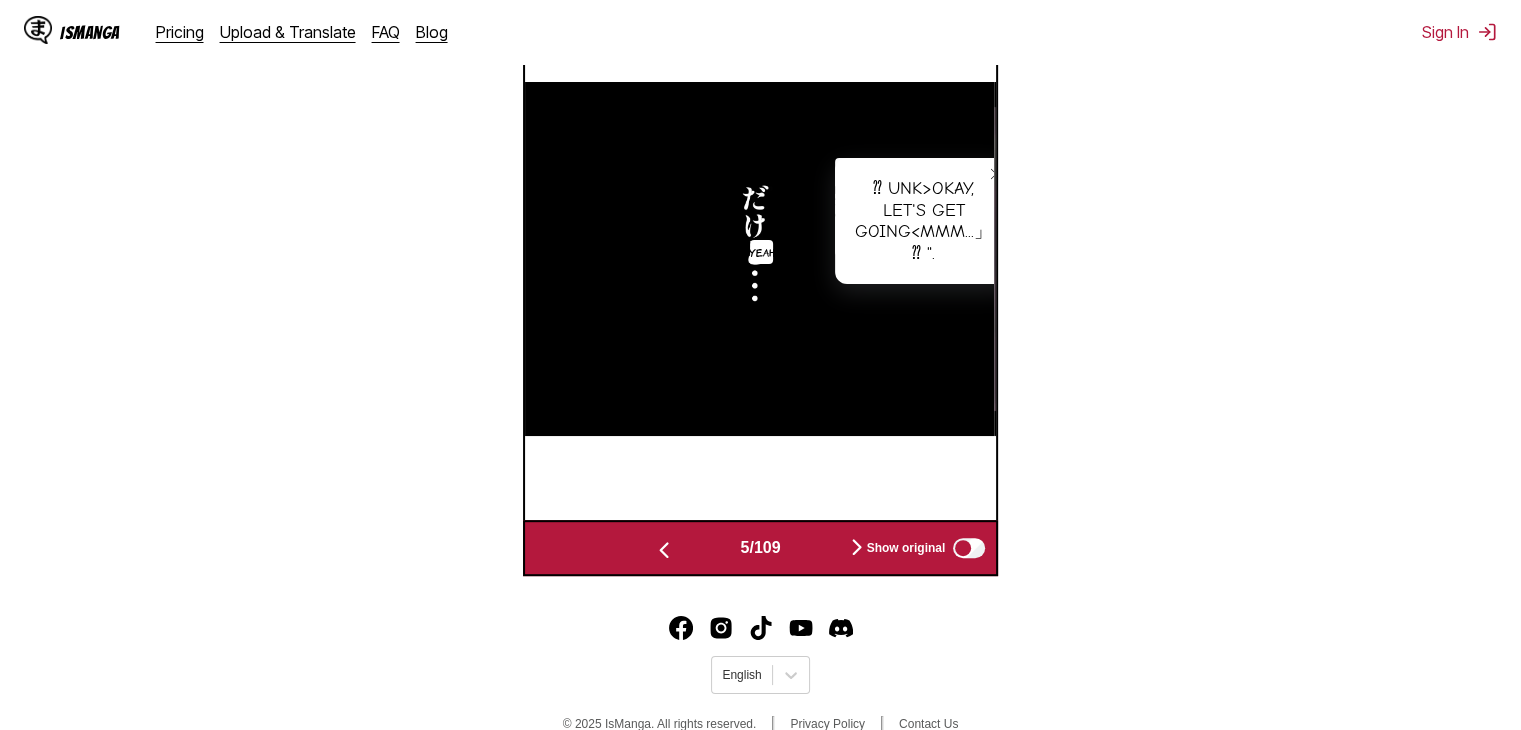 click on "Yeah." at bounding box center [761, 252] 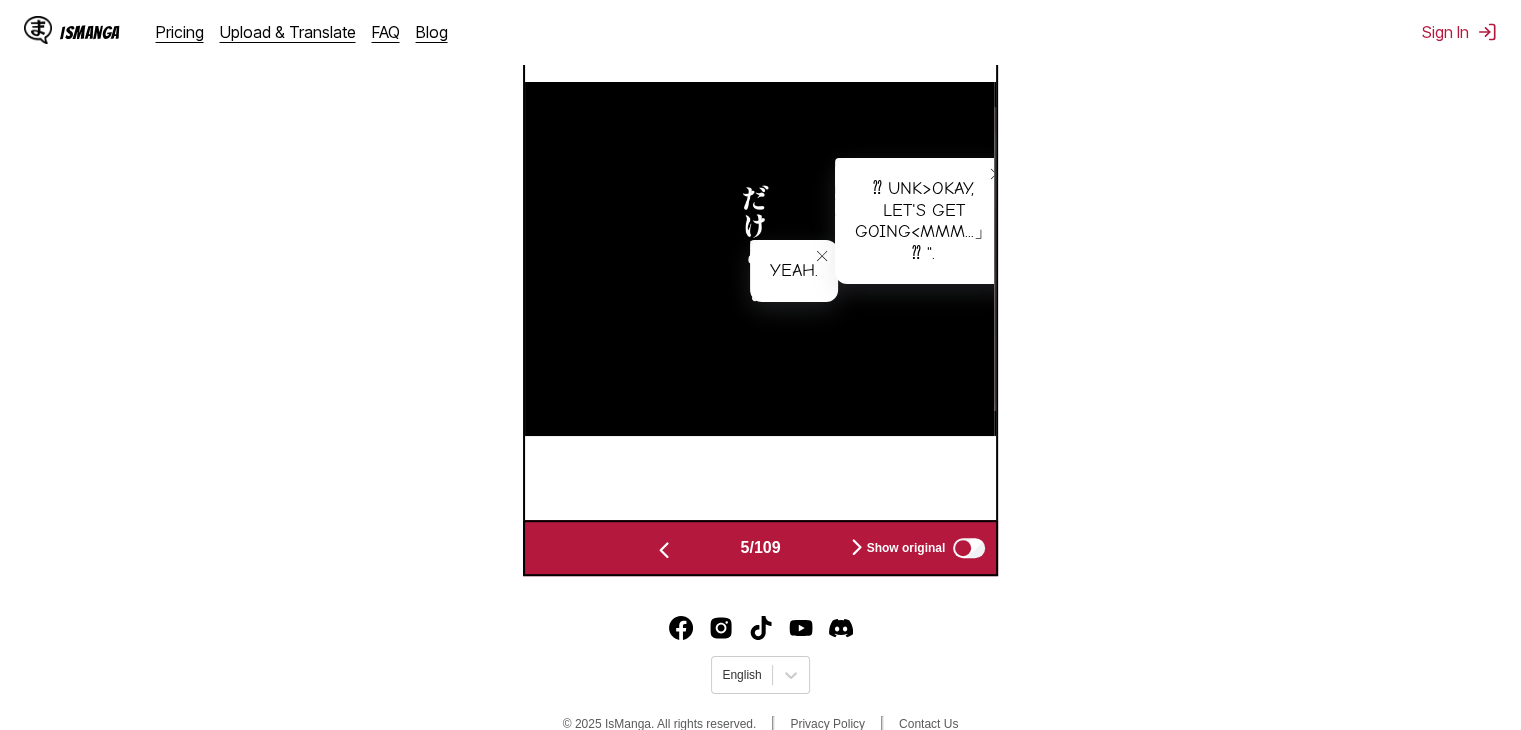 click on "Yeah." at bounding box center (794, 271) 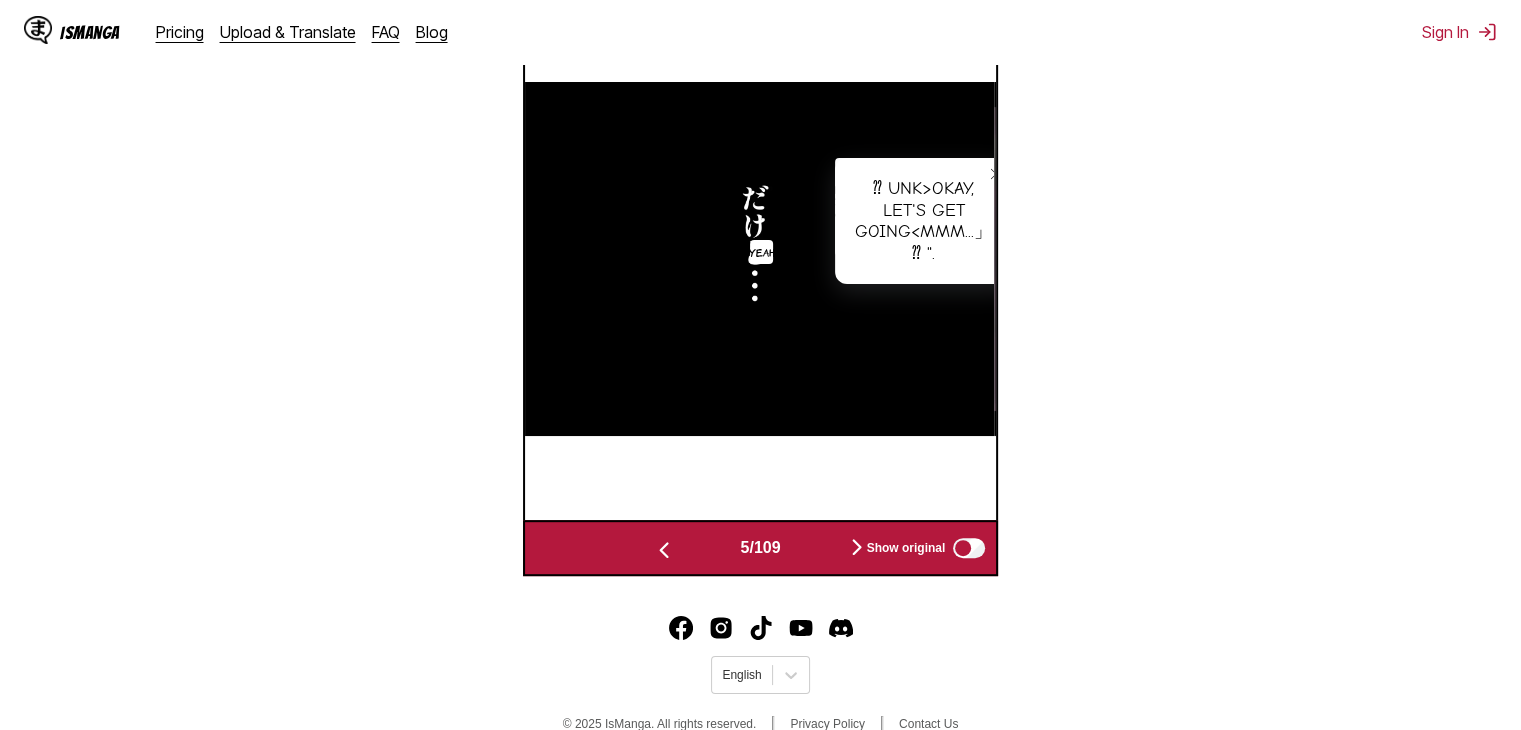 click 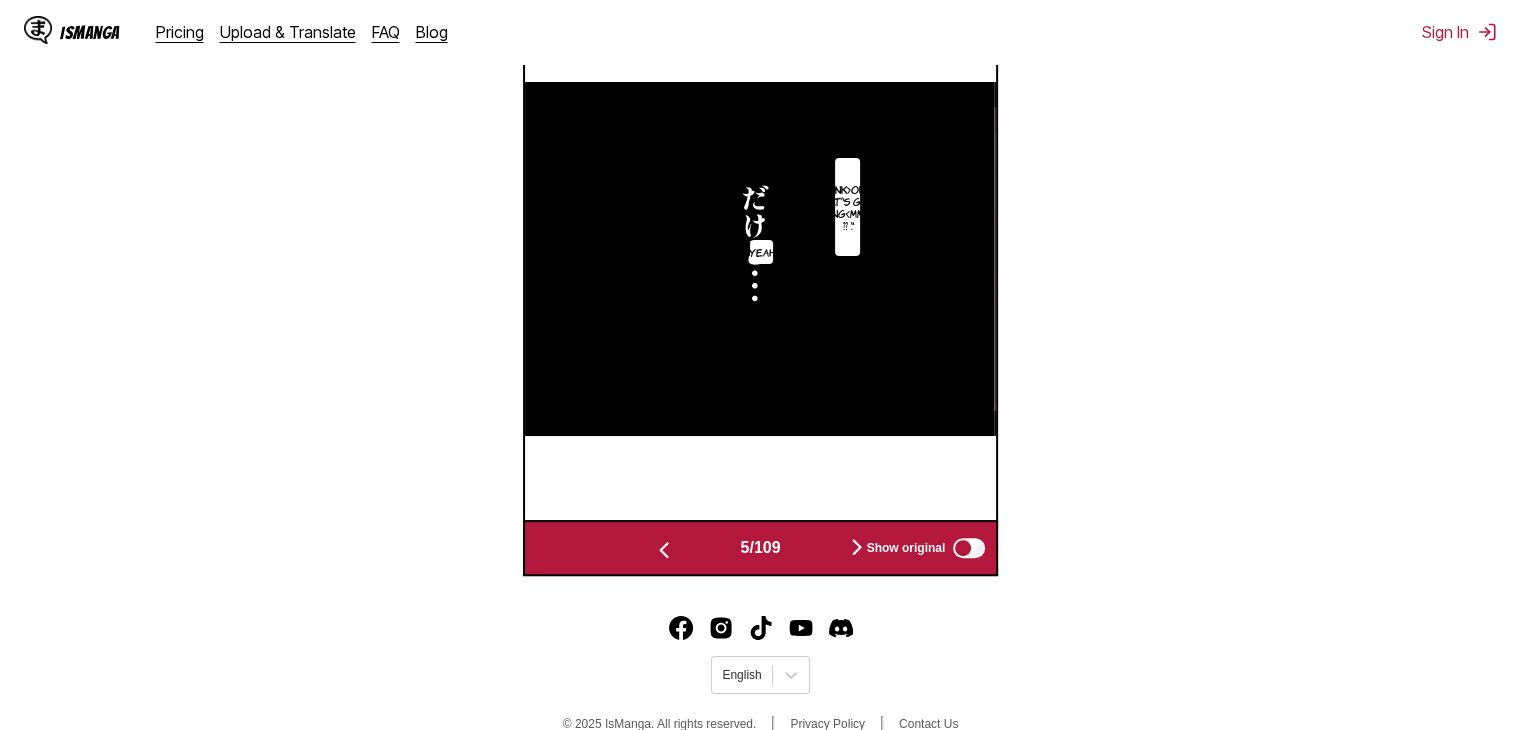 click on "⁇ unk>Okay, let's get going<mmm...」 ⁇ "." at bounding box center (847, 207) 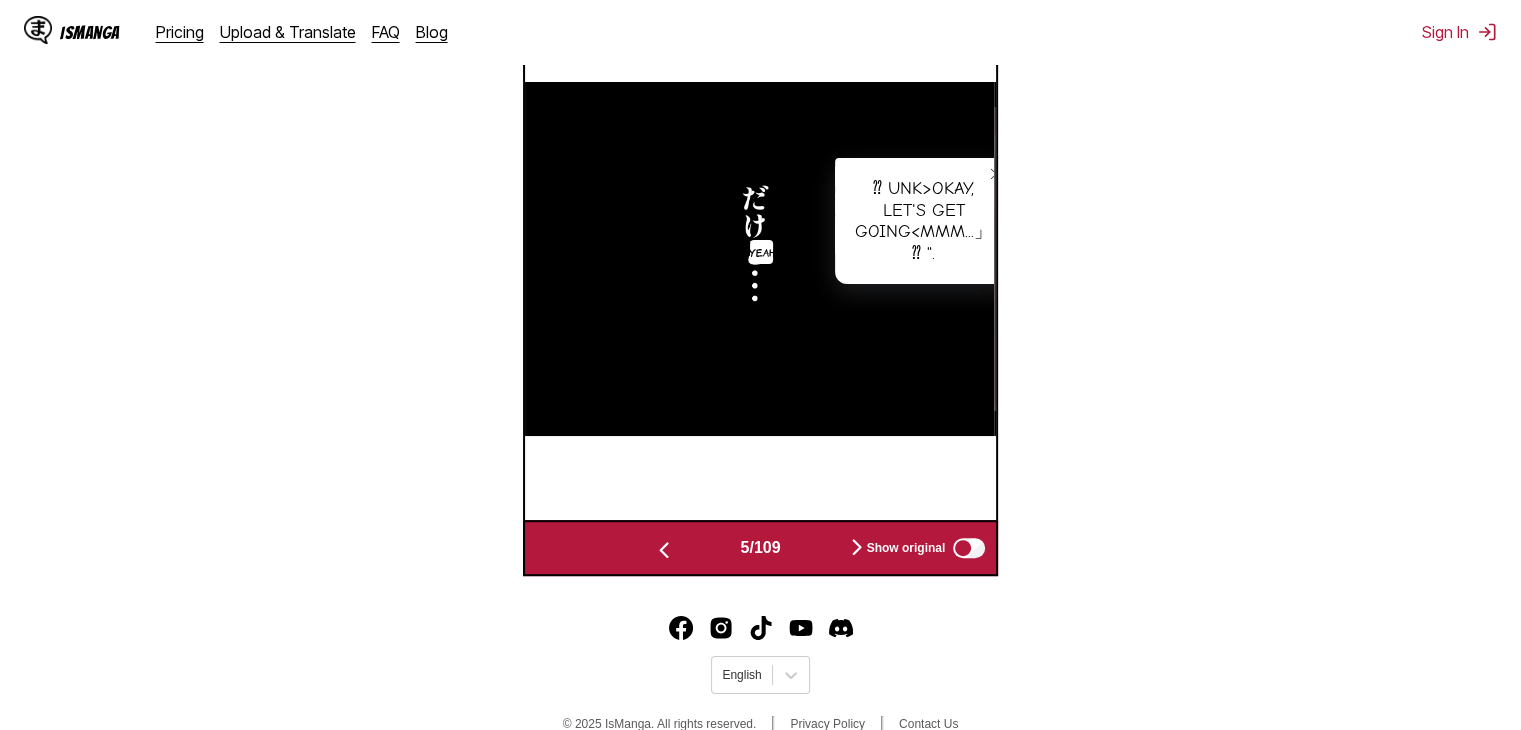click 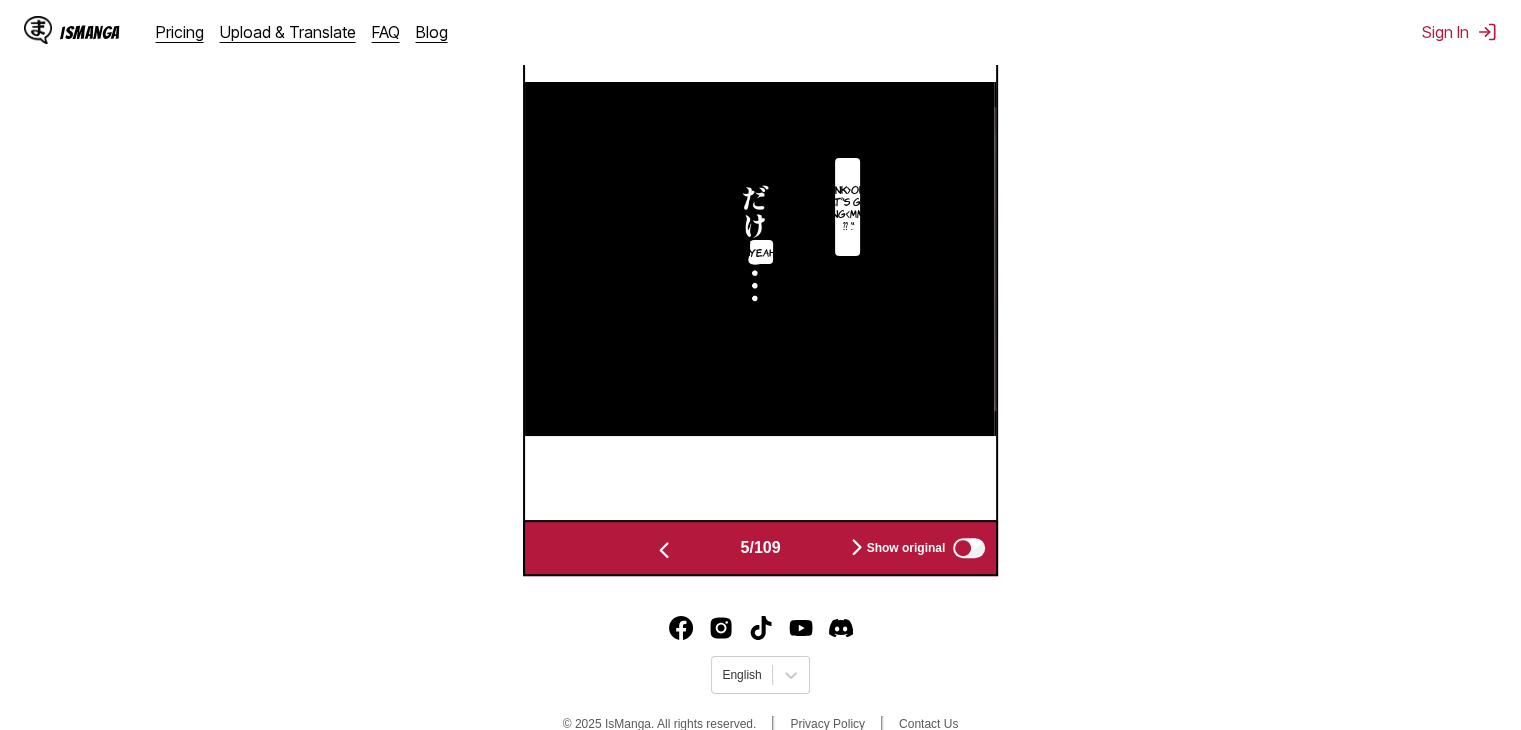 click on "⁇ unk>Okay, let's get going<mmm...」 ⁇ "." at bounding box center [847, 207] 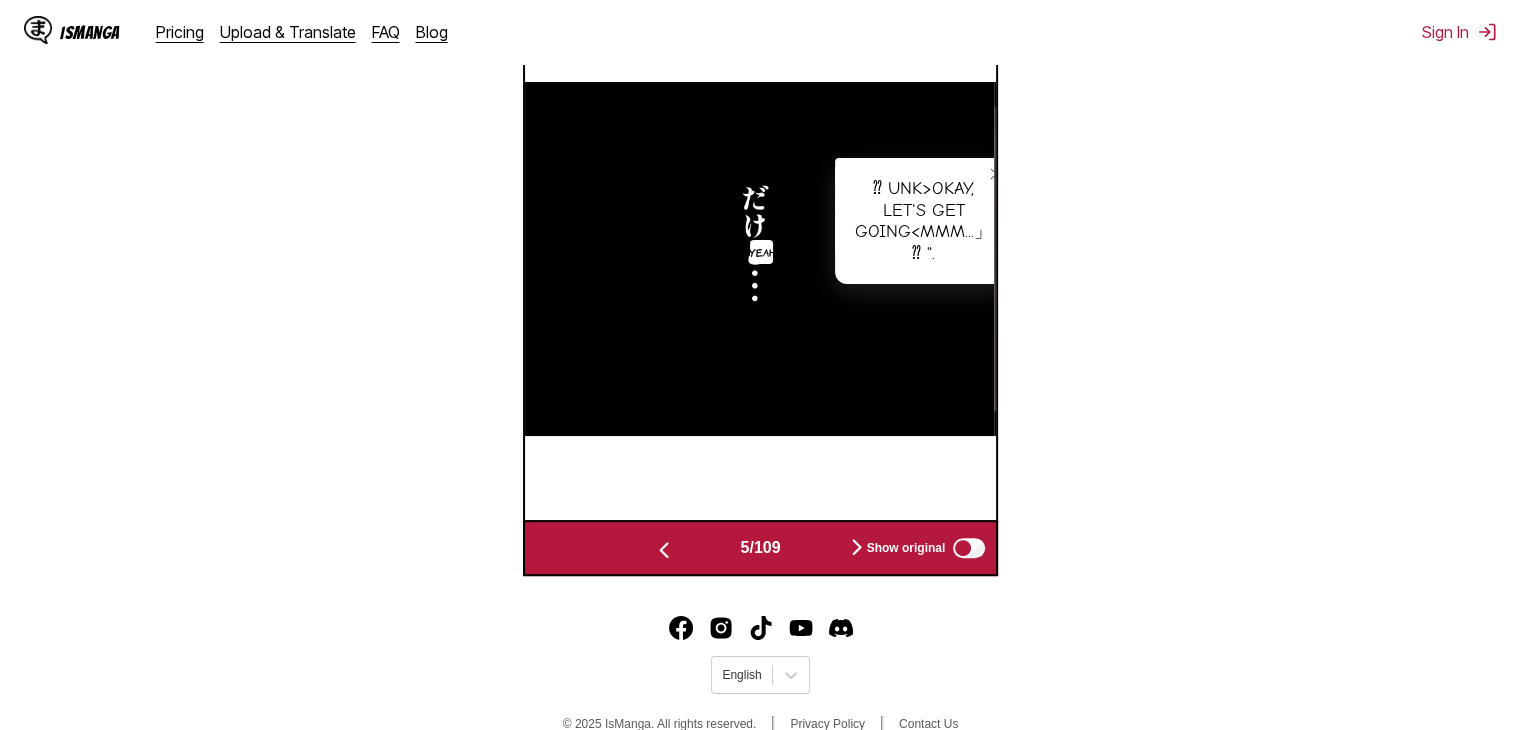 click on "⁇ unk>Okay, let's get going<mmm...」 ⁇ "." at bounding box center [923, 221] 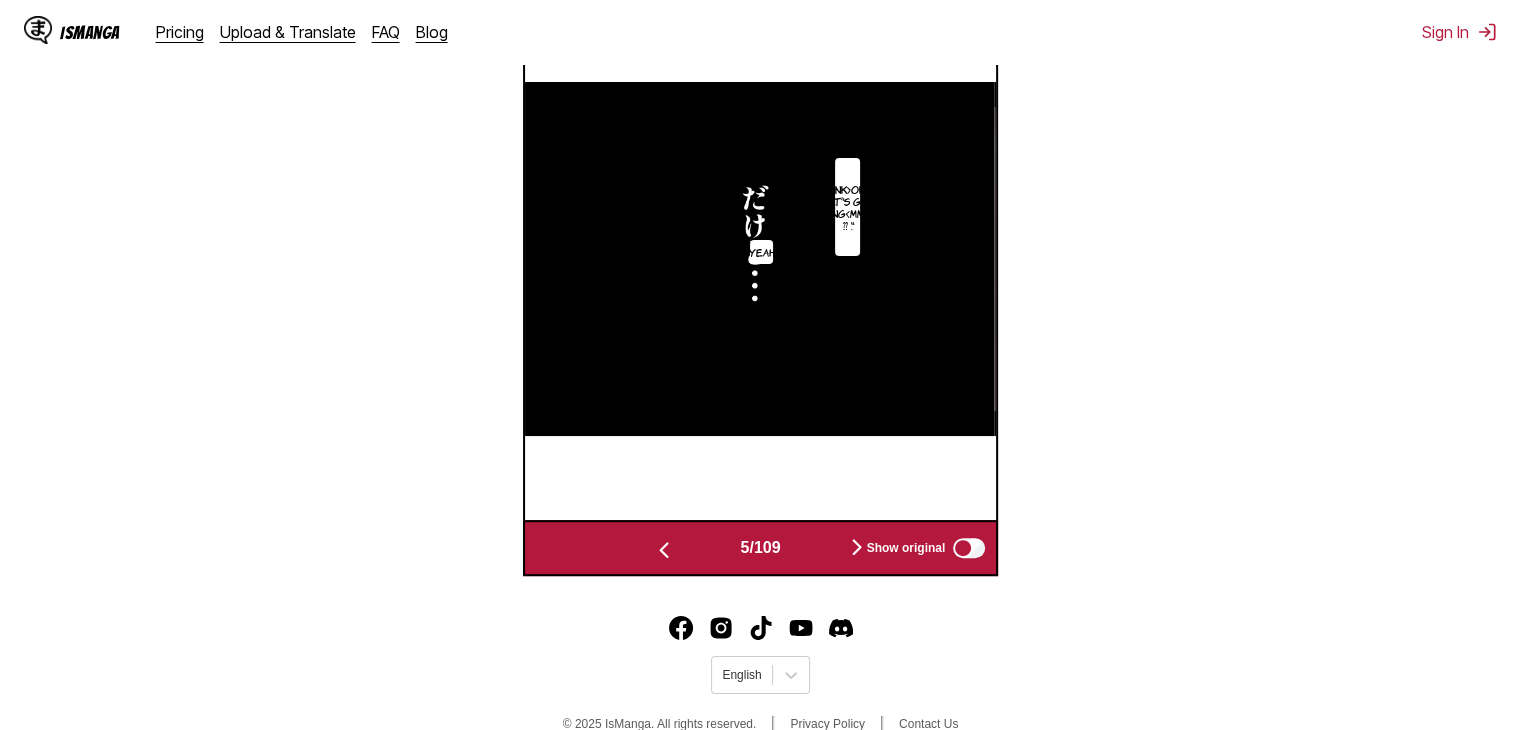 click at bounding box center (664, 550) 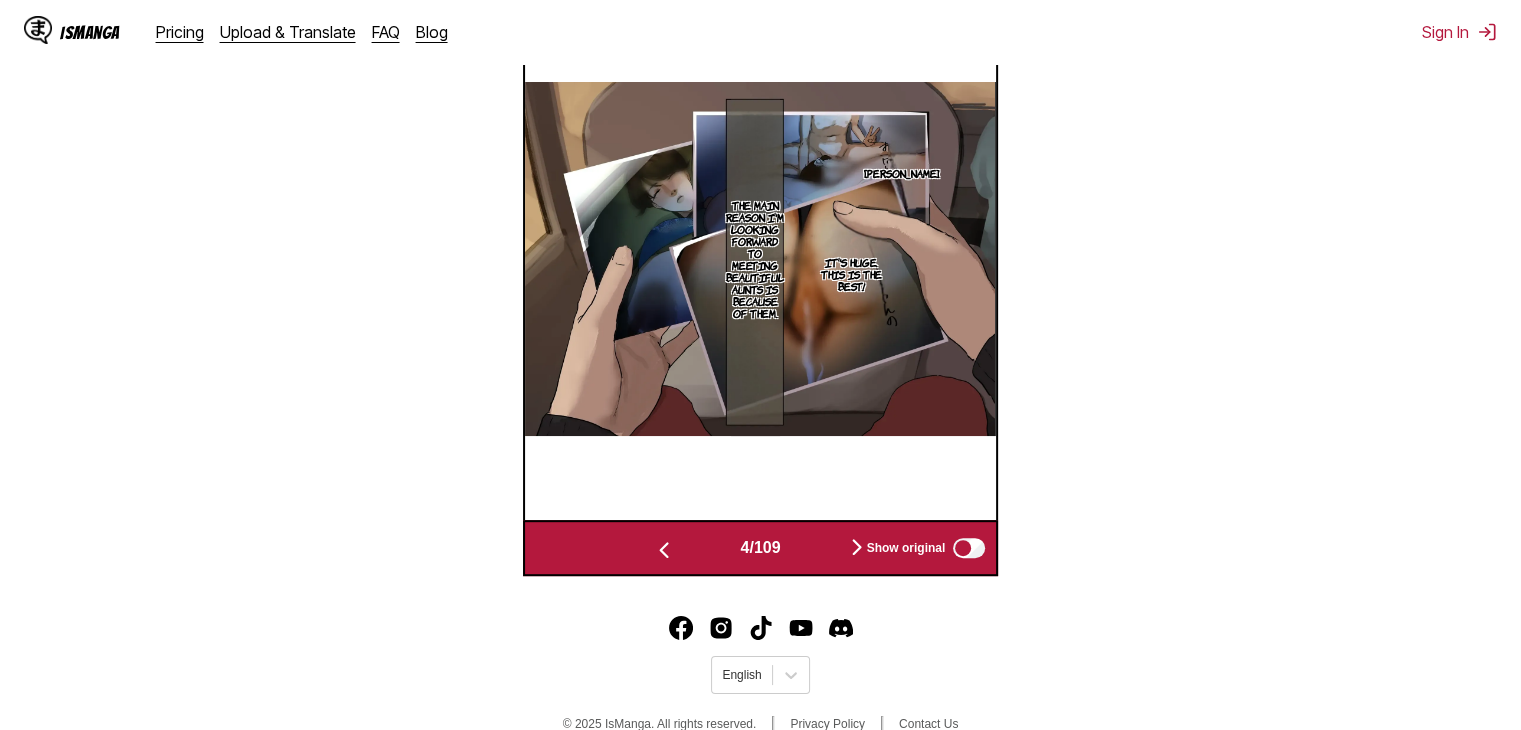 click at bounding box center (664, 550) 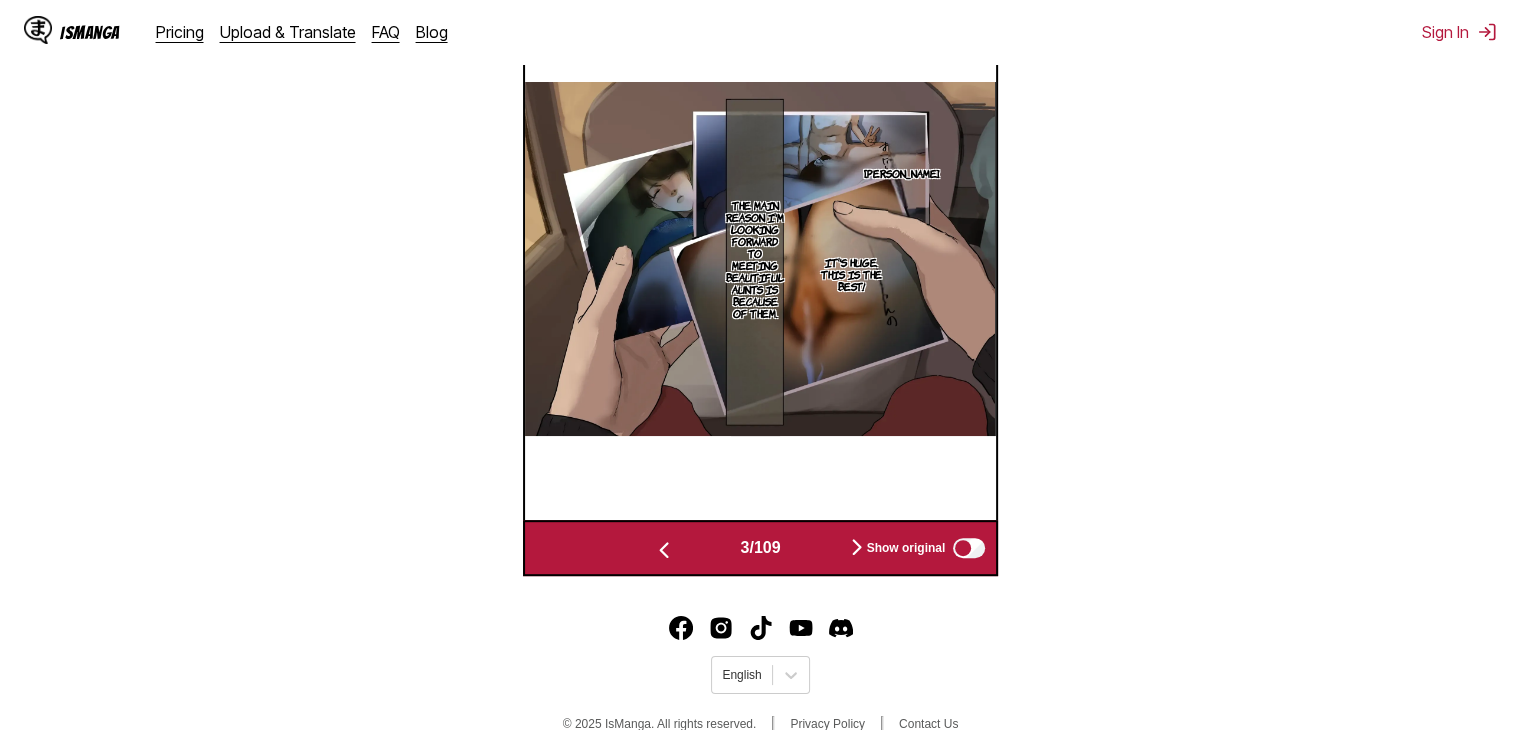scroll, scrollTop: 0, scrollLeft: 944, axis: horizontal 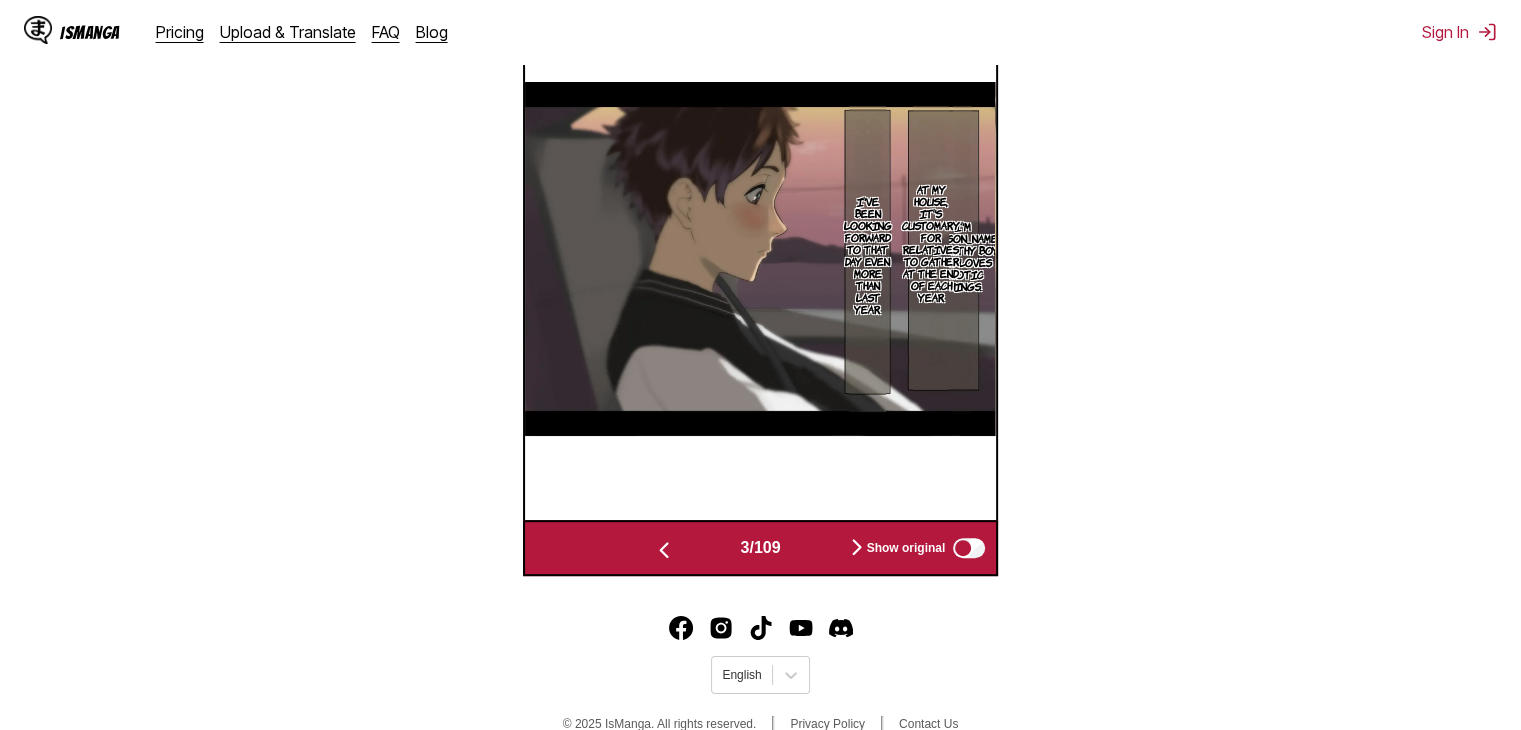 click on "At my house, it's customary for relatives to gather at the end of each year." at bounding box center [931, 243] 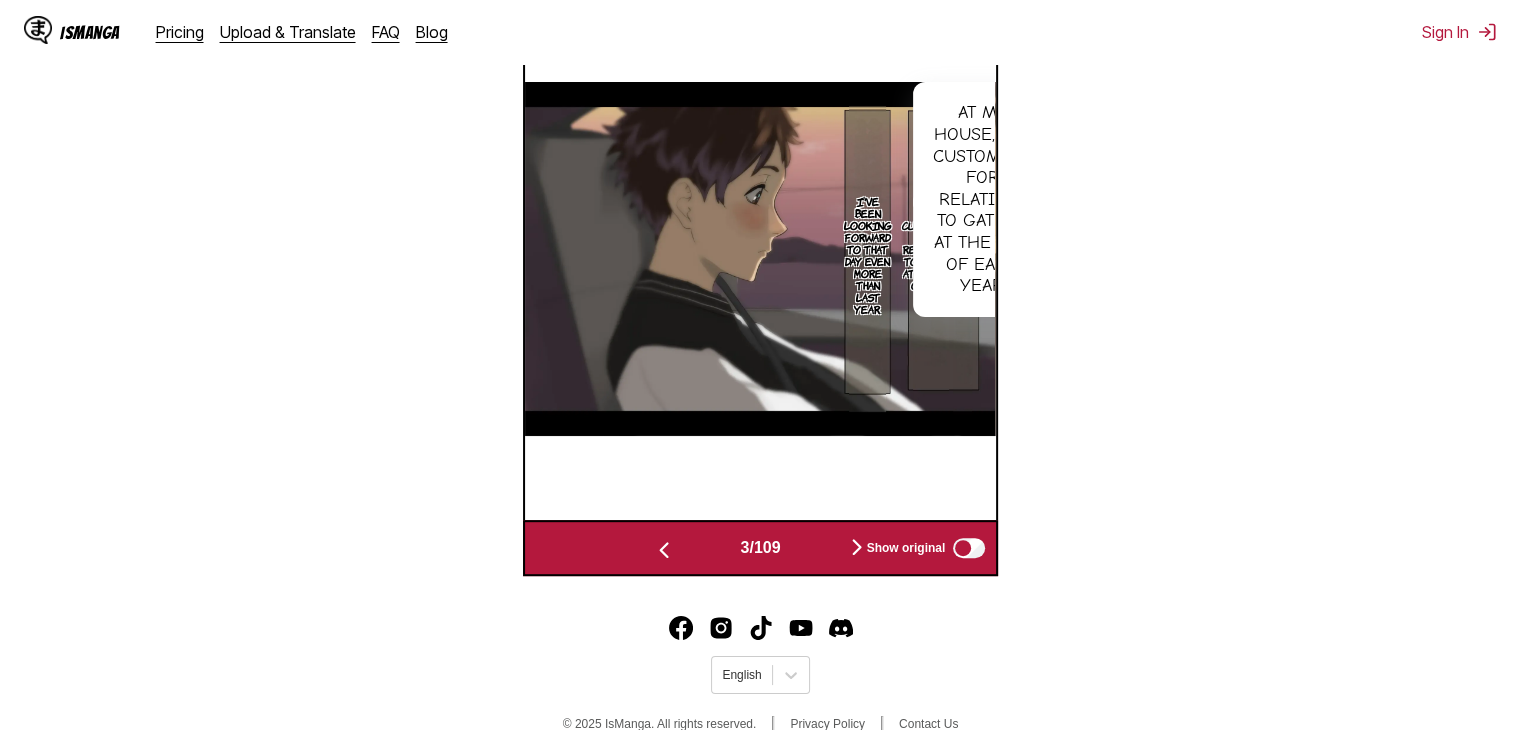 click on "I'm Junya Akashi. A healthy boy who loves erotic things. At my house, it's customary for relatives to gather at the end of each year. At my house, it's customary for relatives to gather at the end of each year. I've been looking forward to that day even more than last year." at bounding box center (760, 259) 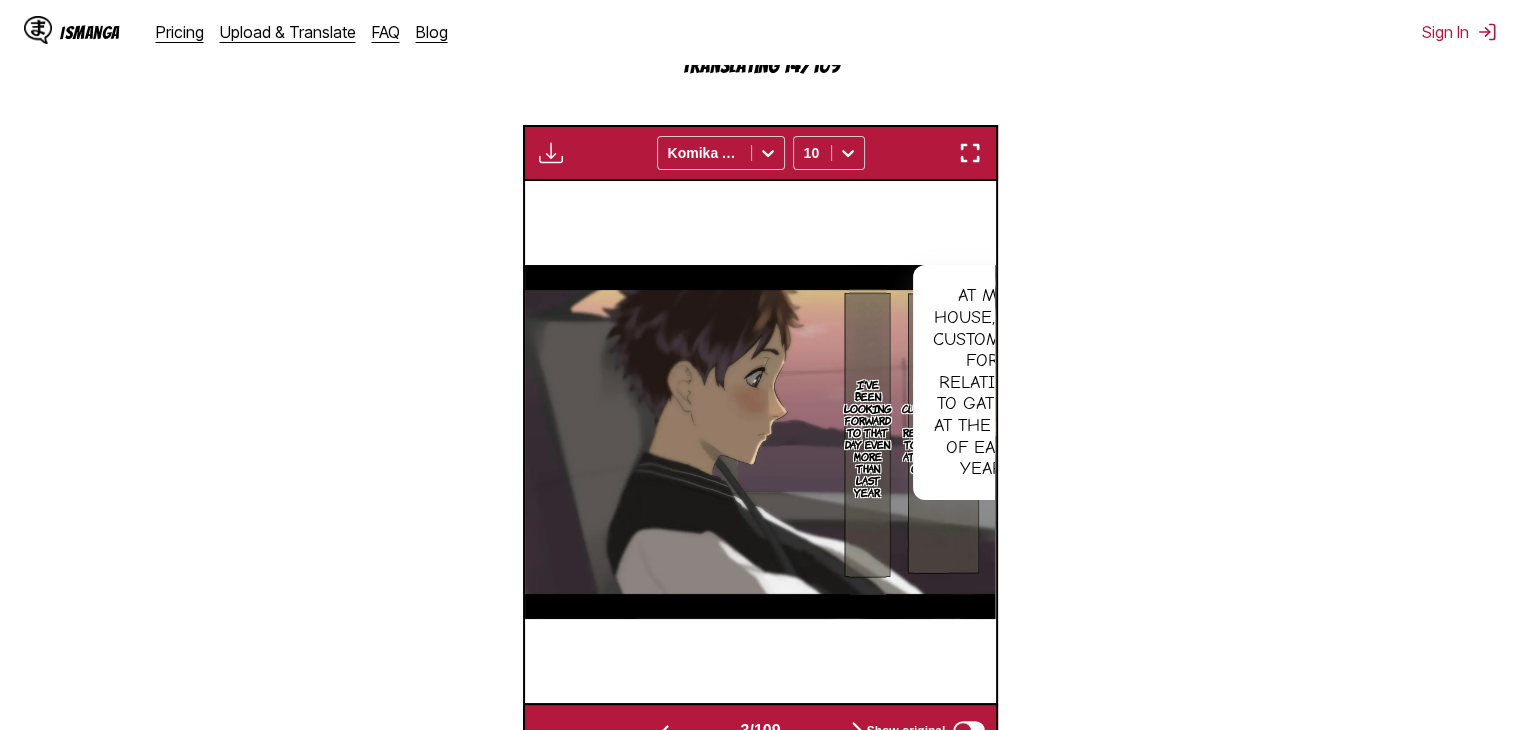 scroll, scrollTop: 400, scrollLeft: 0, axis: vertical 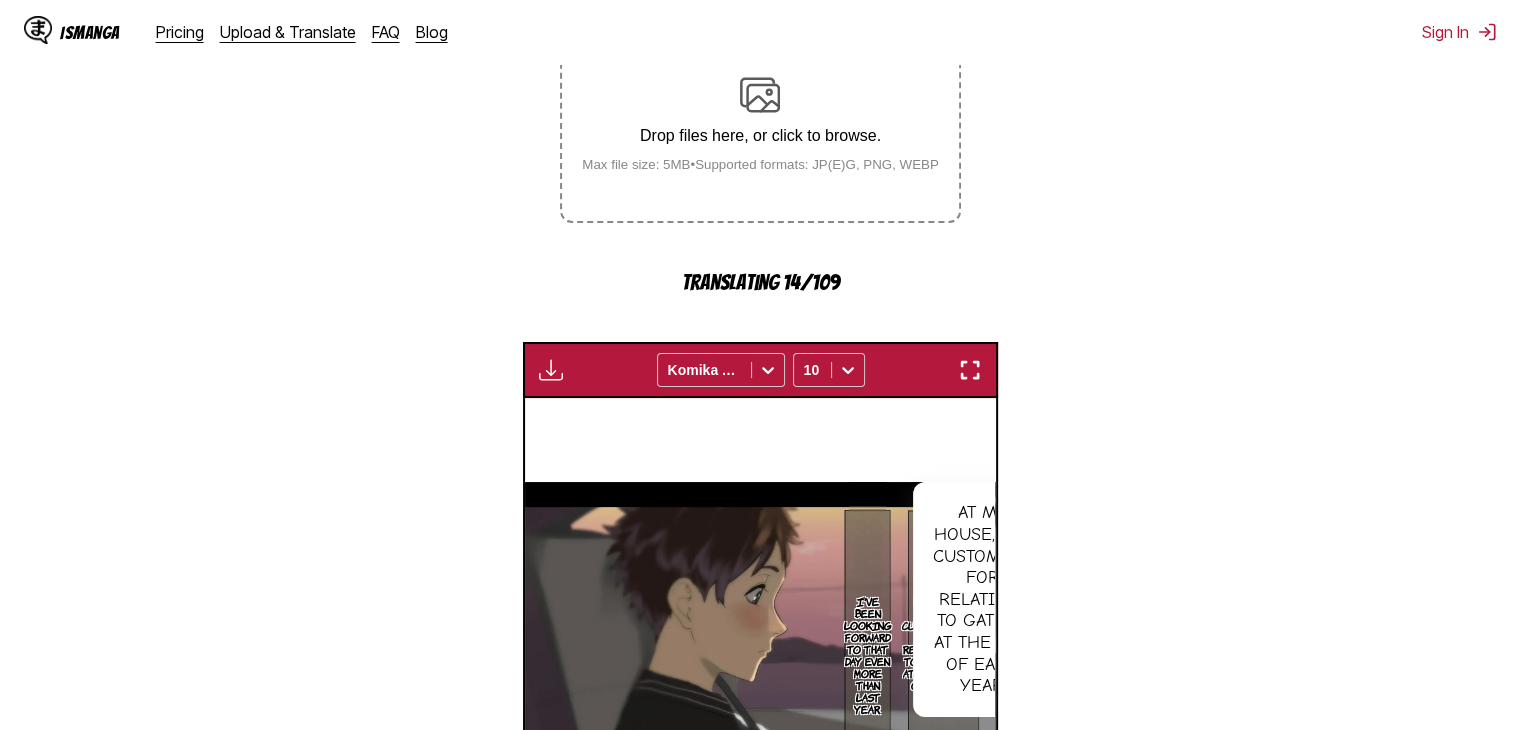 click at bounding box center [970, 370] 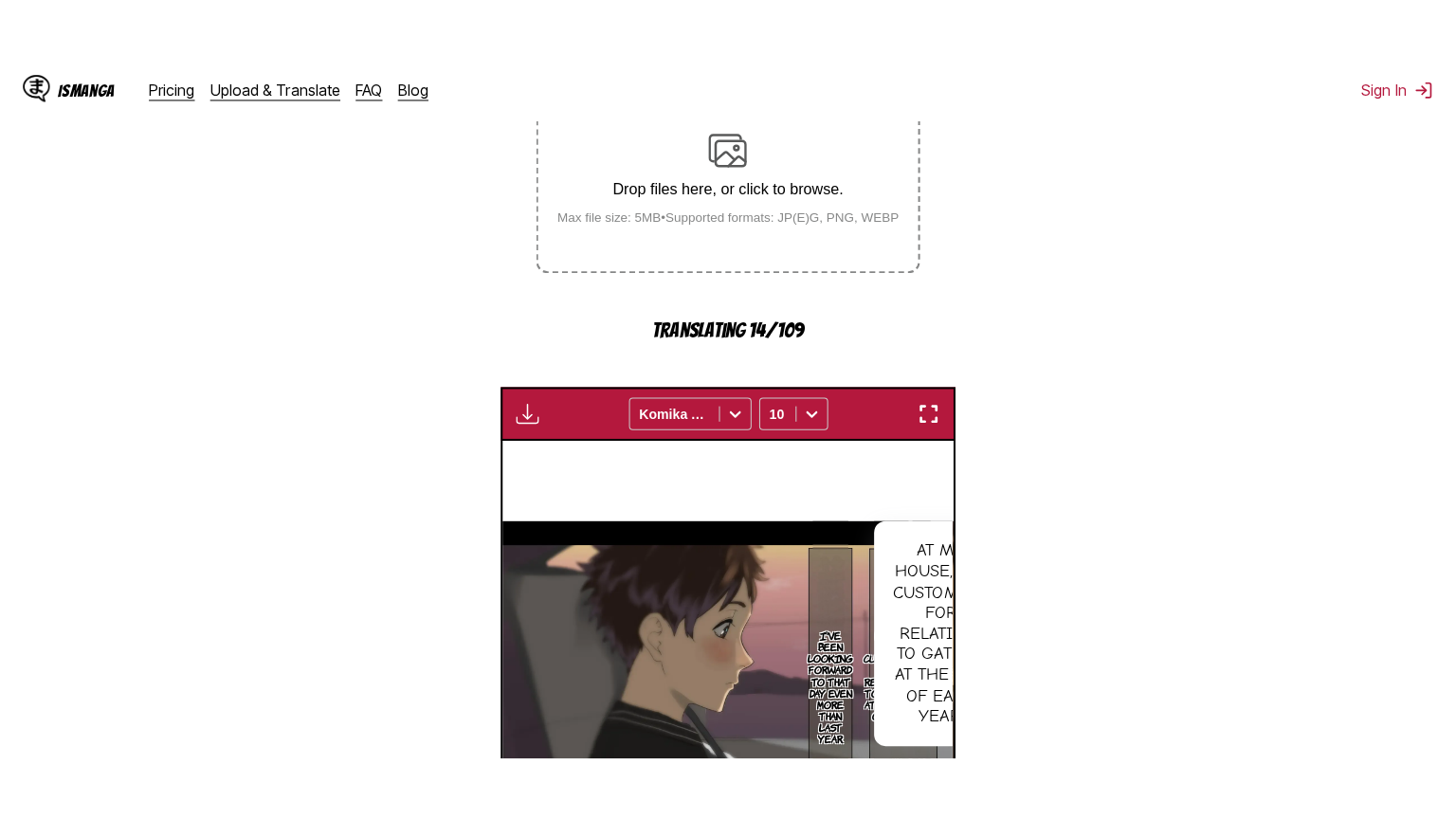 scroll, scrollTop: 220, scrollLeft: 0, axis: vertical 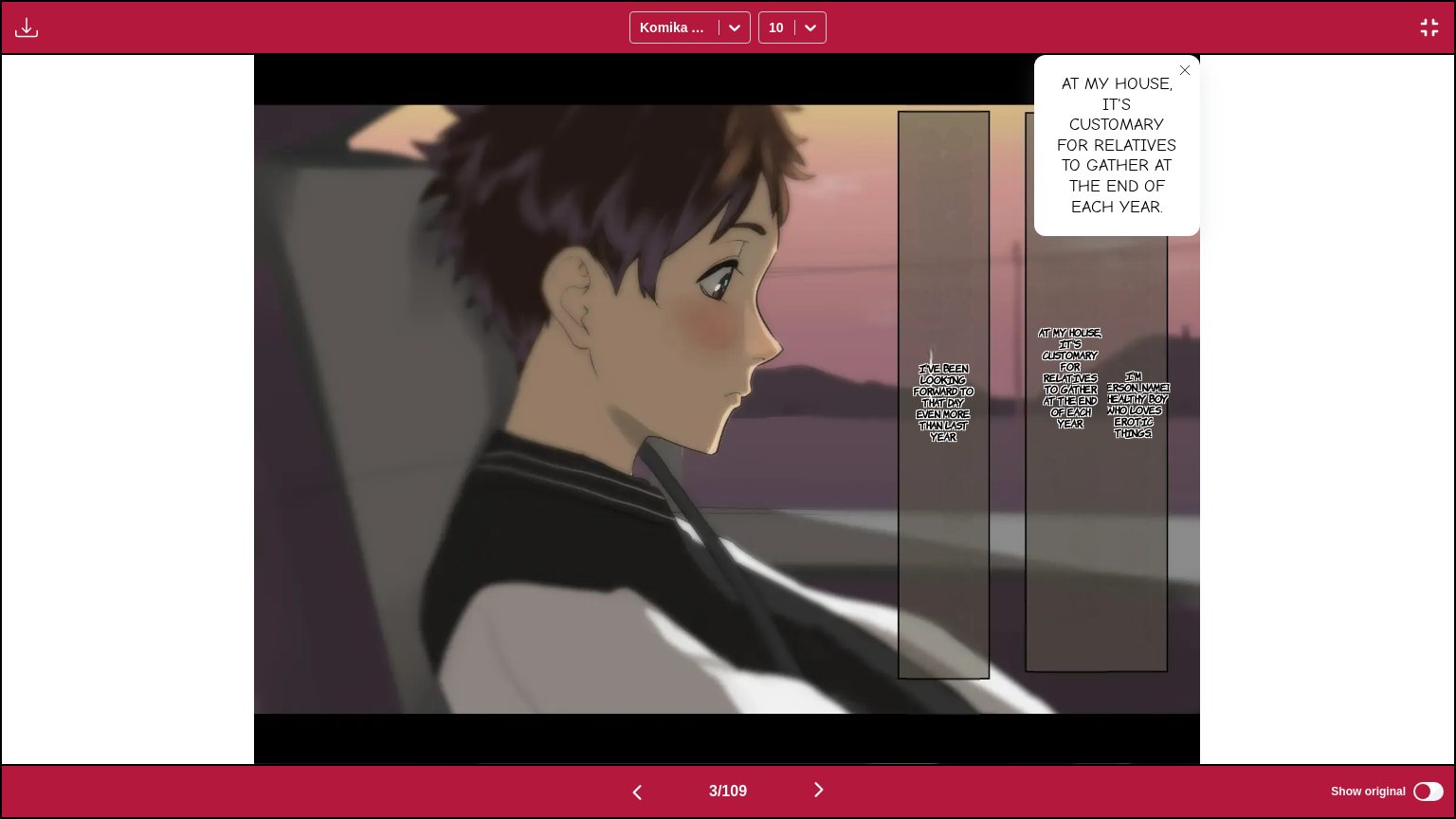 click on "I'm Junya Akashi. A healthy boy who loves erotic things." at bounding box center (1134, 404) 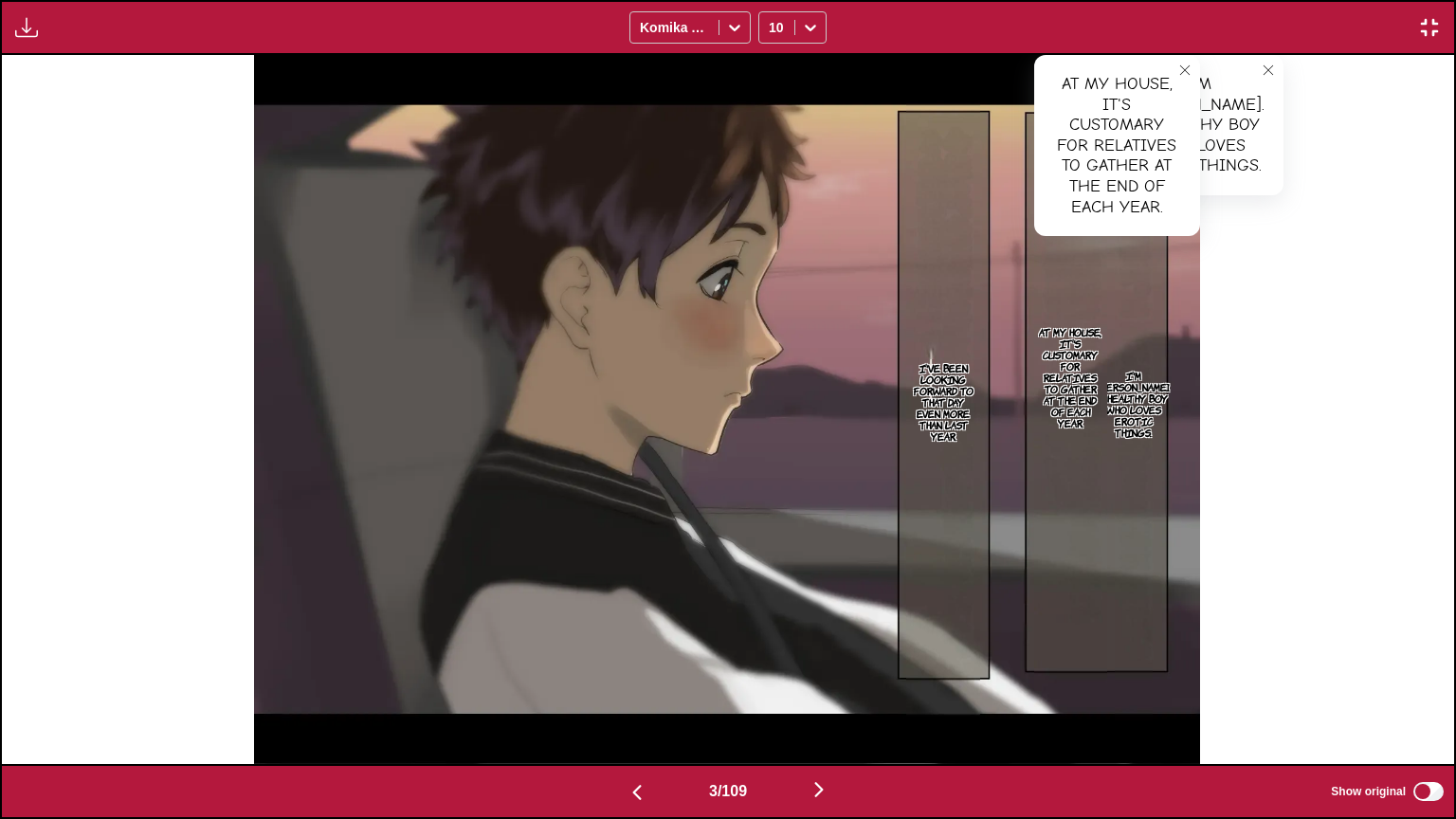 click 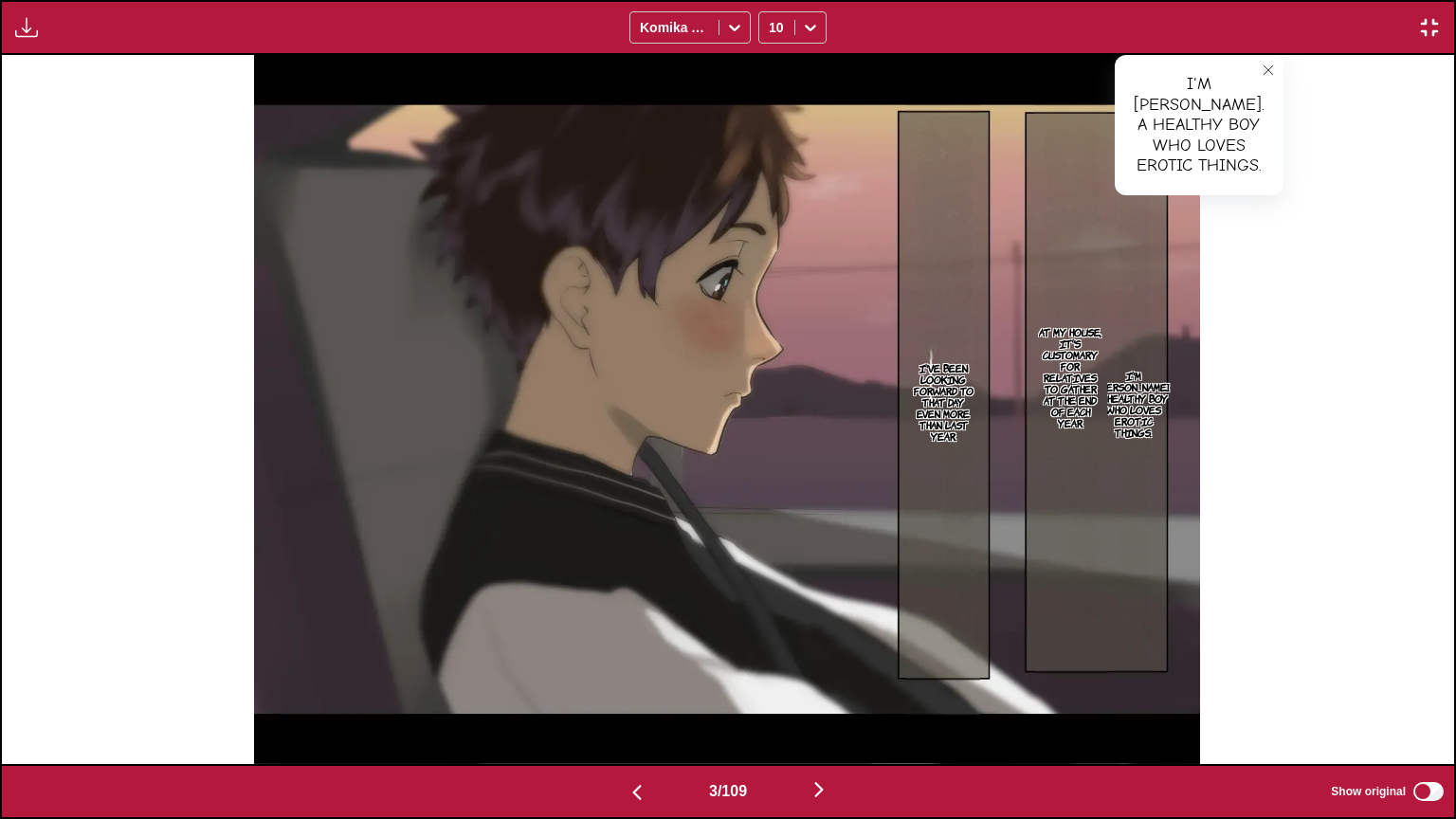 click 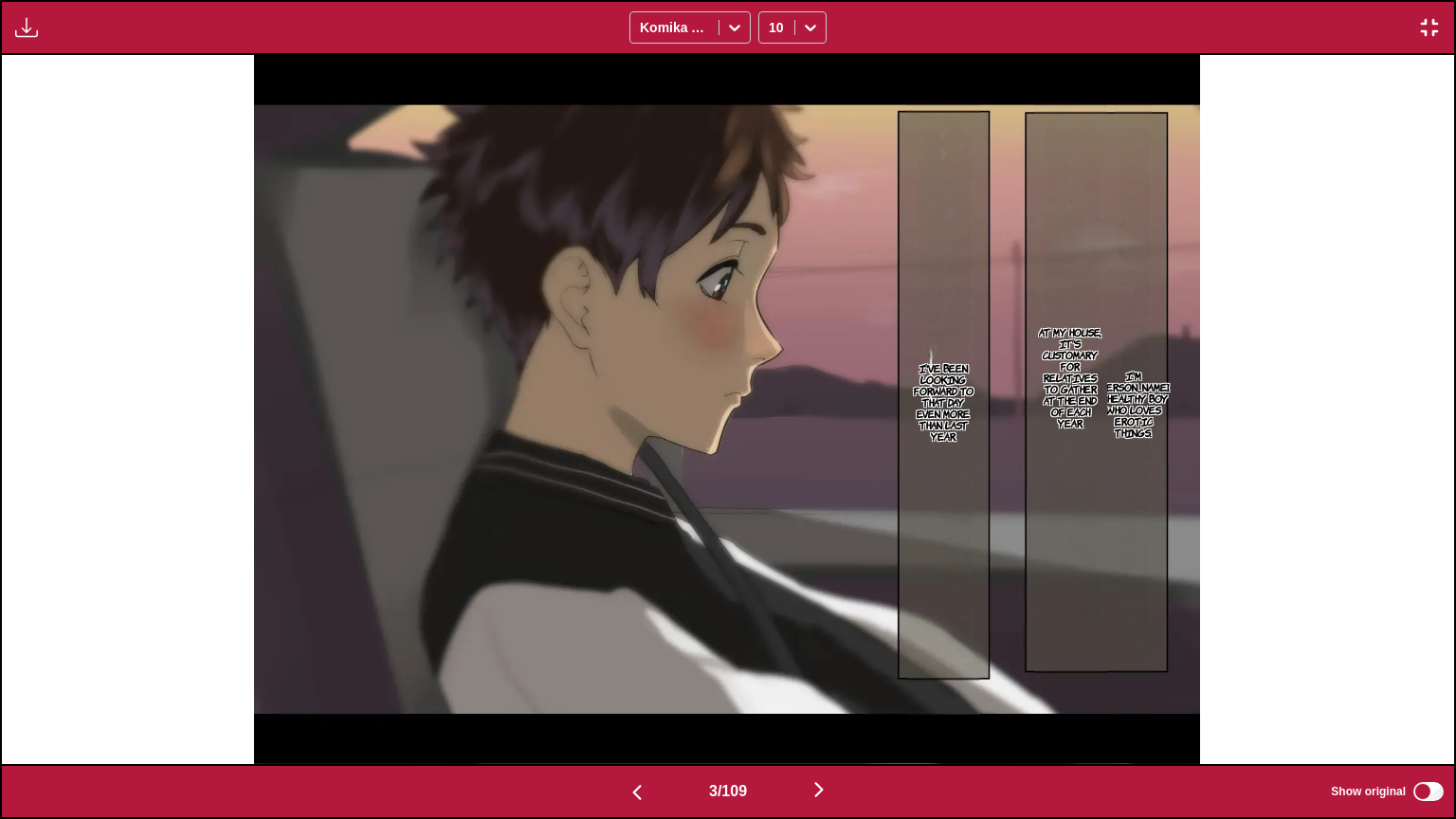click at bounding box center [637, 792] 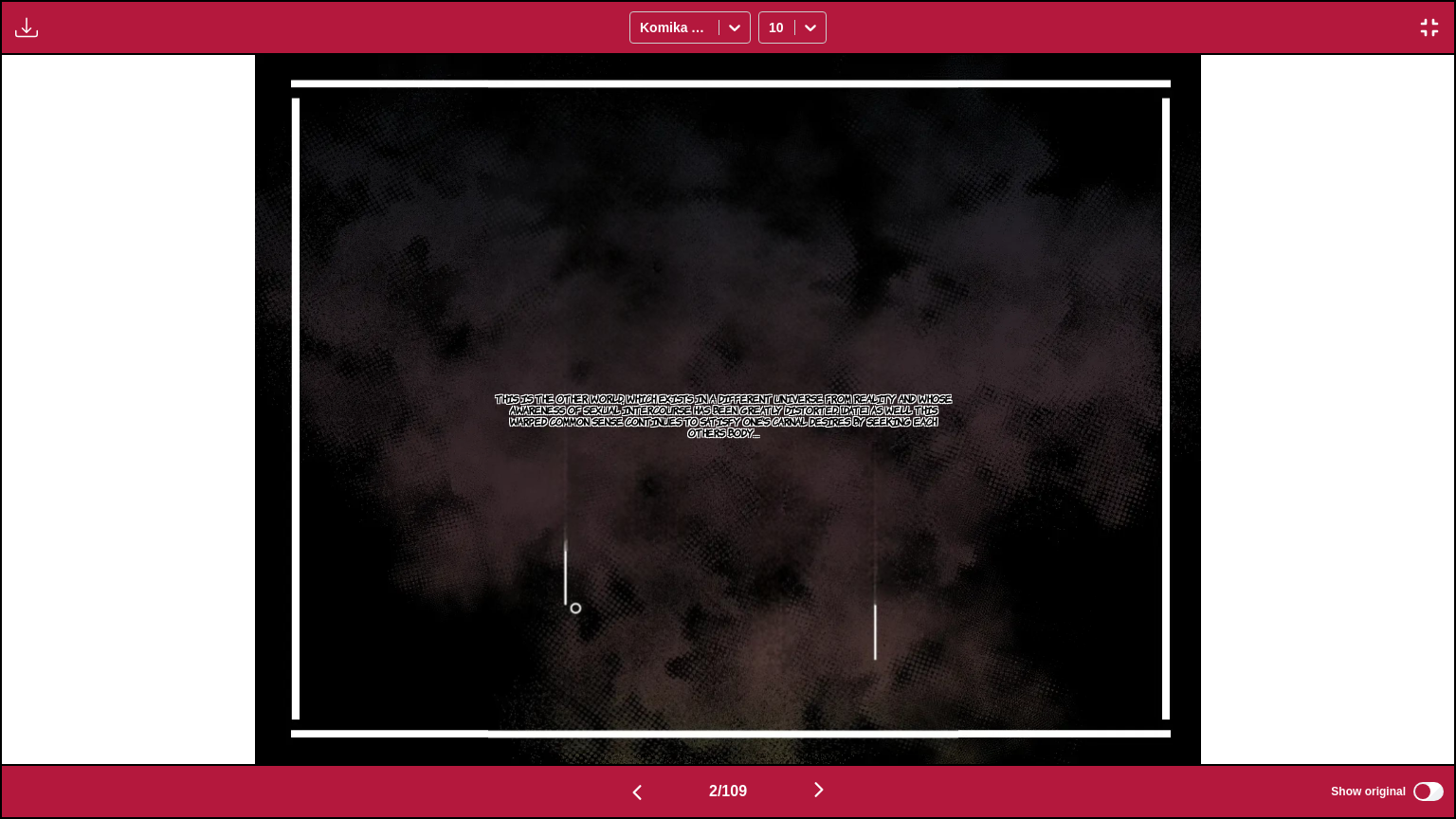 click on "This is the other world, which exists in a different universe from reality and whose awareness of sexual intercourse has been greatly distorted. Today as well this warped common sense continues to satisfy one's carnal desires by seeking each others body…" at bounding box center (723, 415) 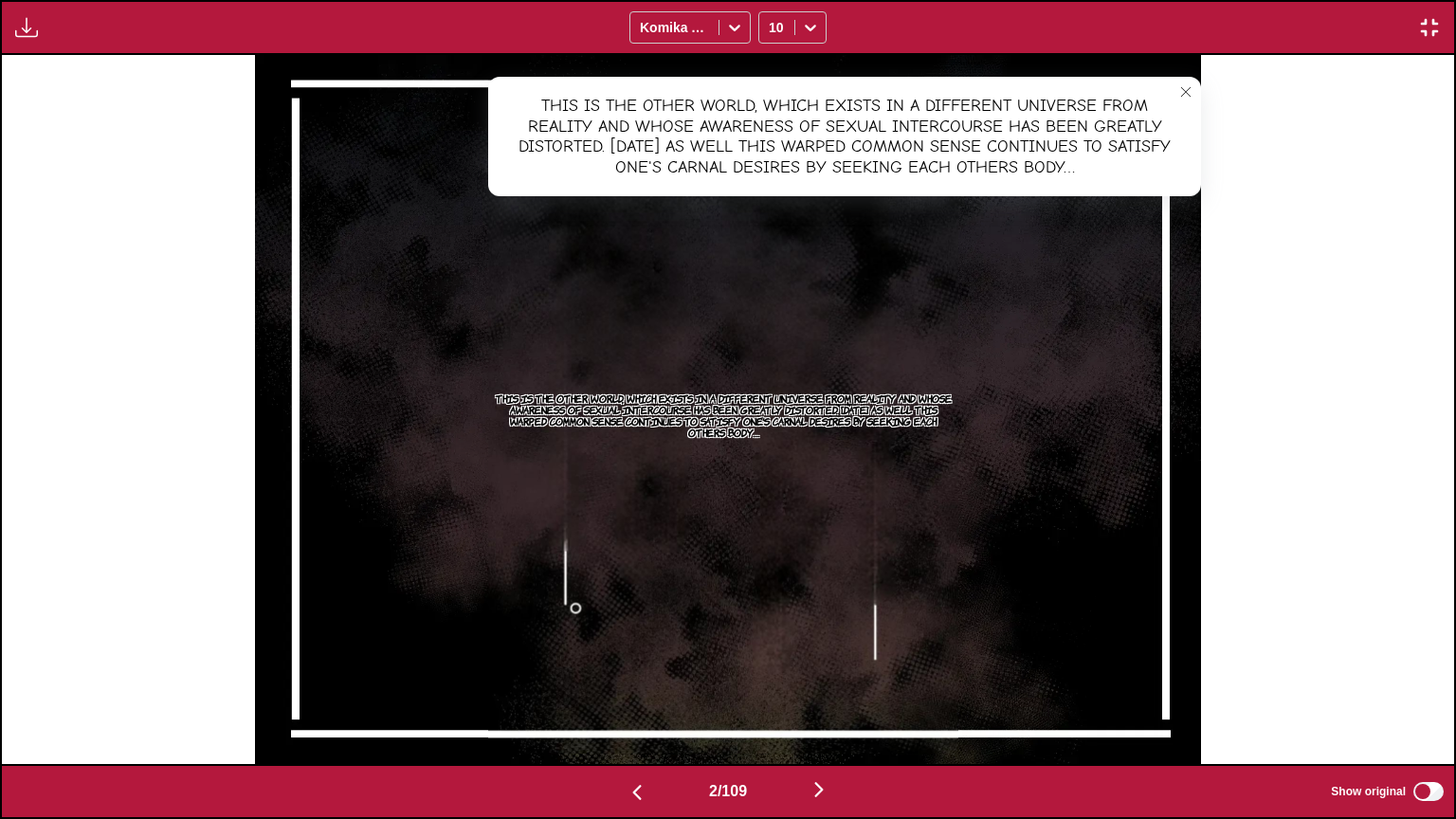 click on "This is the other world, which exists in a different universe from reality and whose awareness of sexual intercourse has been greatly distorted. Today as well this warped common sense continues to satisfy one's carnal desires by seeking each others body…" at bounding box center (723, 415) 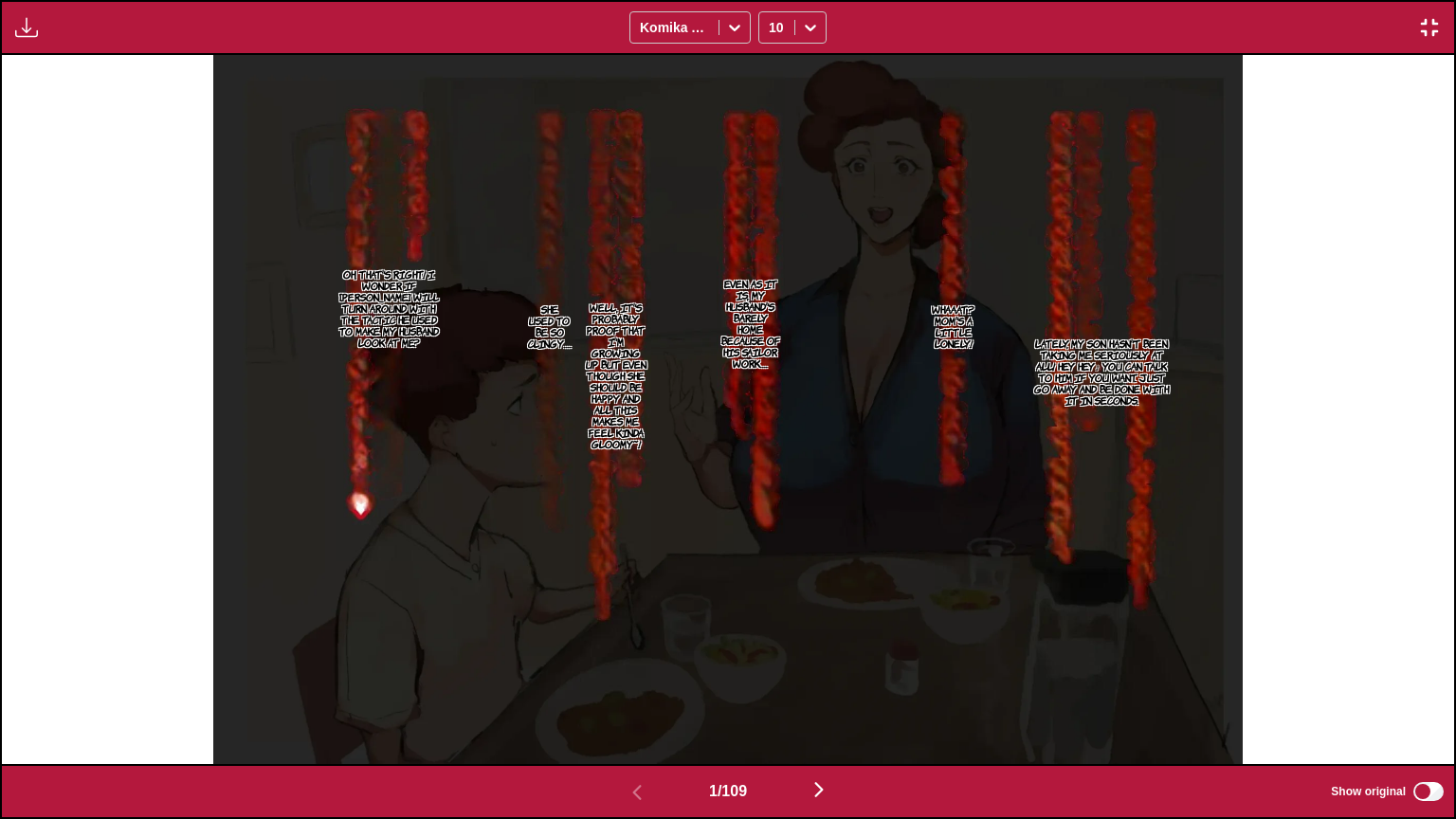 click at bounding box center [819, 790] 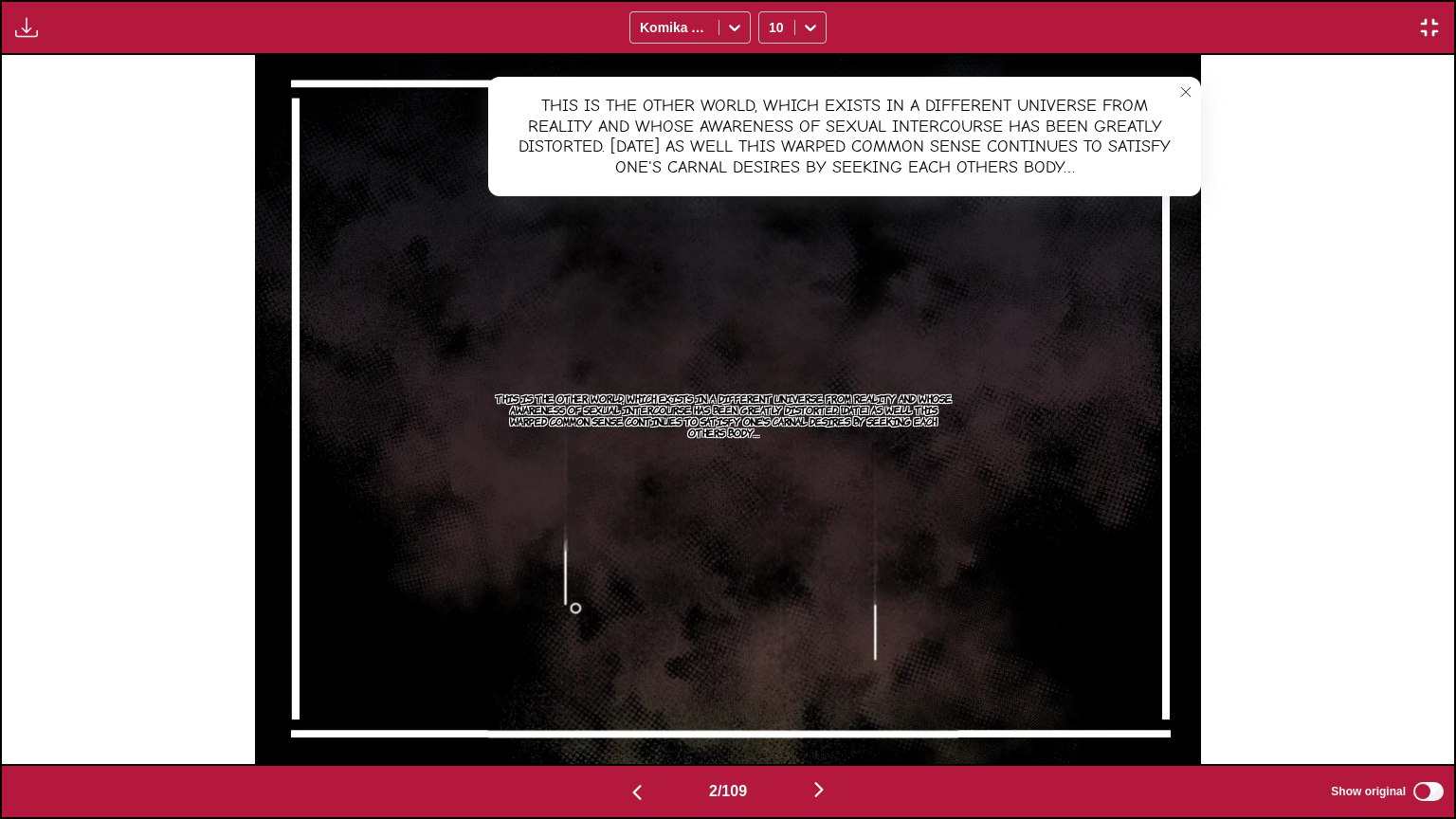 click at bounding box center (819, 790) 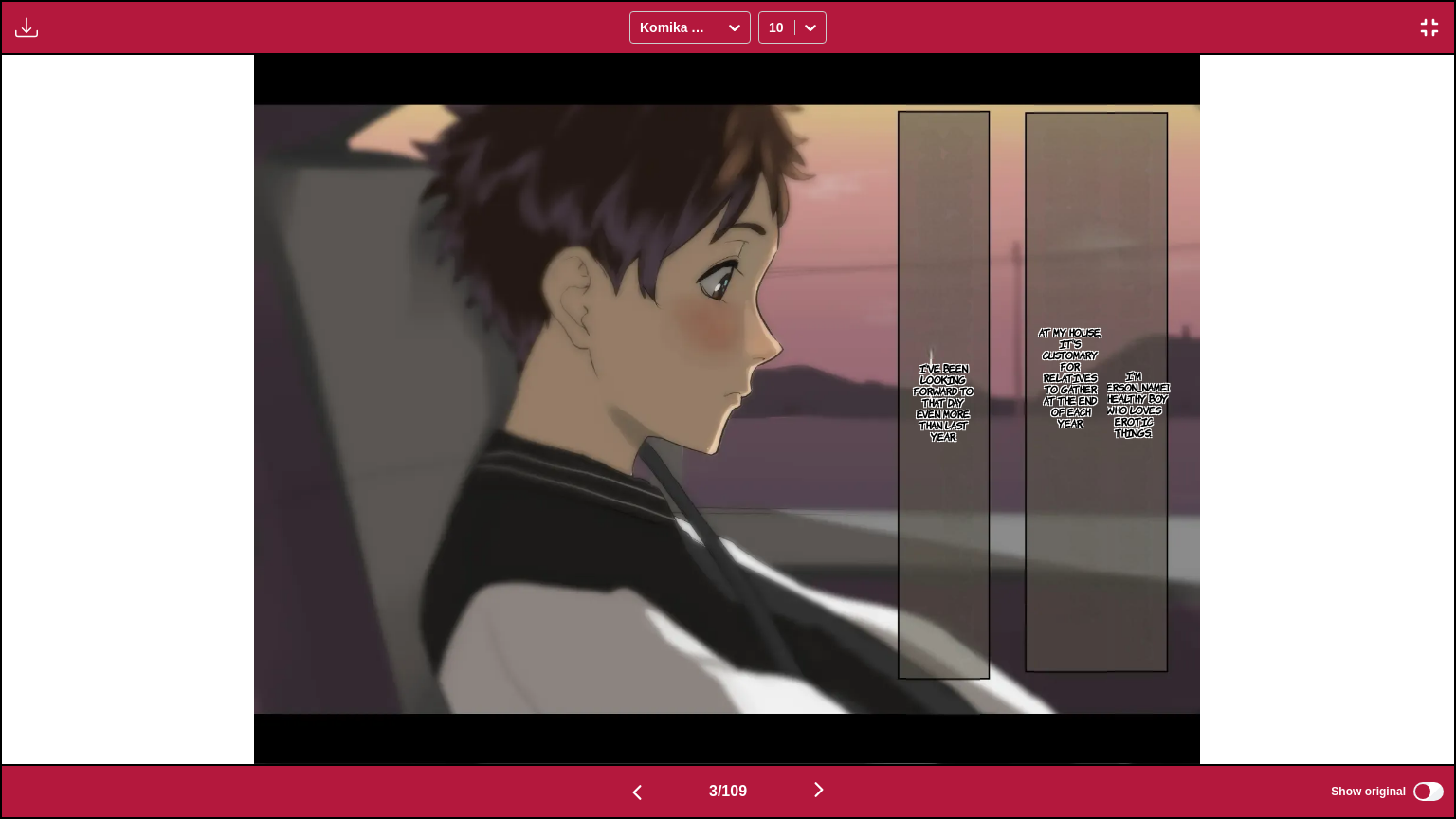 click at bounding box center (819, 790) 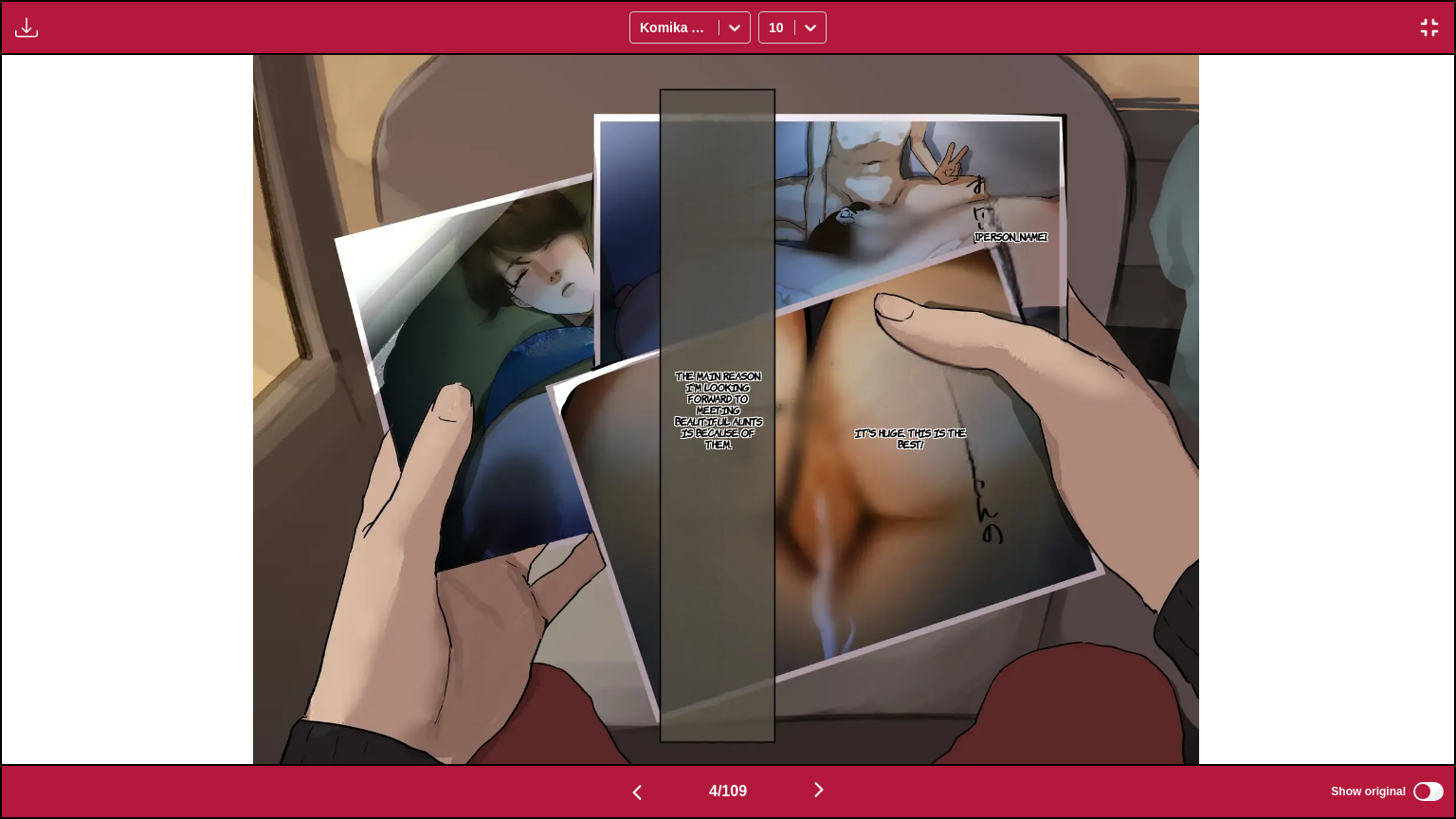click at bounding box center (819, 790) 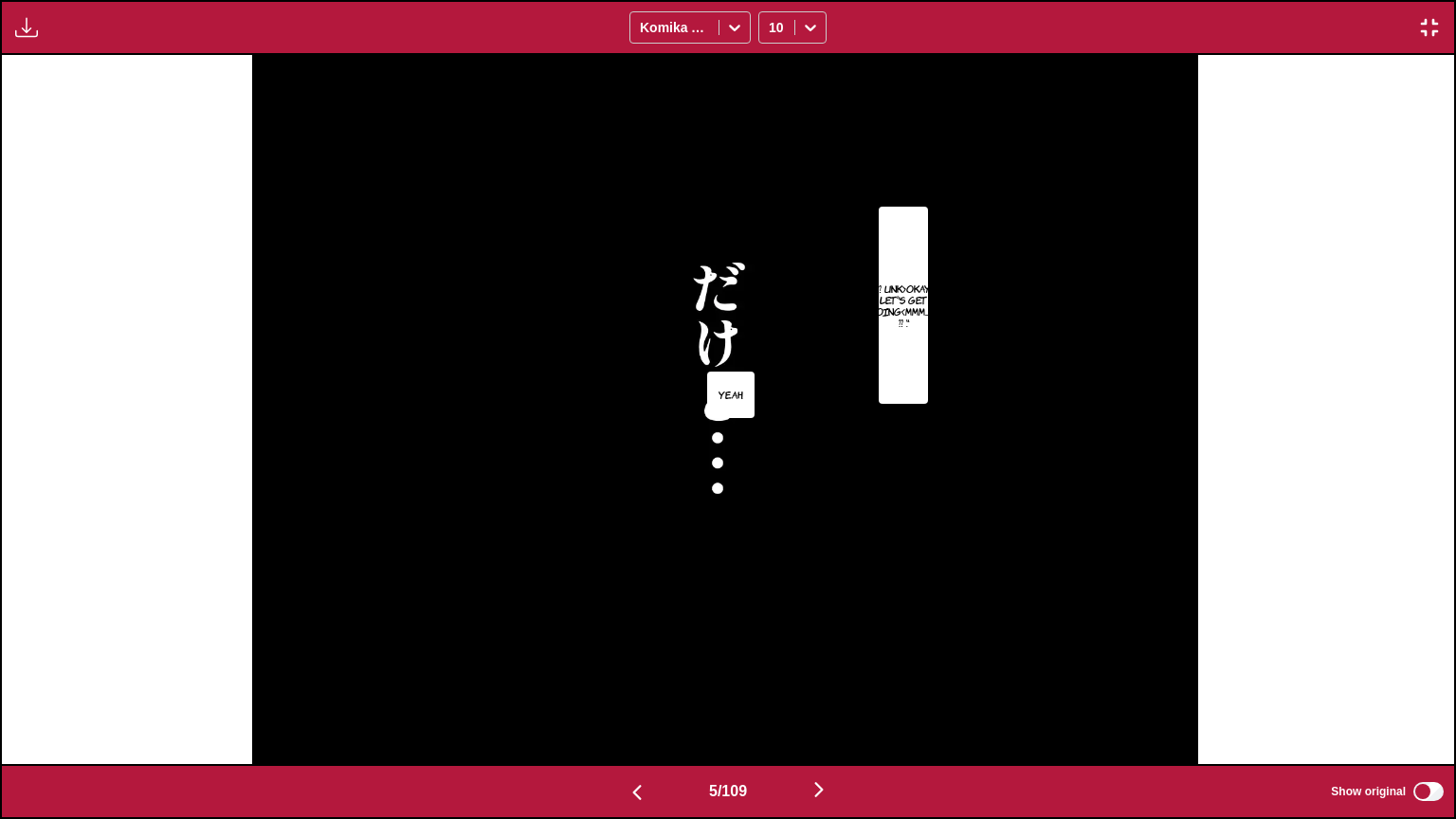 click at bounding box center [819, 790] 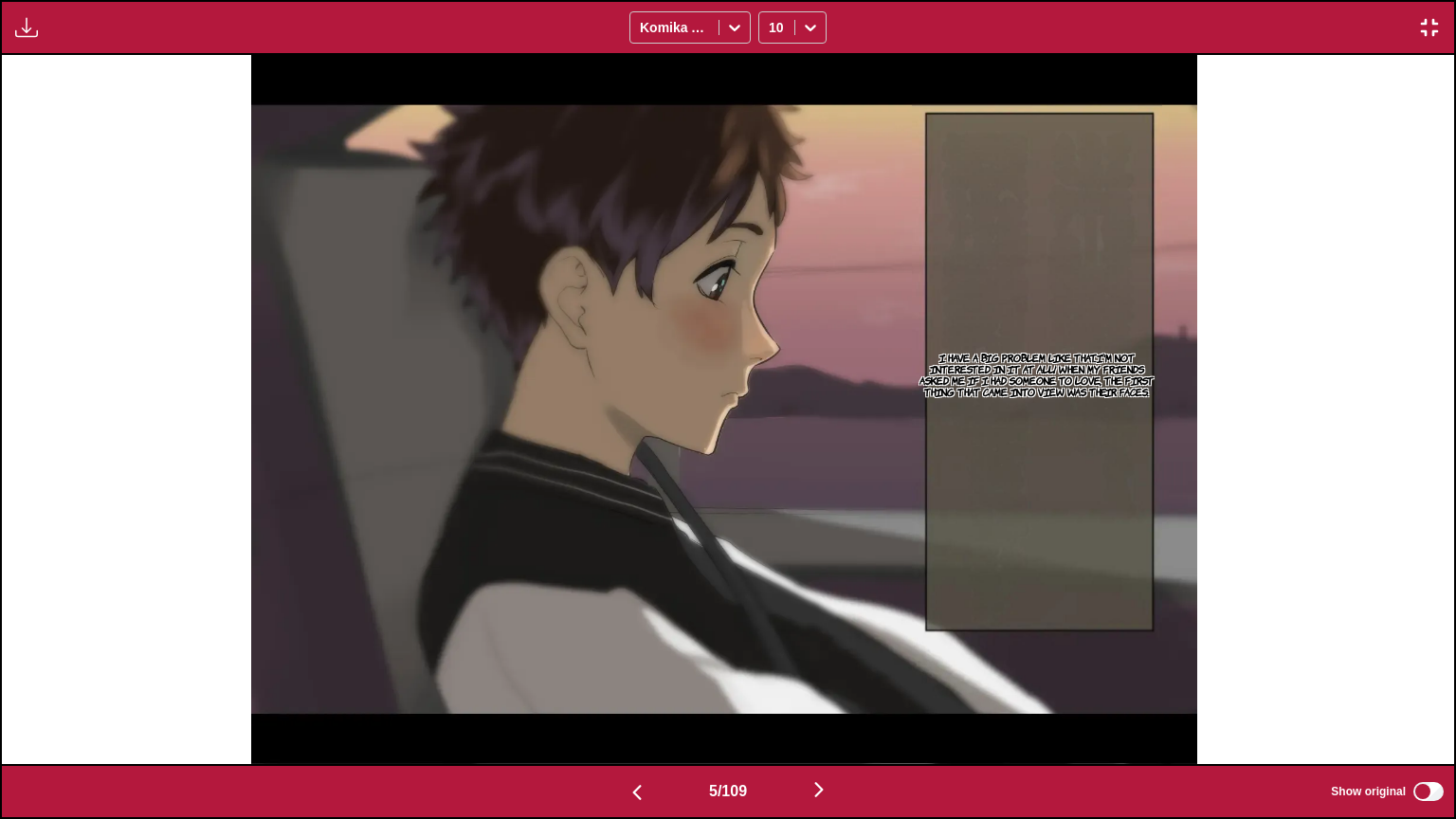 click at bounding box center [819, 790] 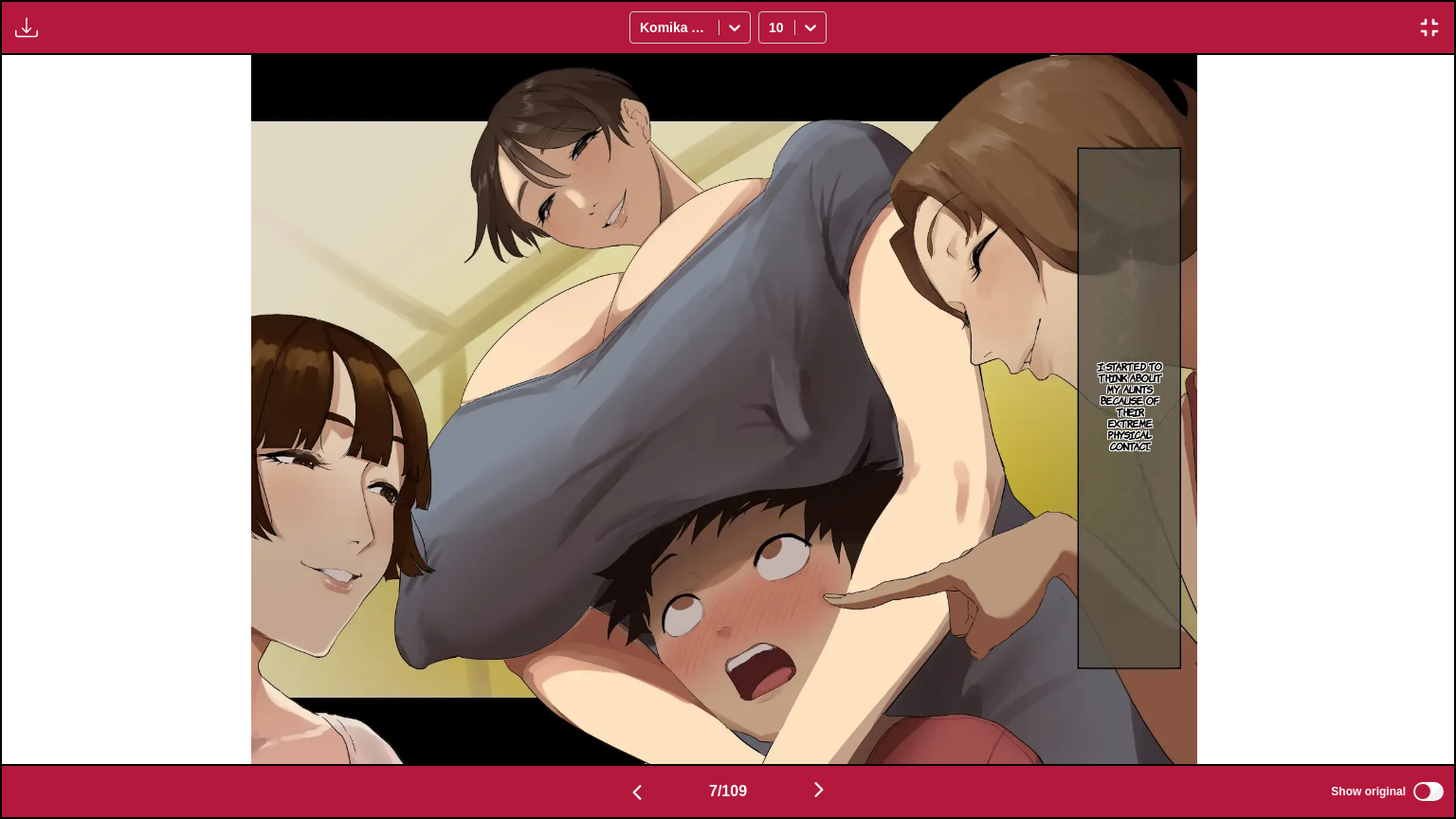 click at bounding box center (819, 790) 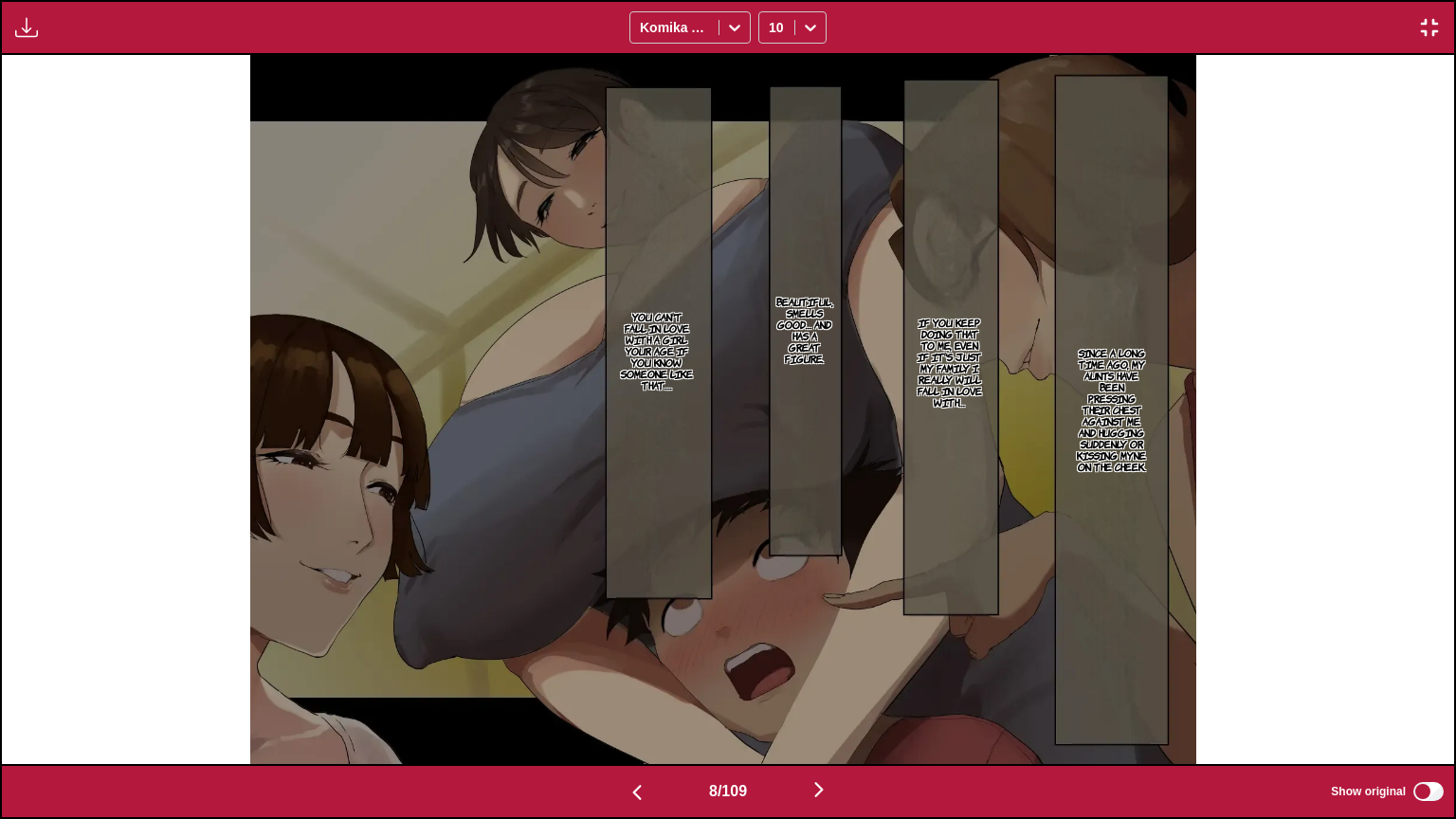 click at bounding box center (819, 790) 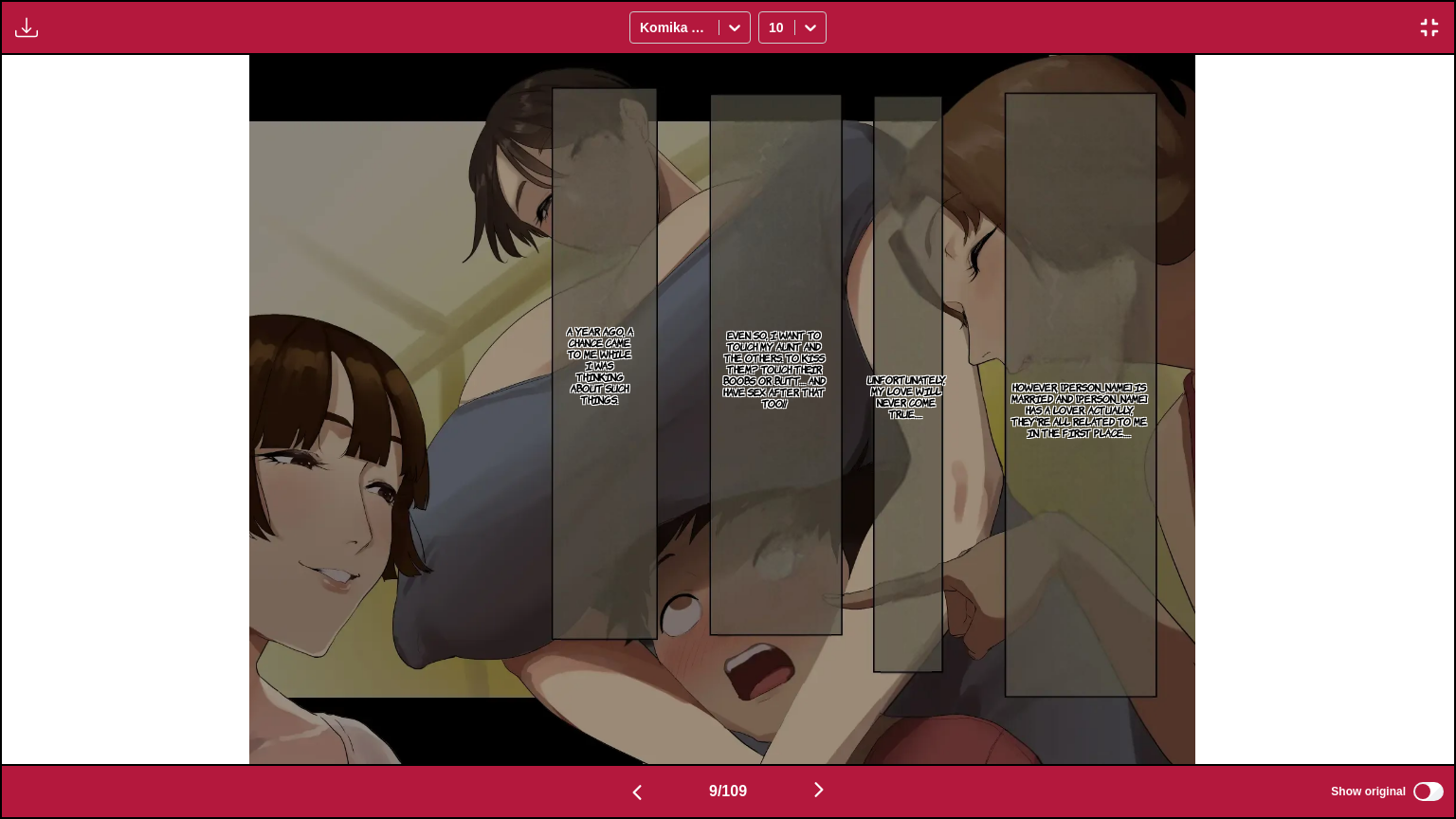 click at bounding box center (819, 790) 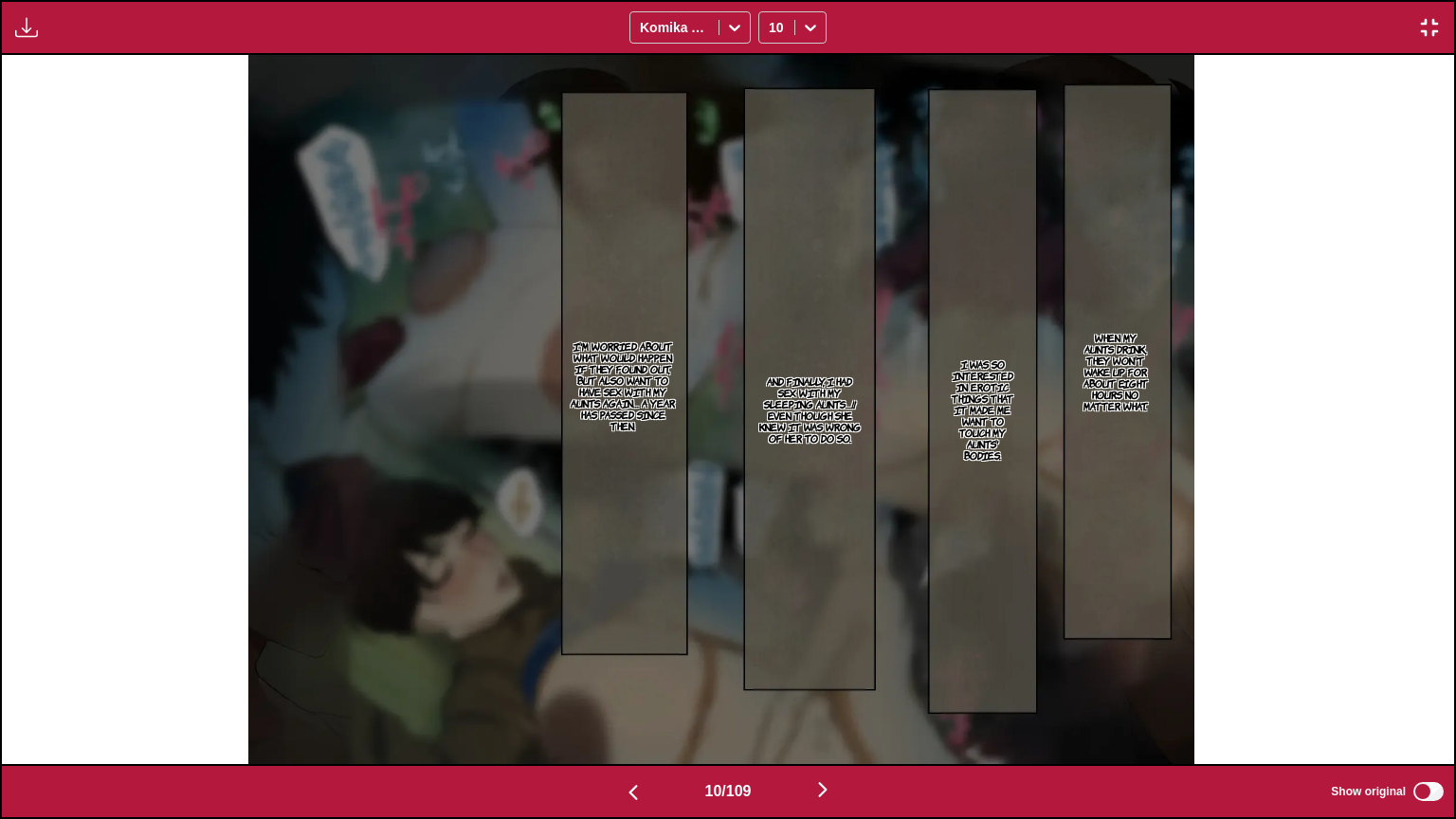 click at bounding box center [823, 790] 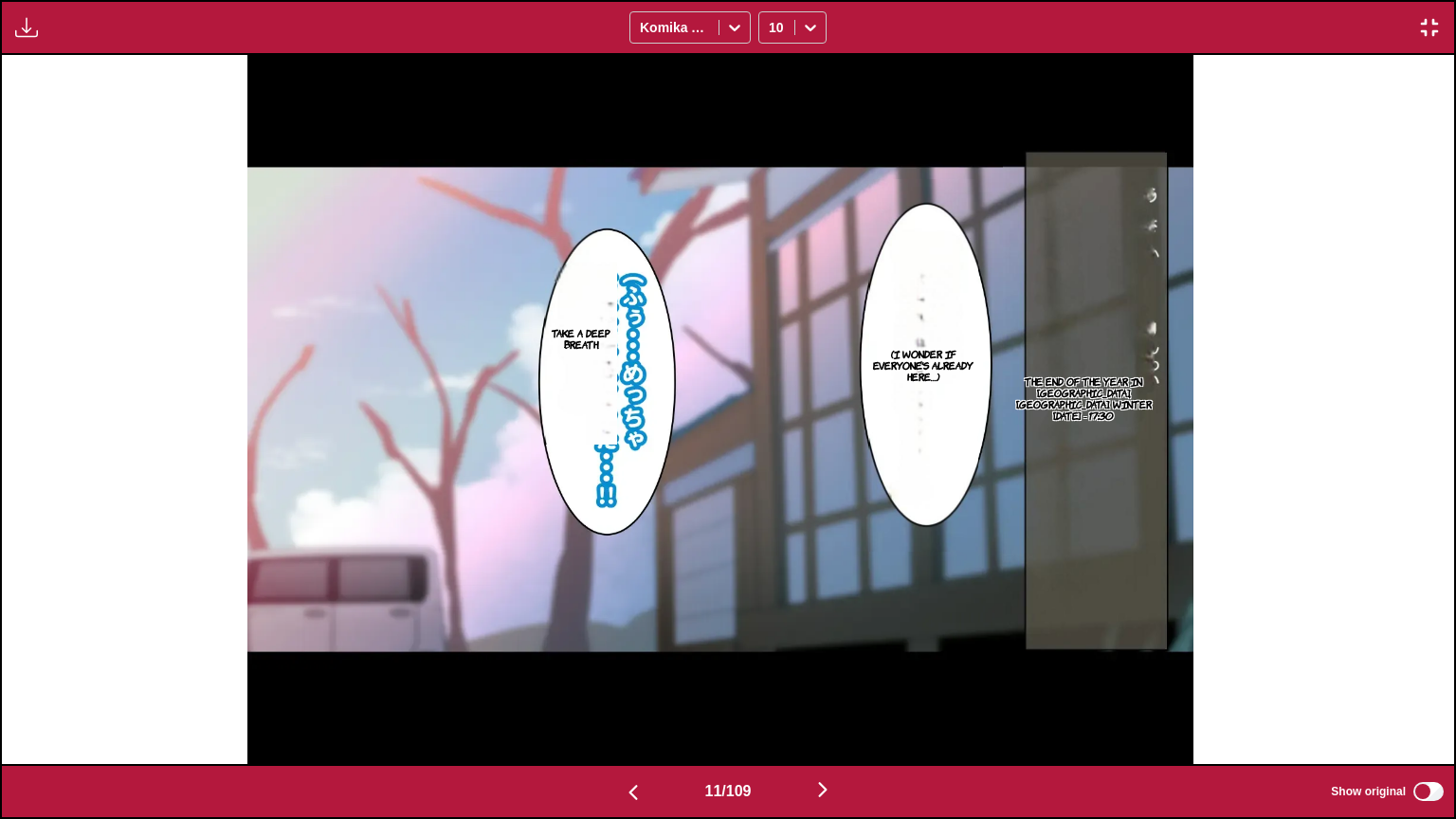 click at bounding box center (823, 790) 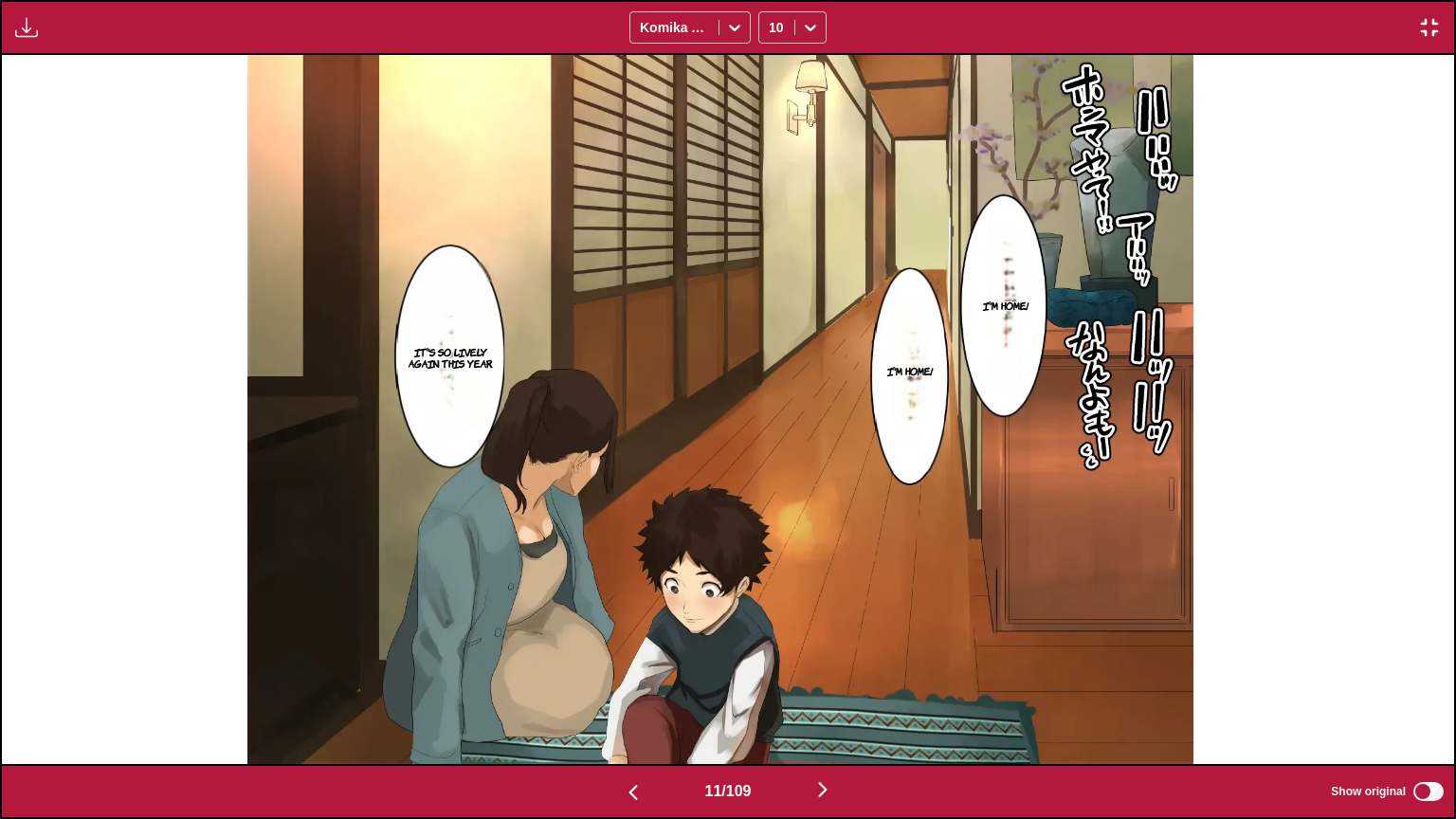 click at bounding box center (823, 790) 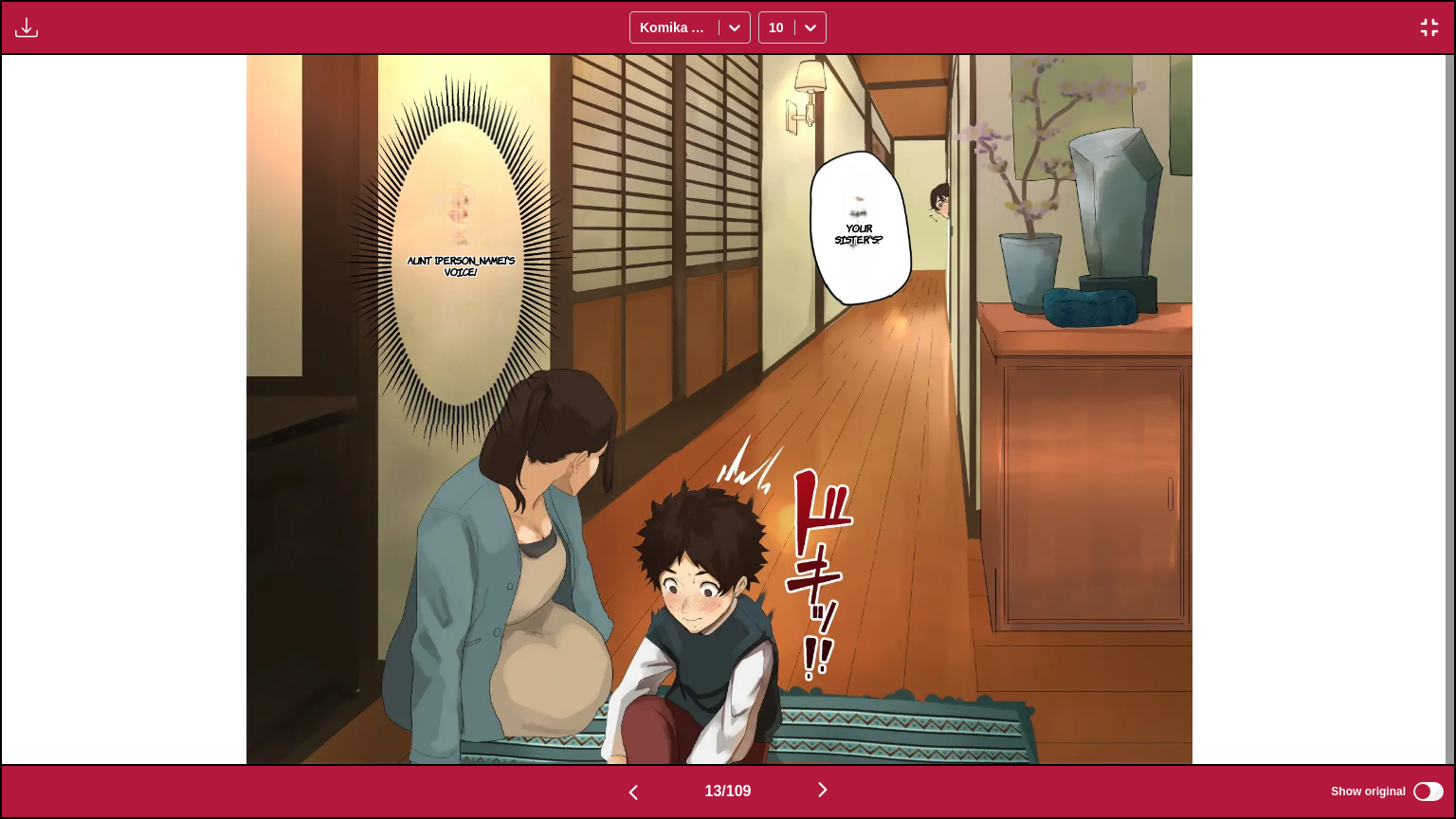 click at bounding box center [823, 790] 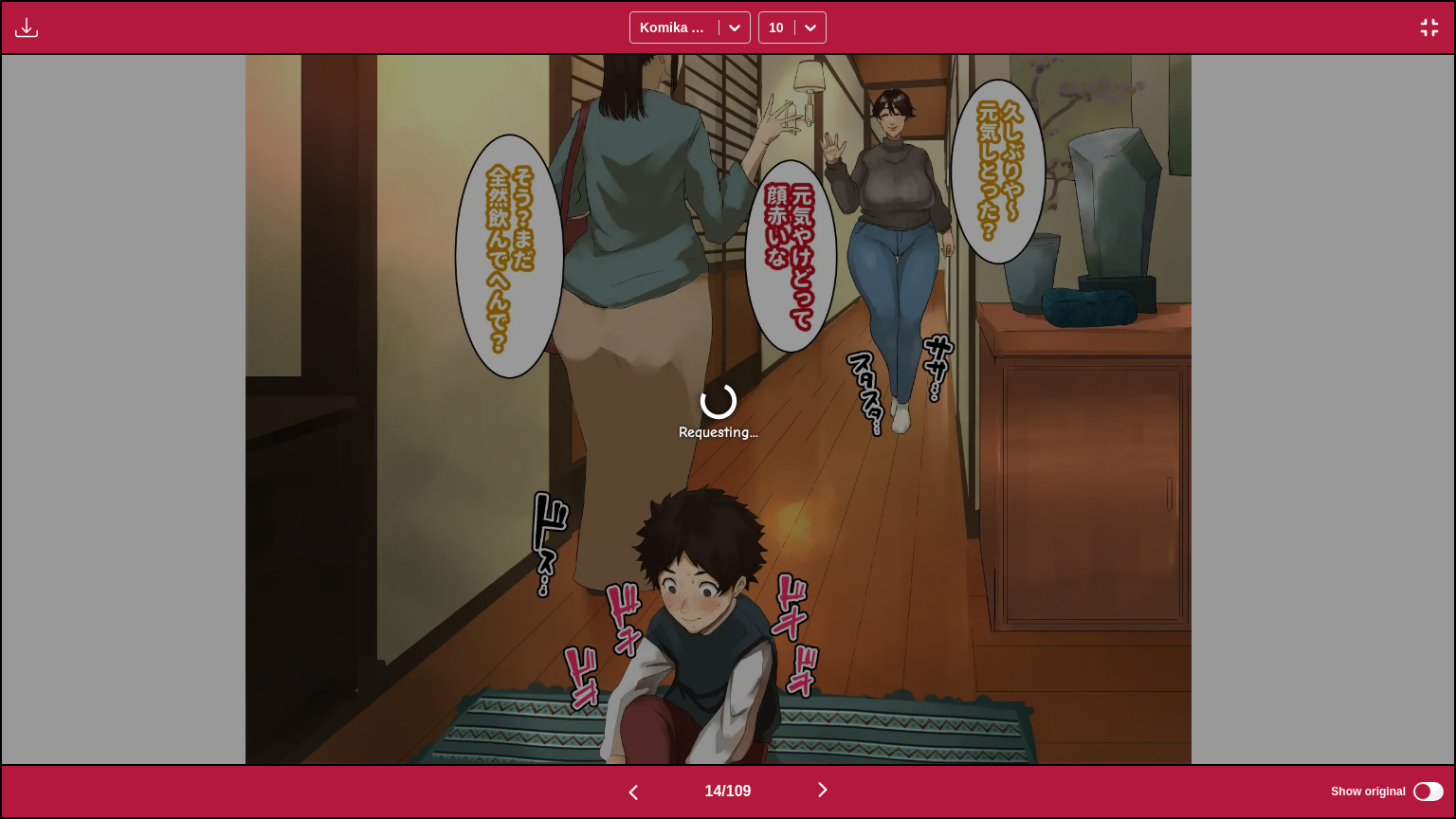 click at bounding box center (823, 790) 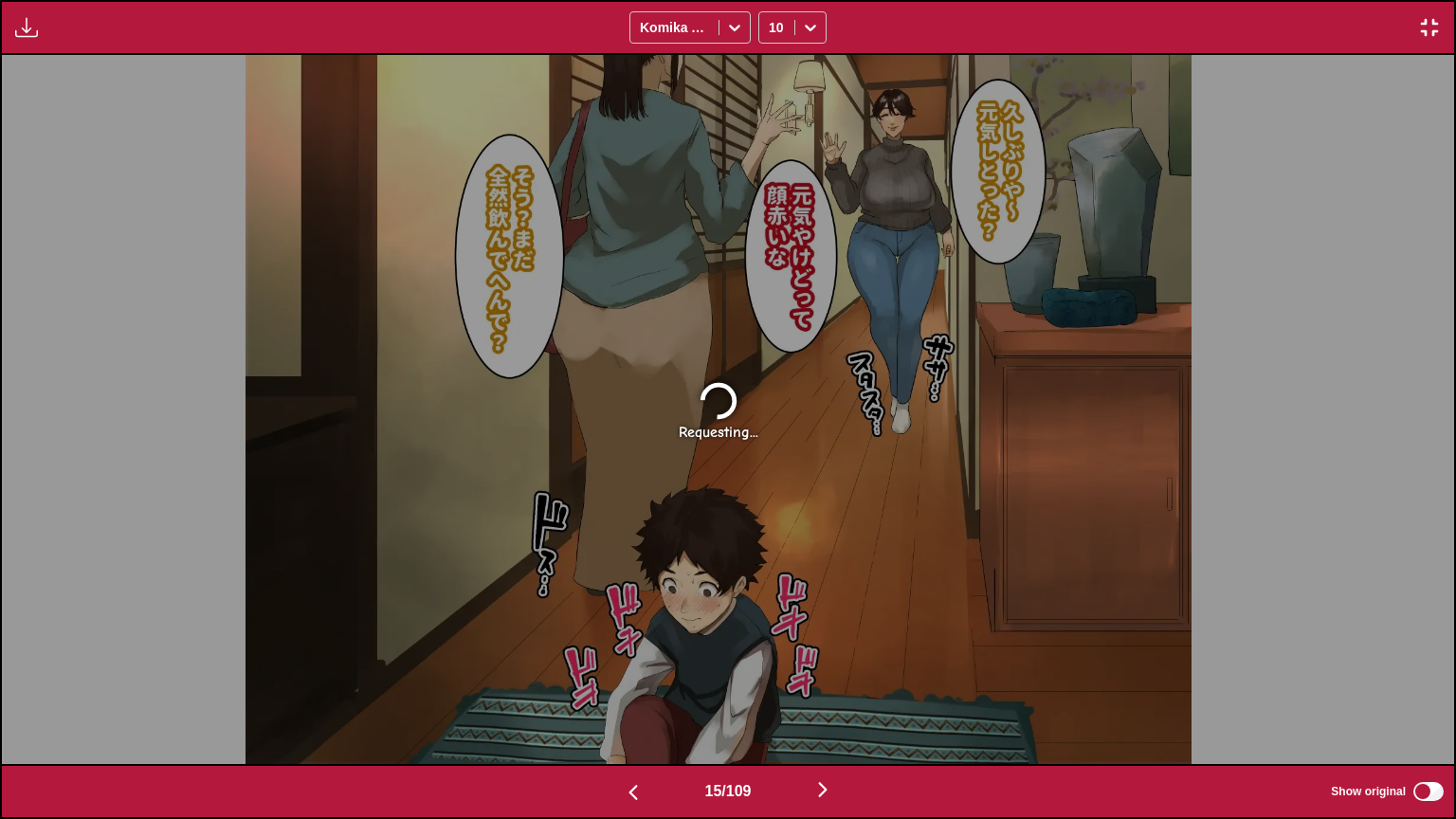 scroll, scrollTop: 0, scrollLeft: 20341, axis: horizontal 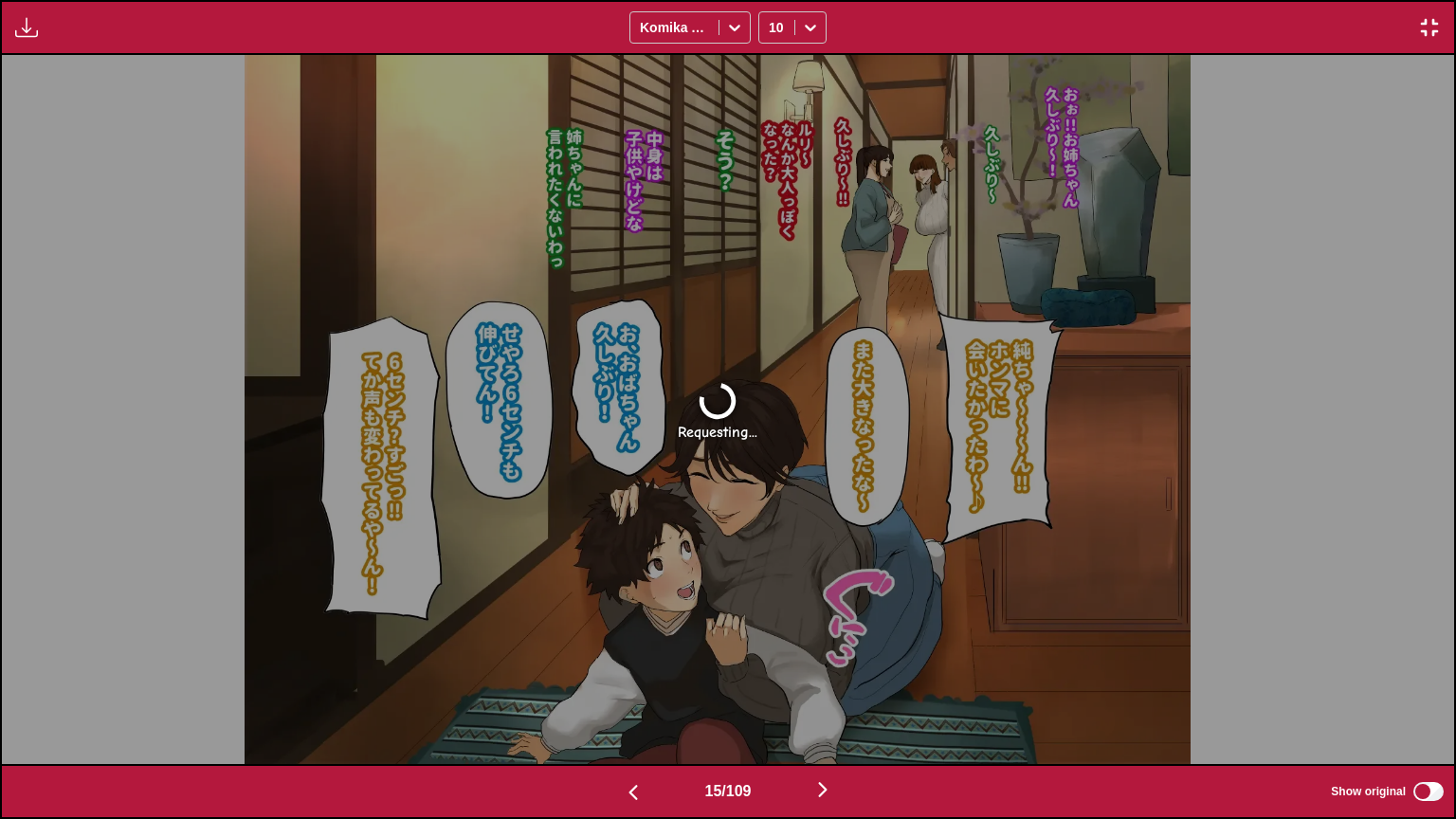 click at bounding box center (633, 792) 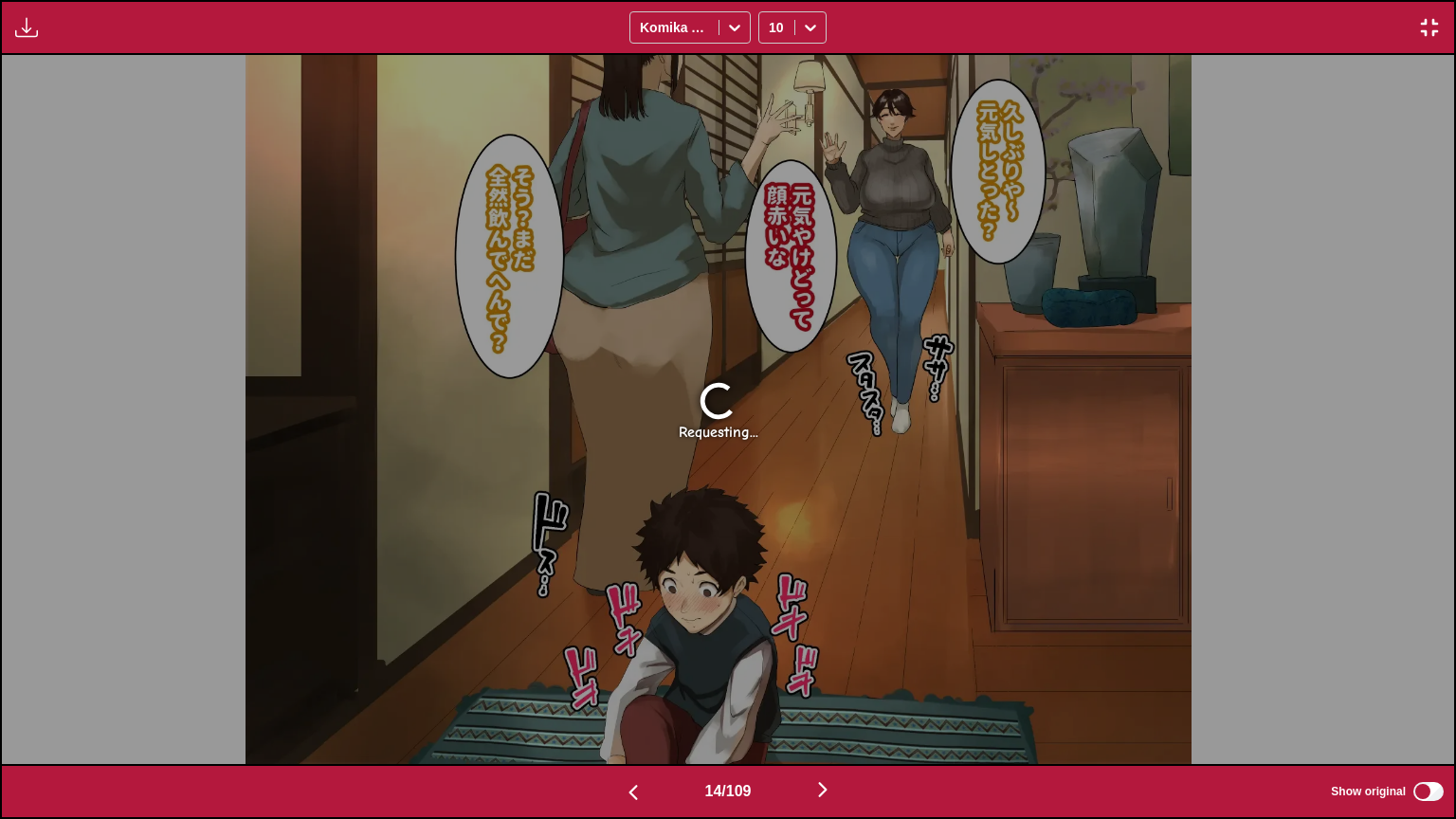click at bounding box center (633, 792) 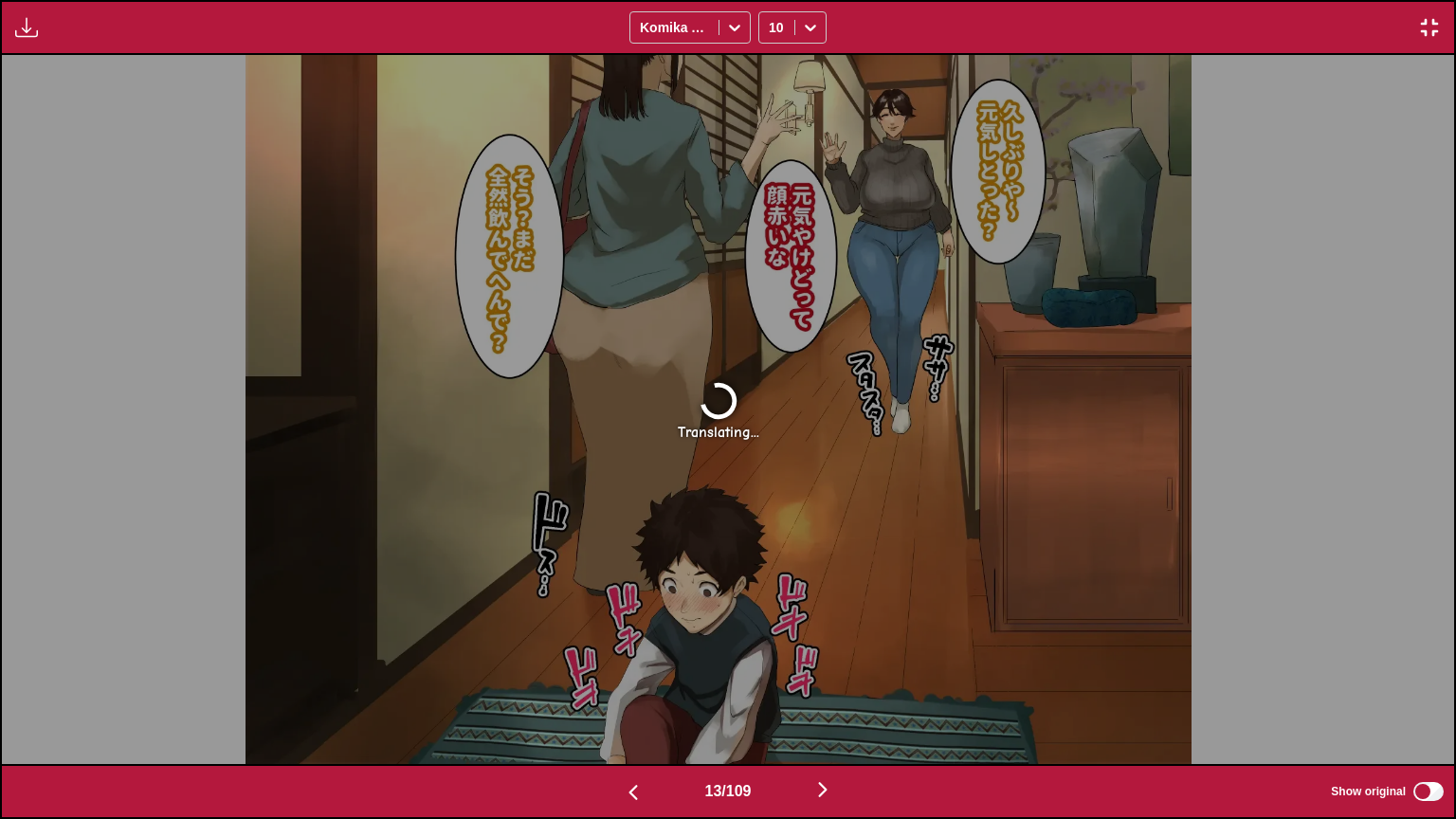 scroll, scrollTop: 0, scrollLeft: 17435, axis: horizontal 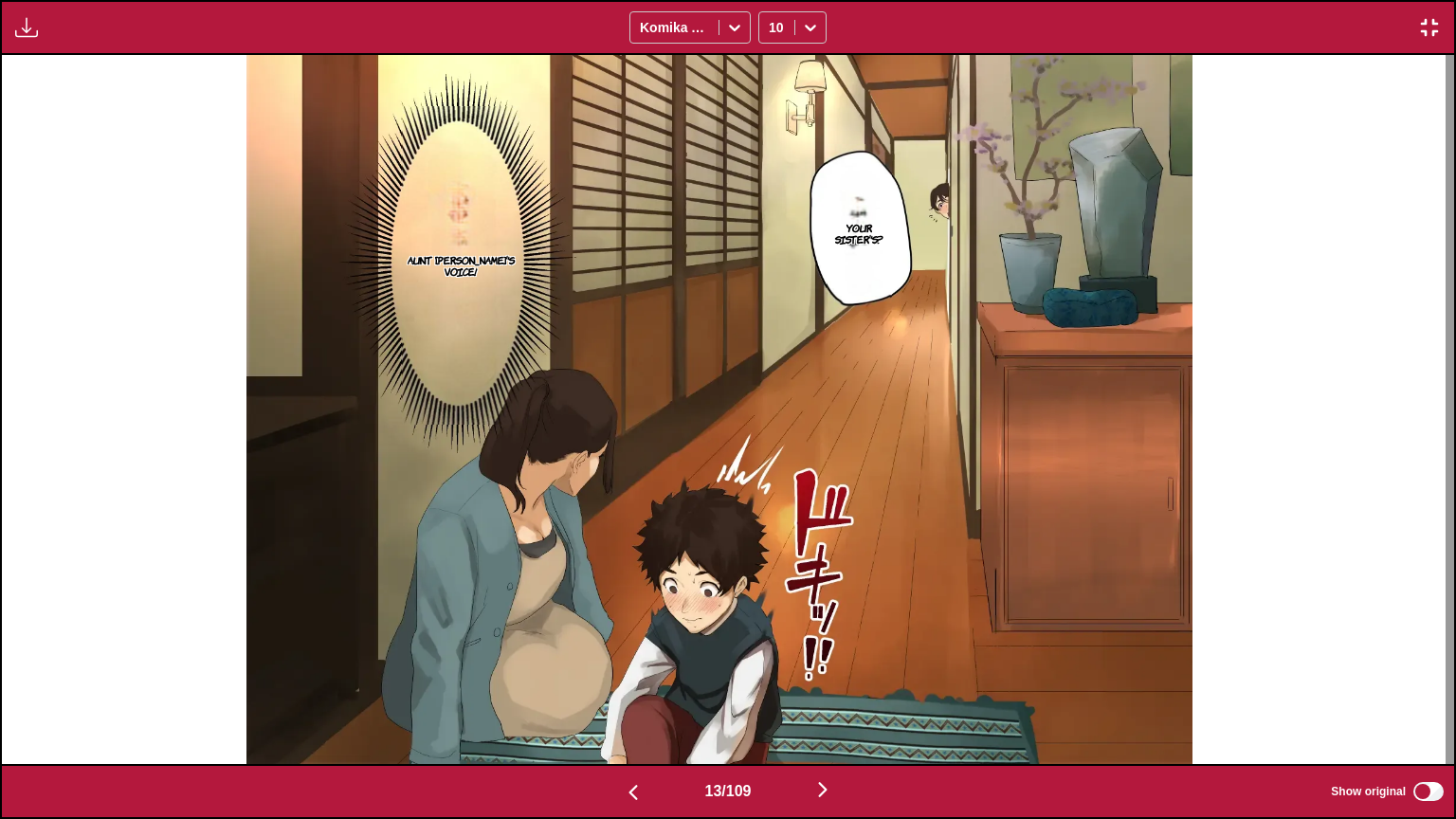 click at bounding box center [633, 792] 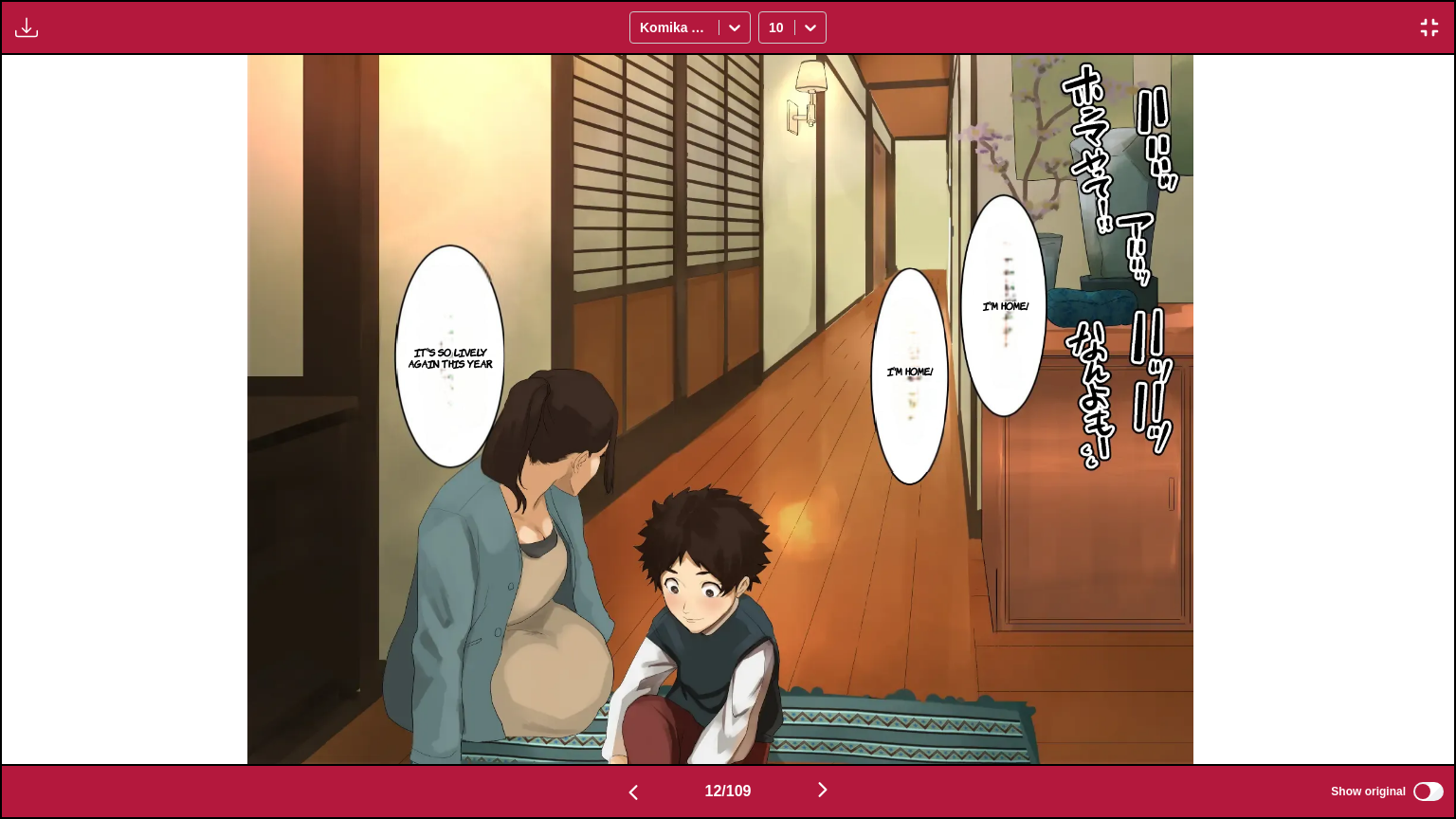 click at bounding box center [633, 792] 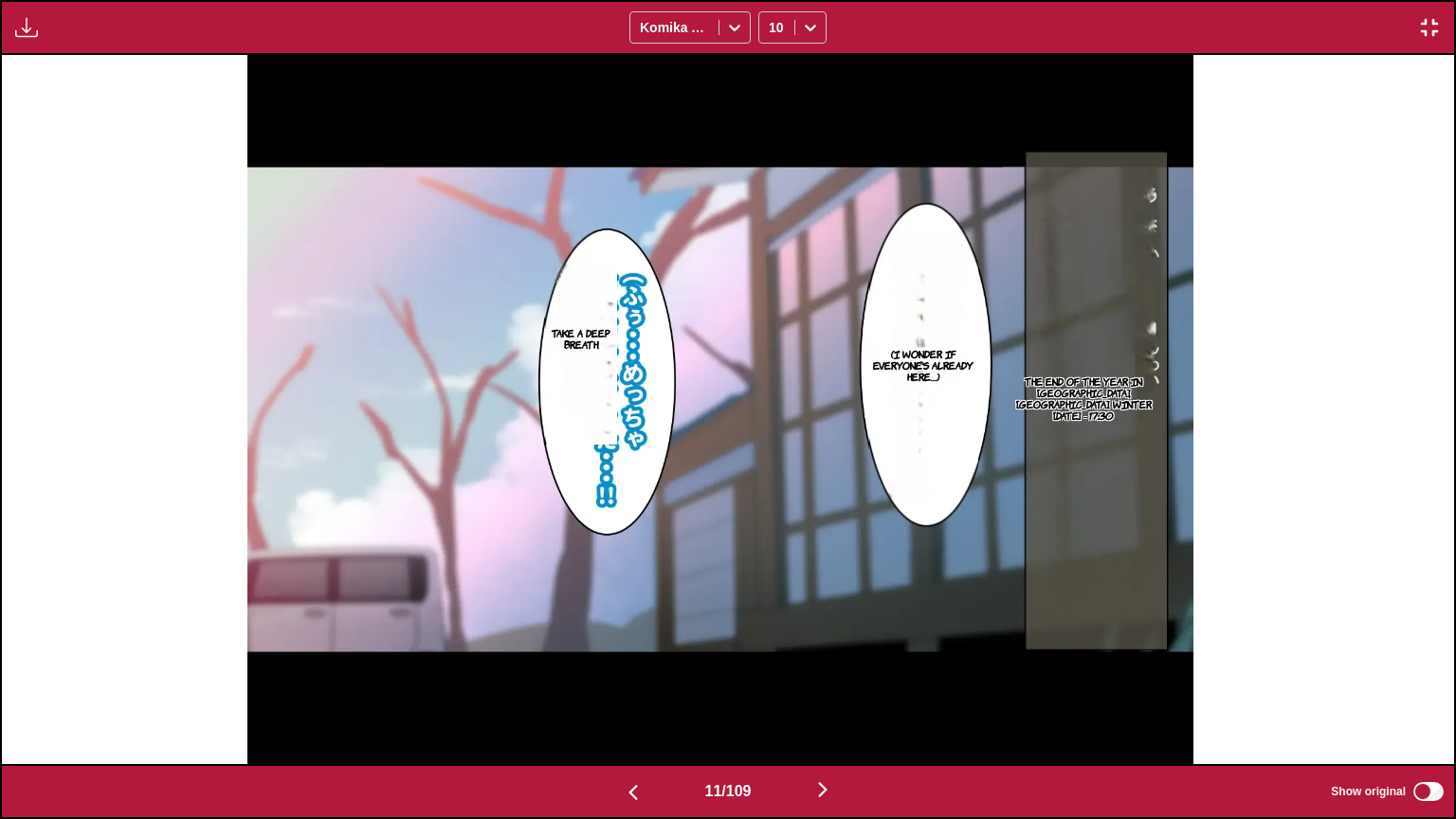click at bounding box center [633, 792] 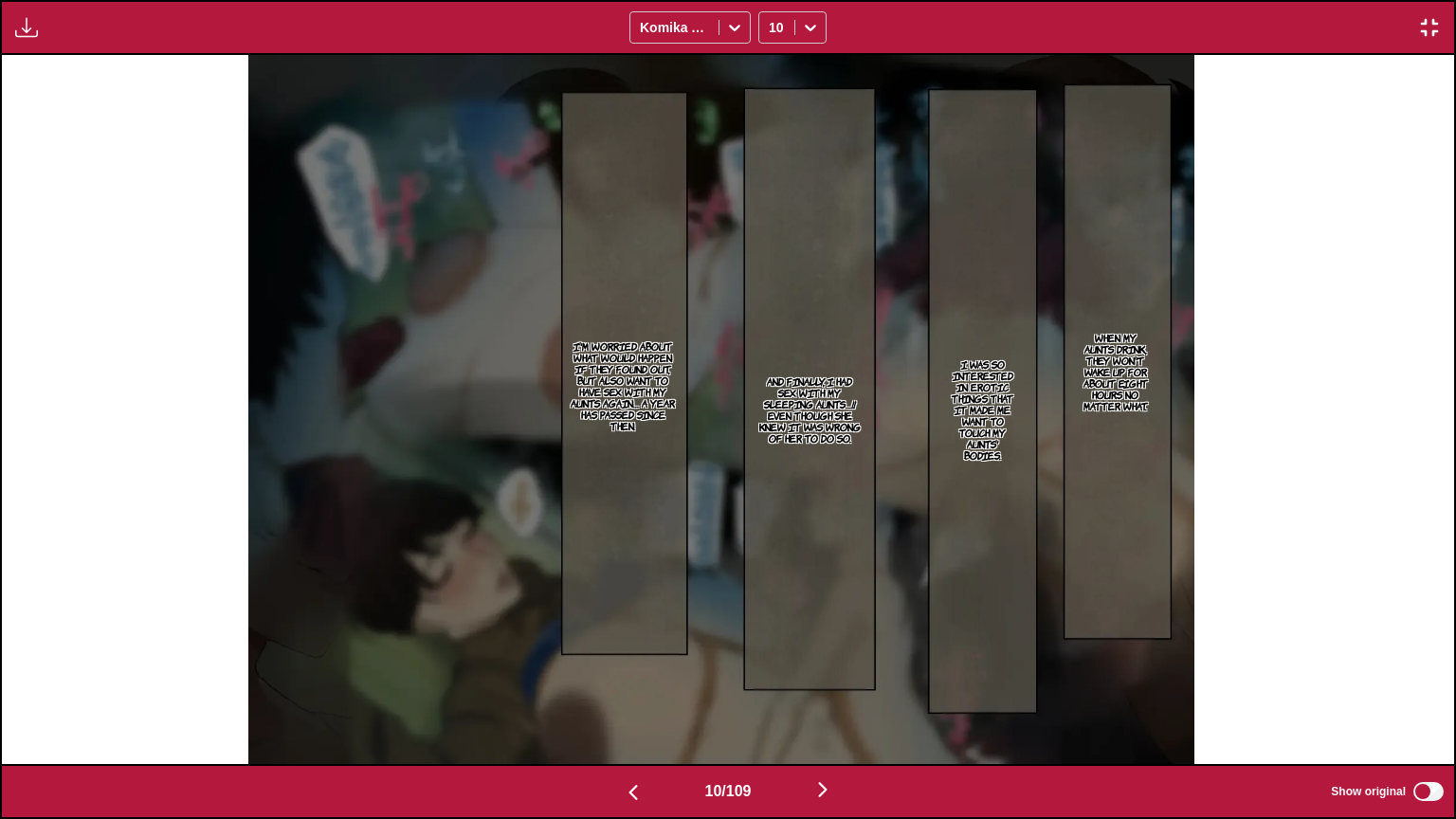click at bounding box center (633, 792) 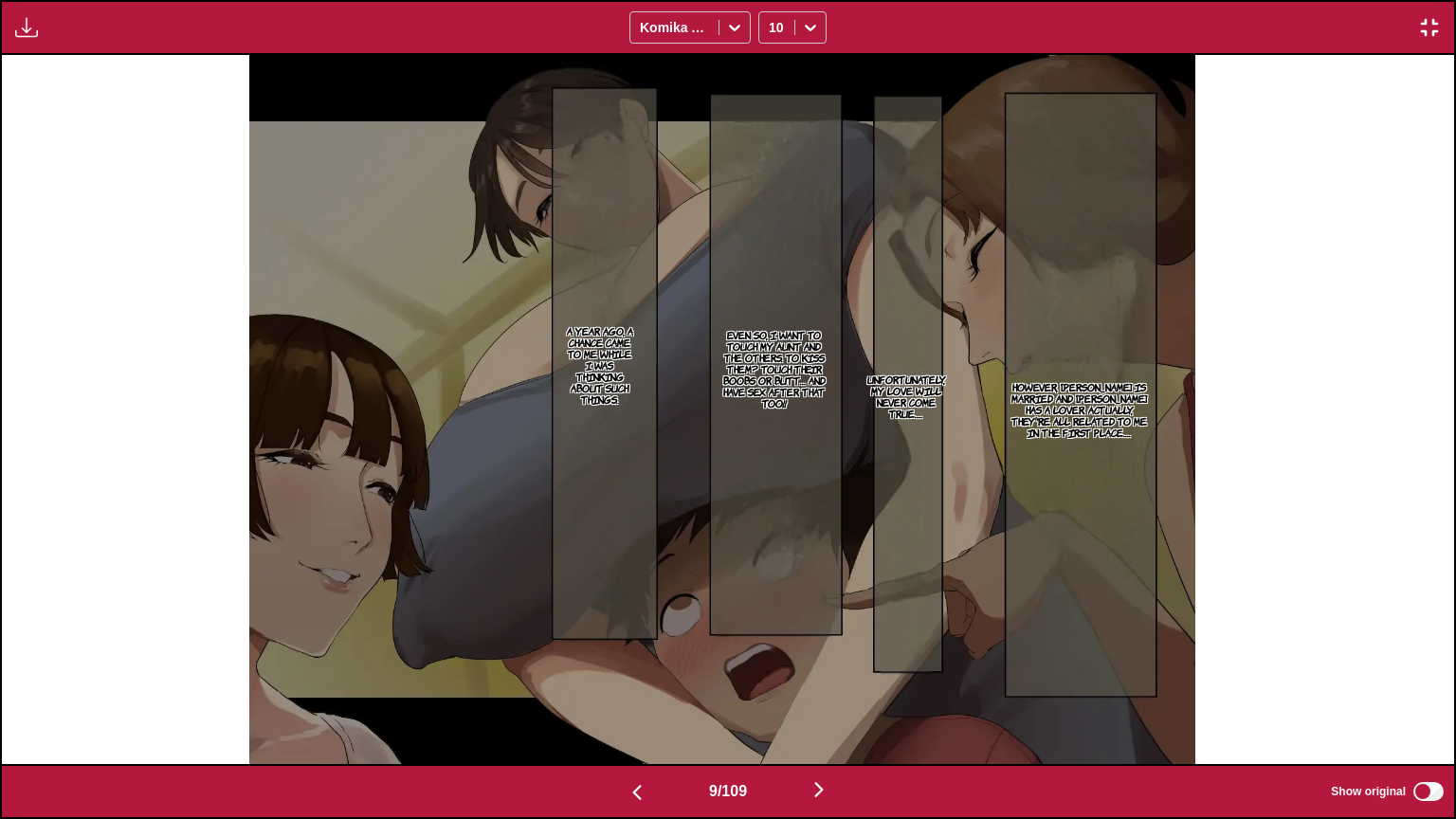 click at bounding box center (637, 792) 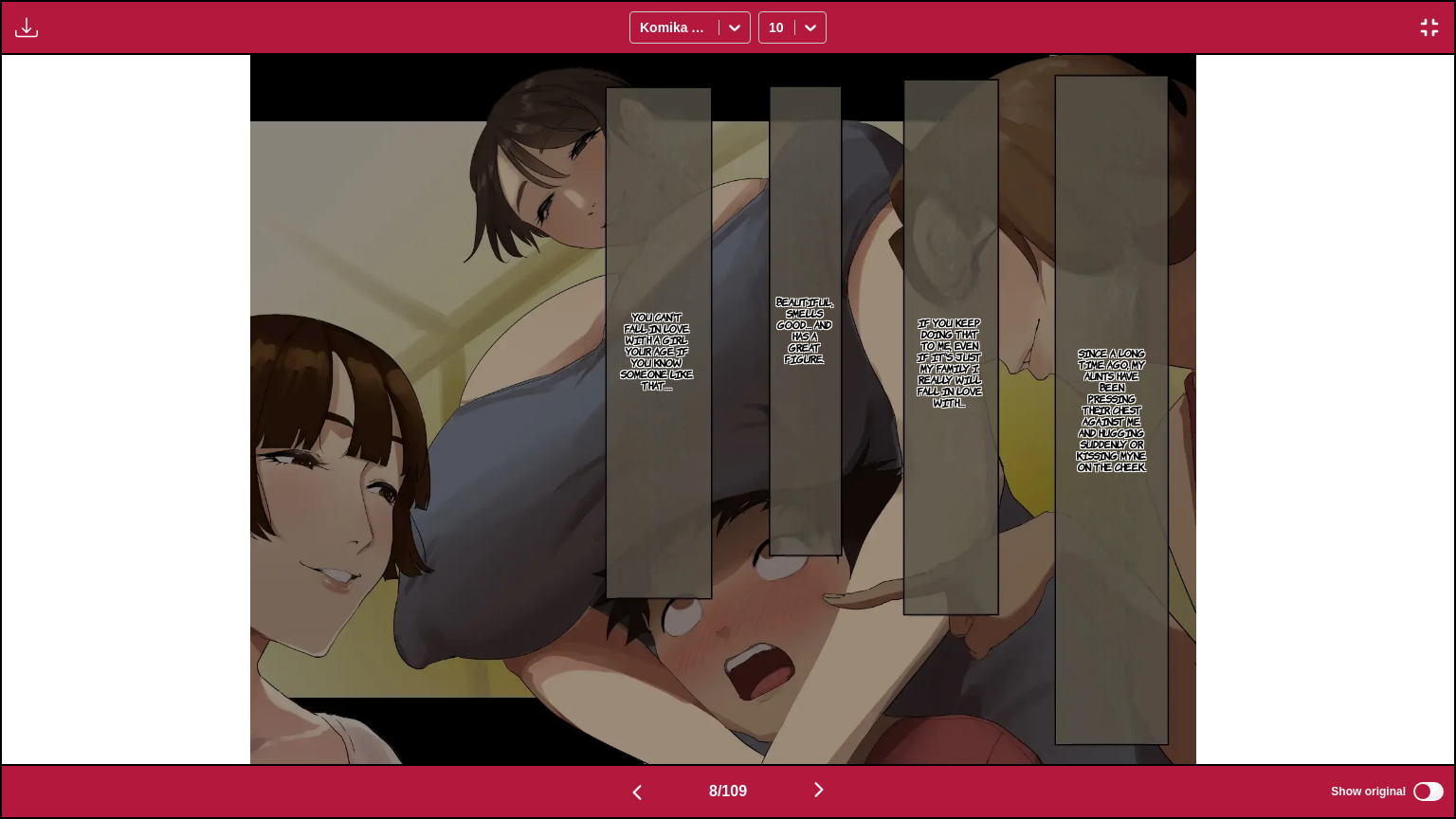click at bounding box center [637, 792] 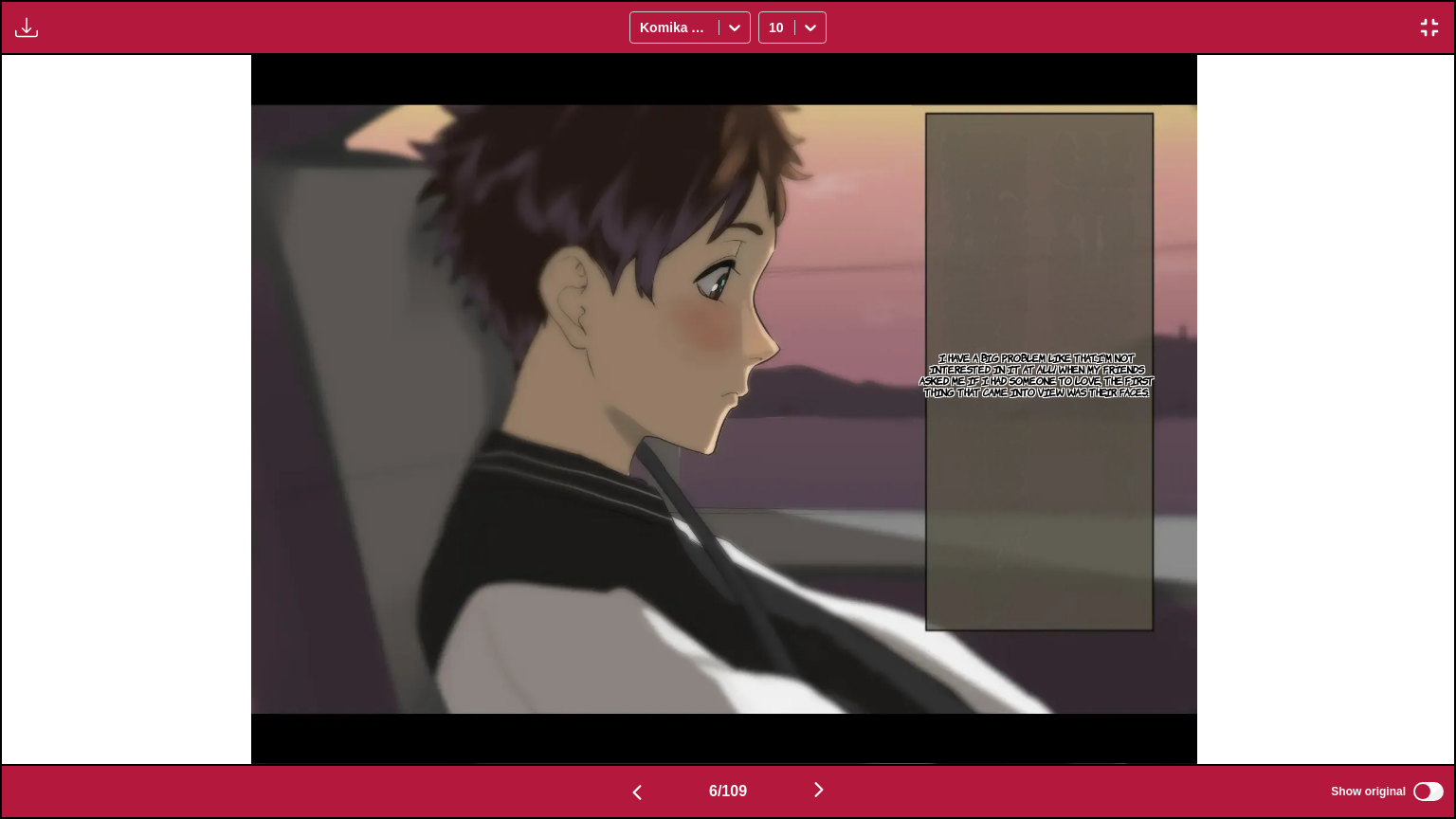 click at bounding box center [637, 792] 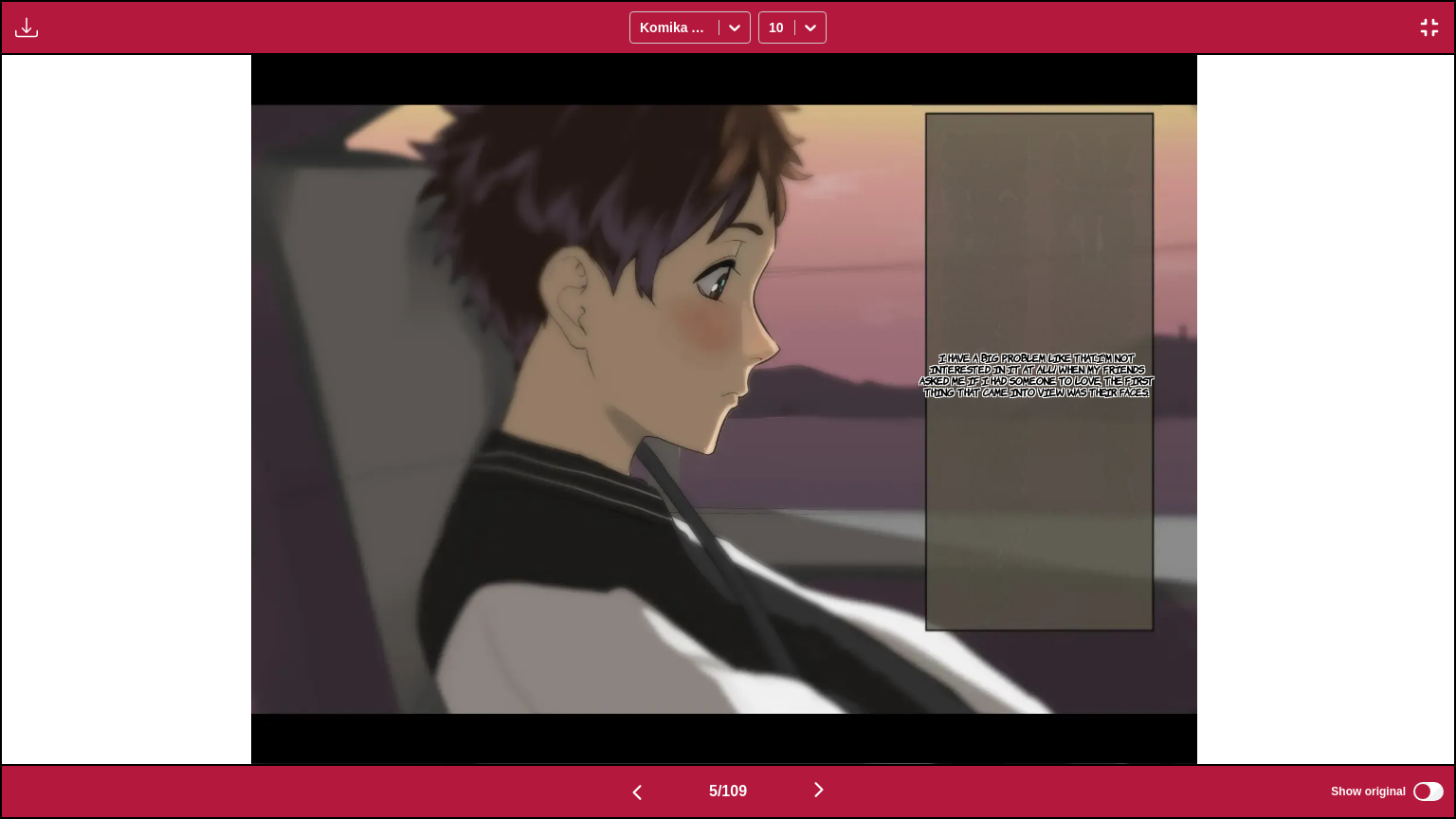 scroll, scrollTop: 0, scrollLeft: 5812, axis: horizontal 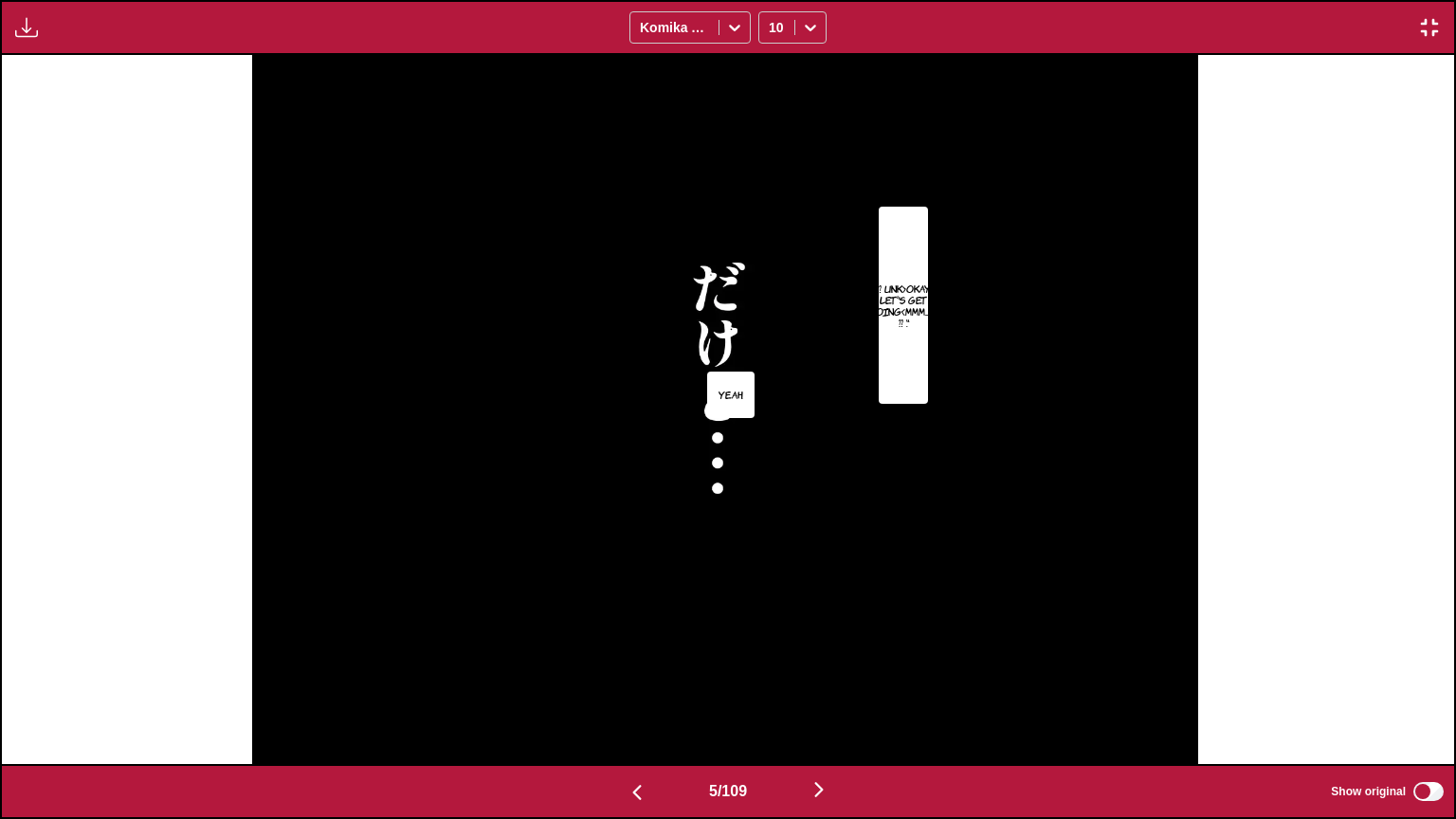 click at bounding box center [819, 790] 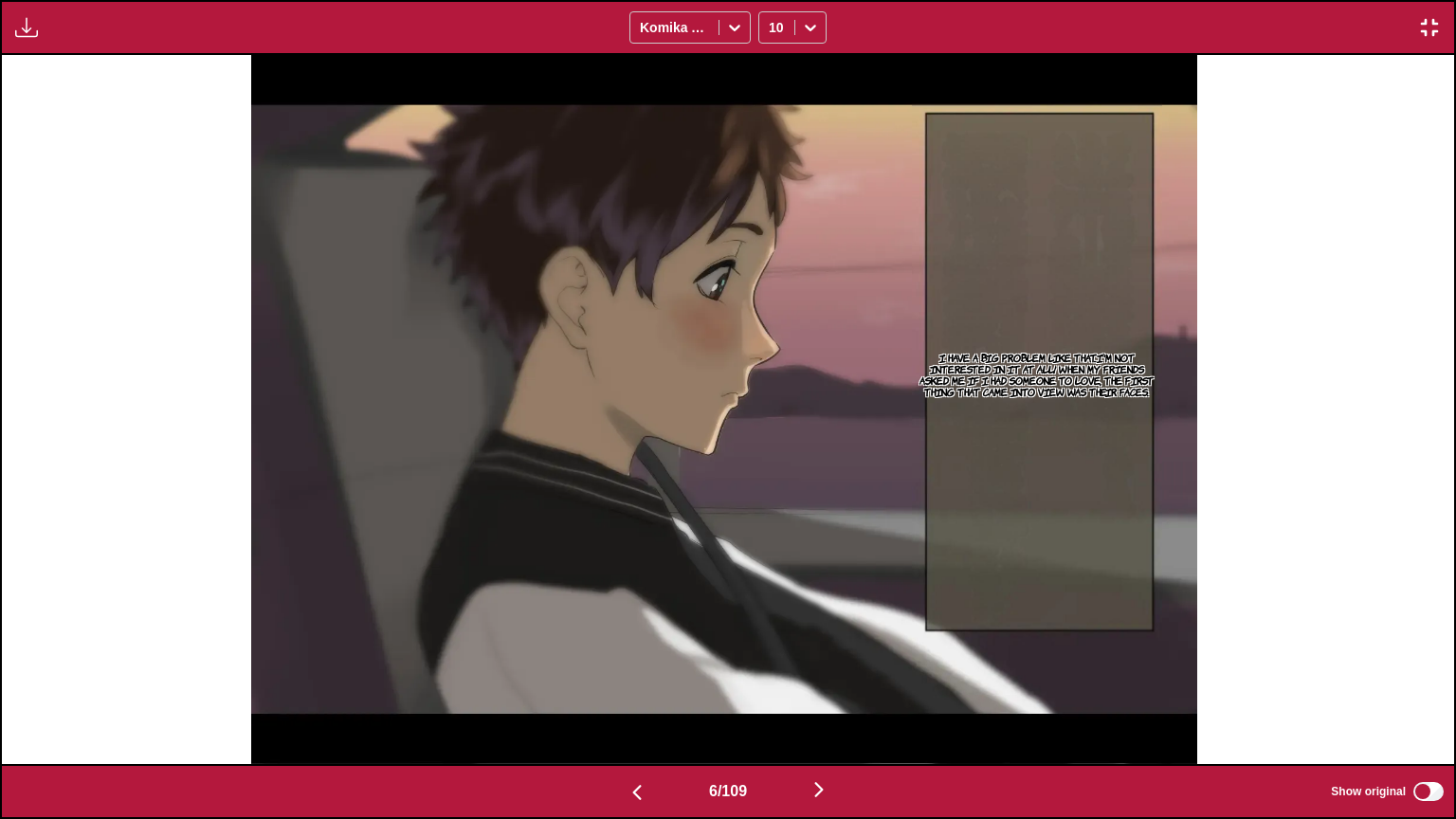 click at bounding box center (819, 790) 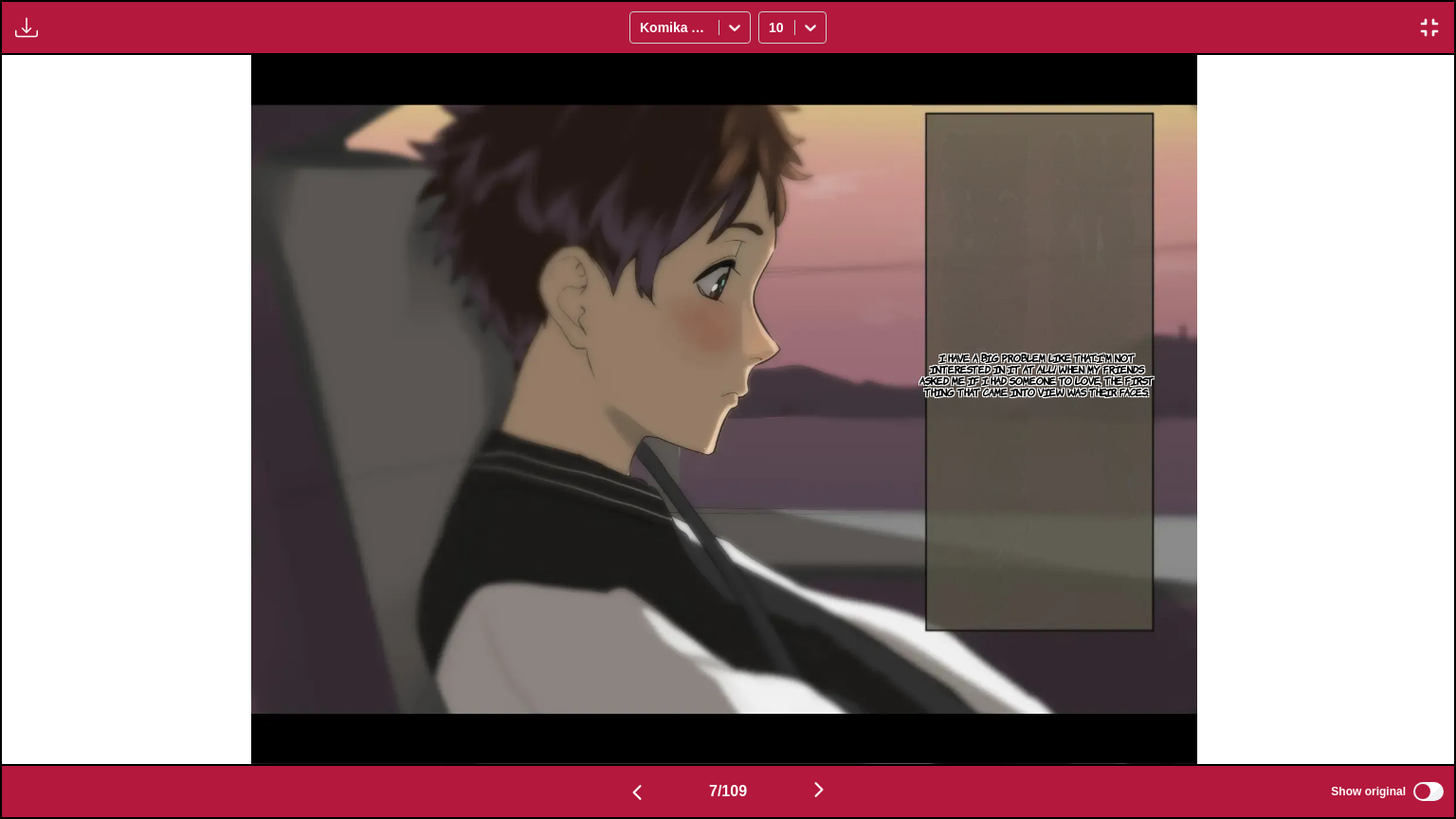 scroll, scrollTop: 0, scrollLeft: 8717, axis: horizontal 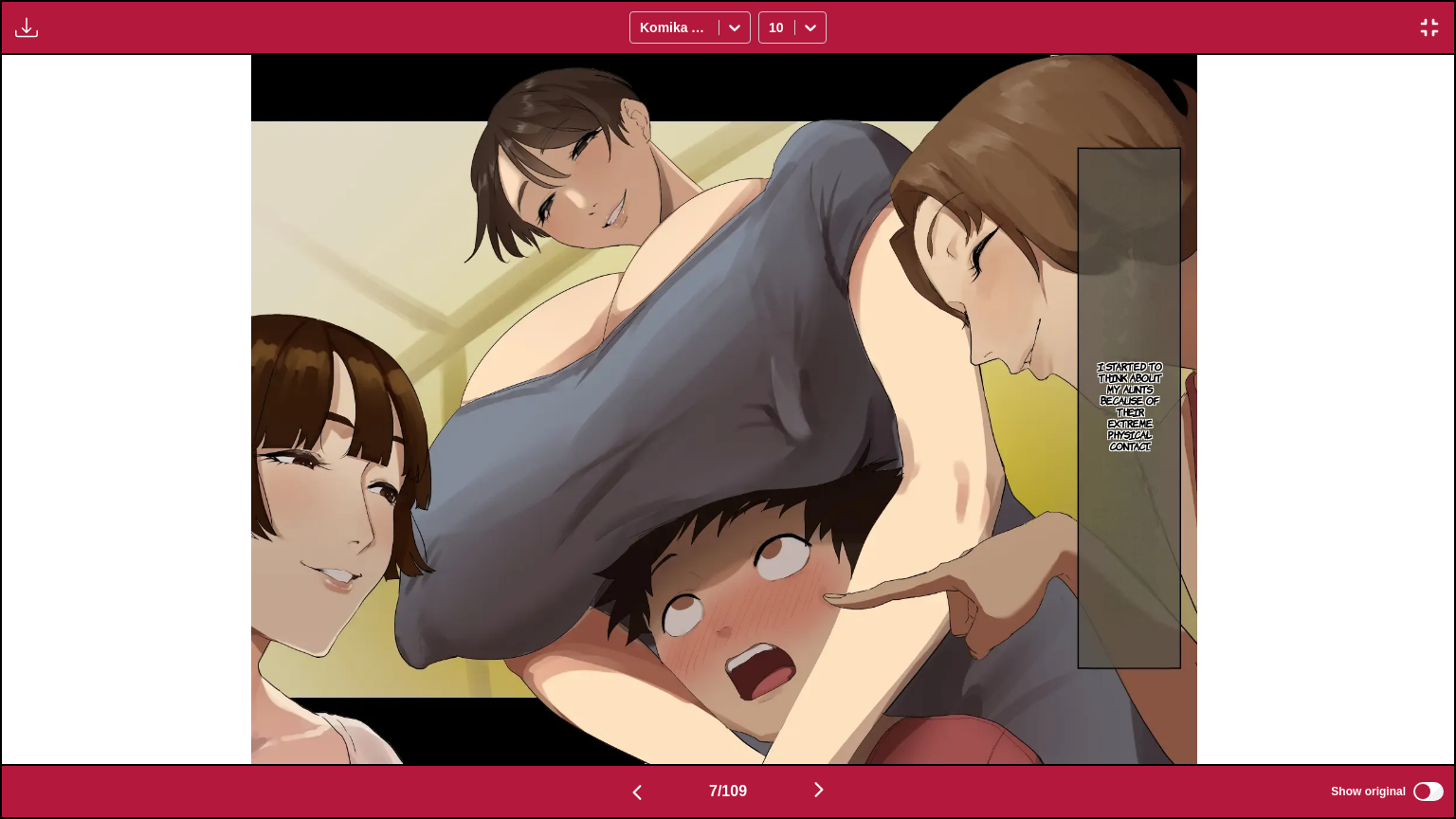 click at bounding box center (637, 792) 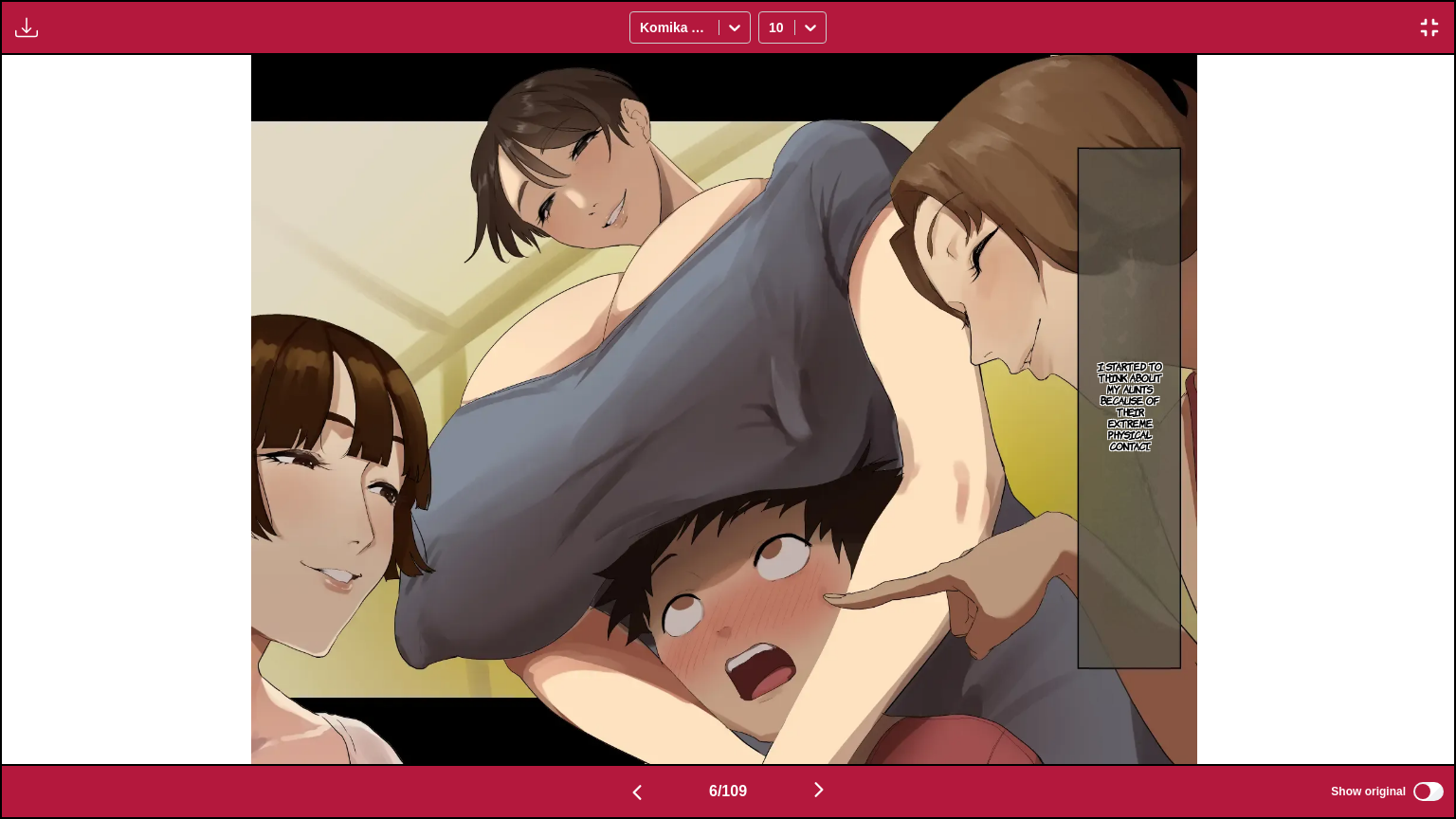 scroll, scrollTop: 0, scrollLeft: 7265, axis: horizontal 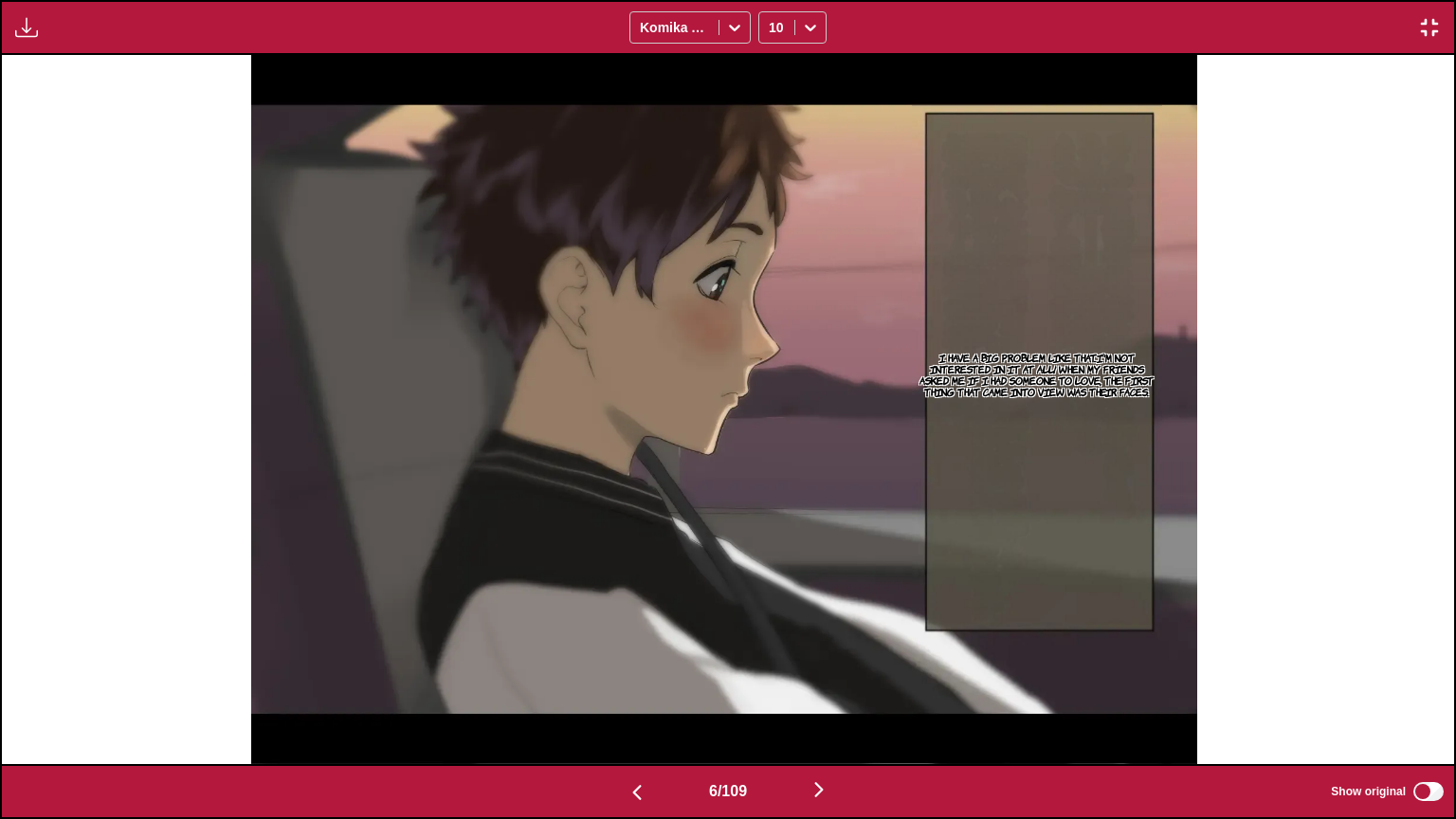click at bounding box center [1429, 27] 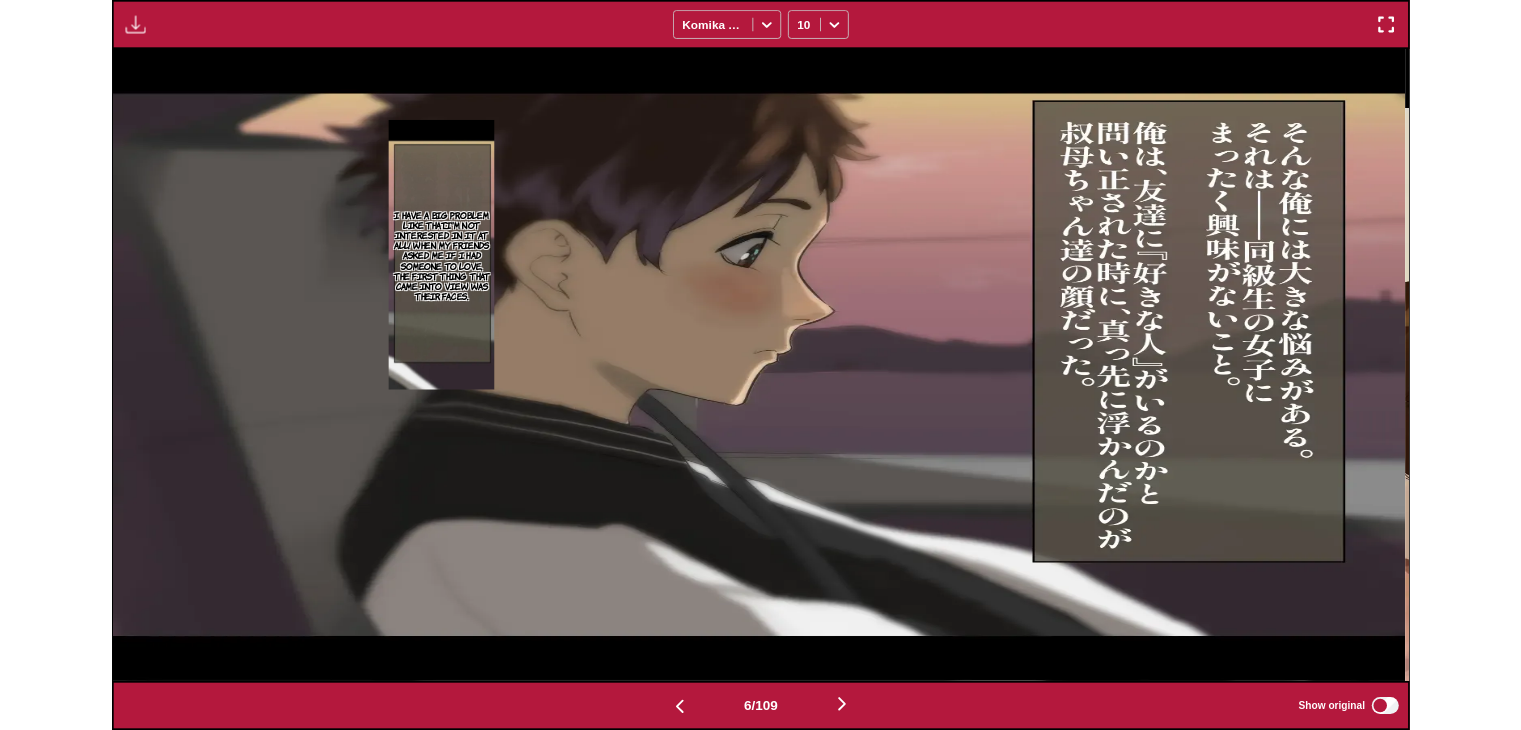 scroll, scrollTop: 593, scrollLeft: 0, axis: vertical 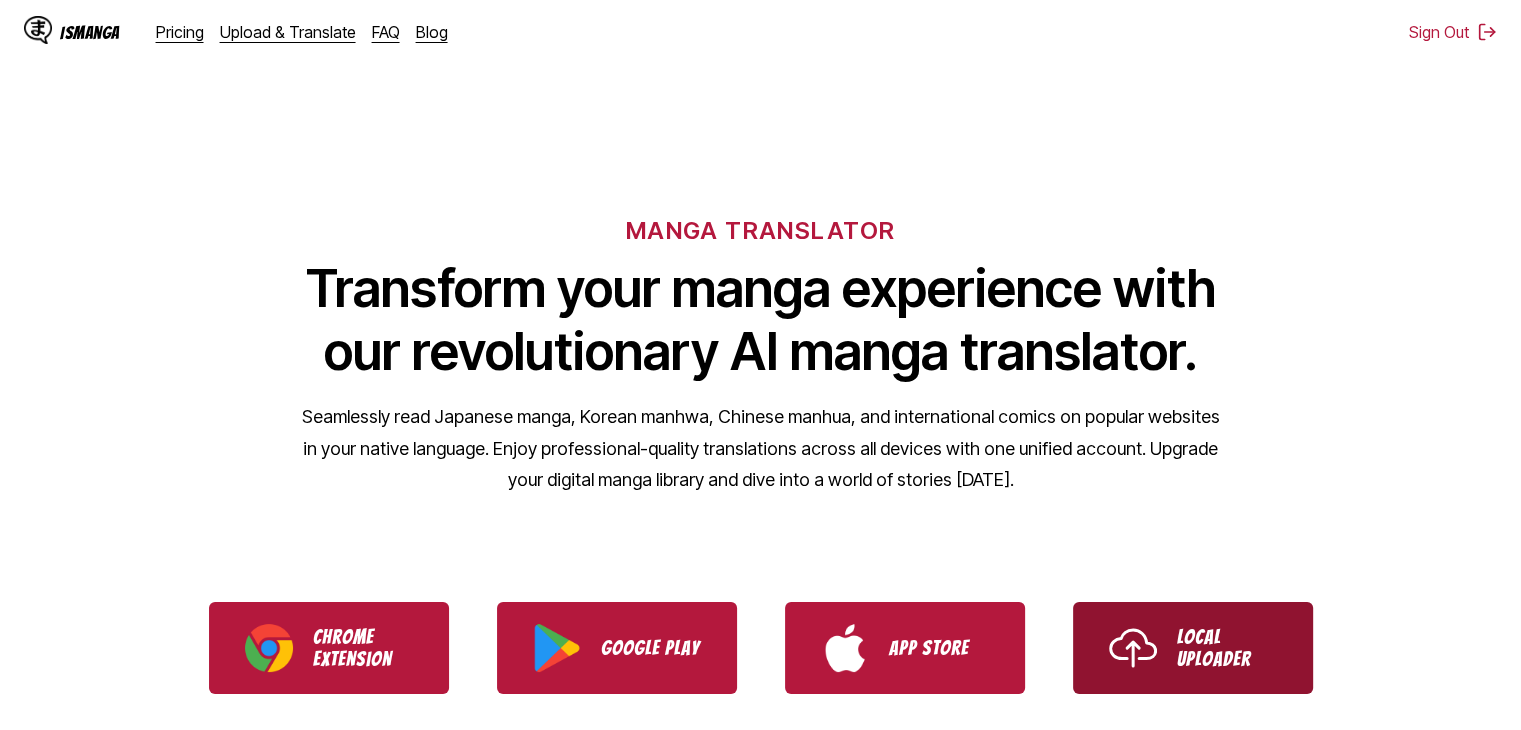 click on "Local Uploader" at bounding box center (1193, 648) 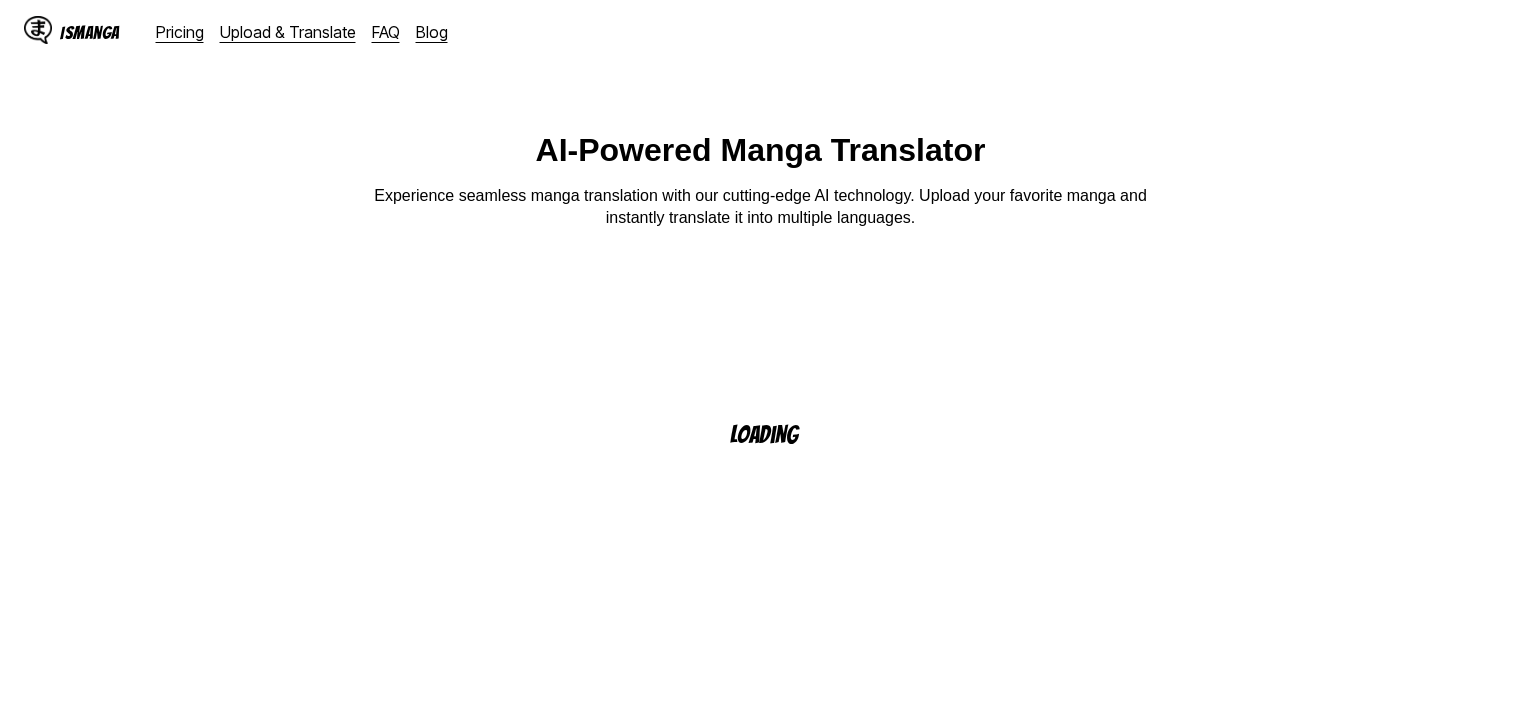 scroll, scrollTop: 0, scrollLeft: 0, axis: both 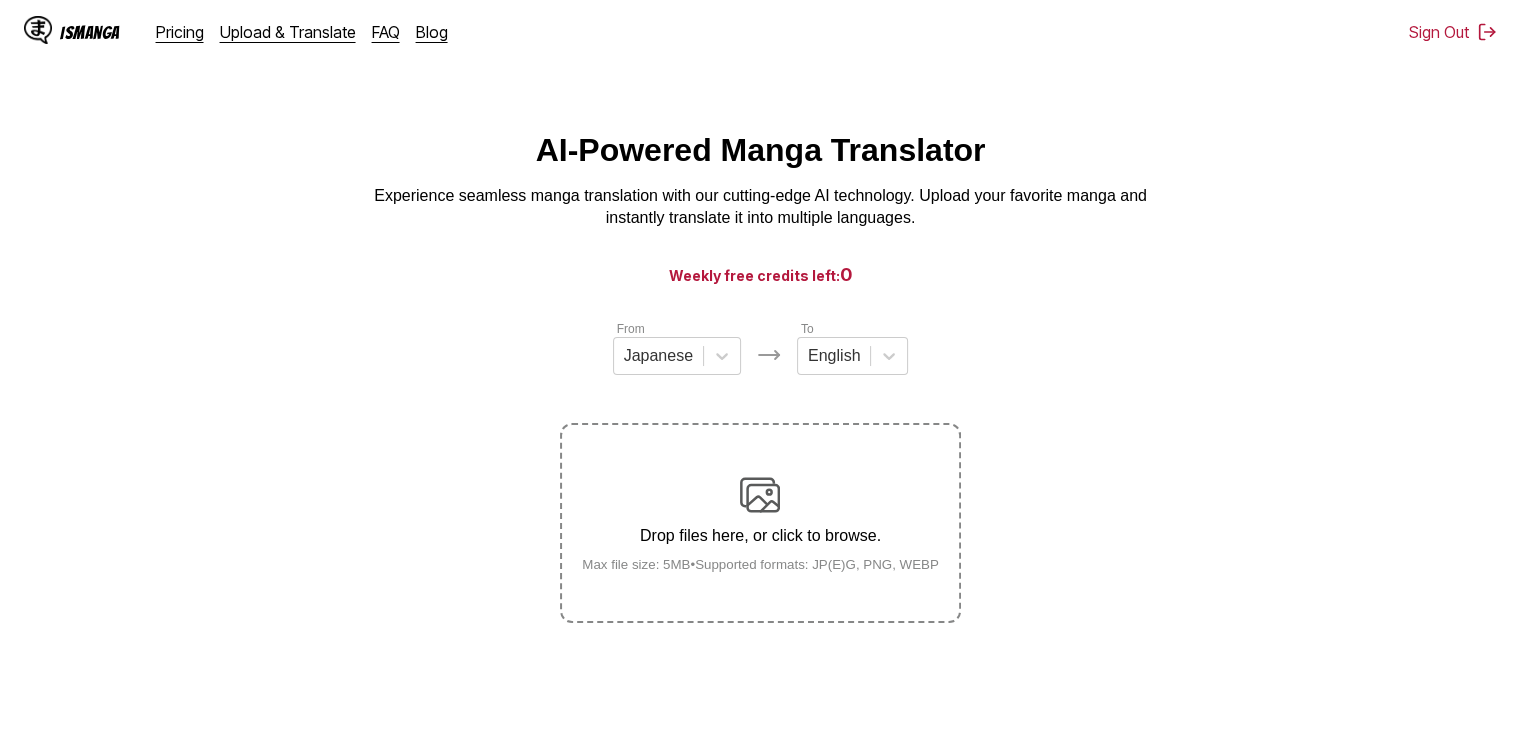 click on "Weekly free credits left:  0" at bounding box center (760, 274) 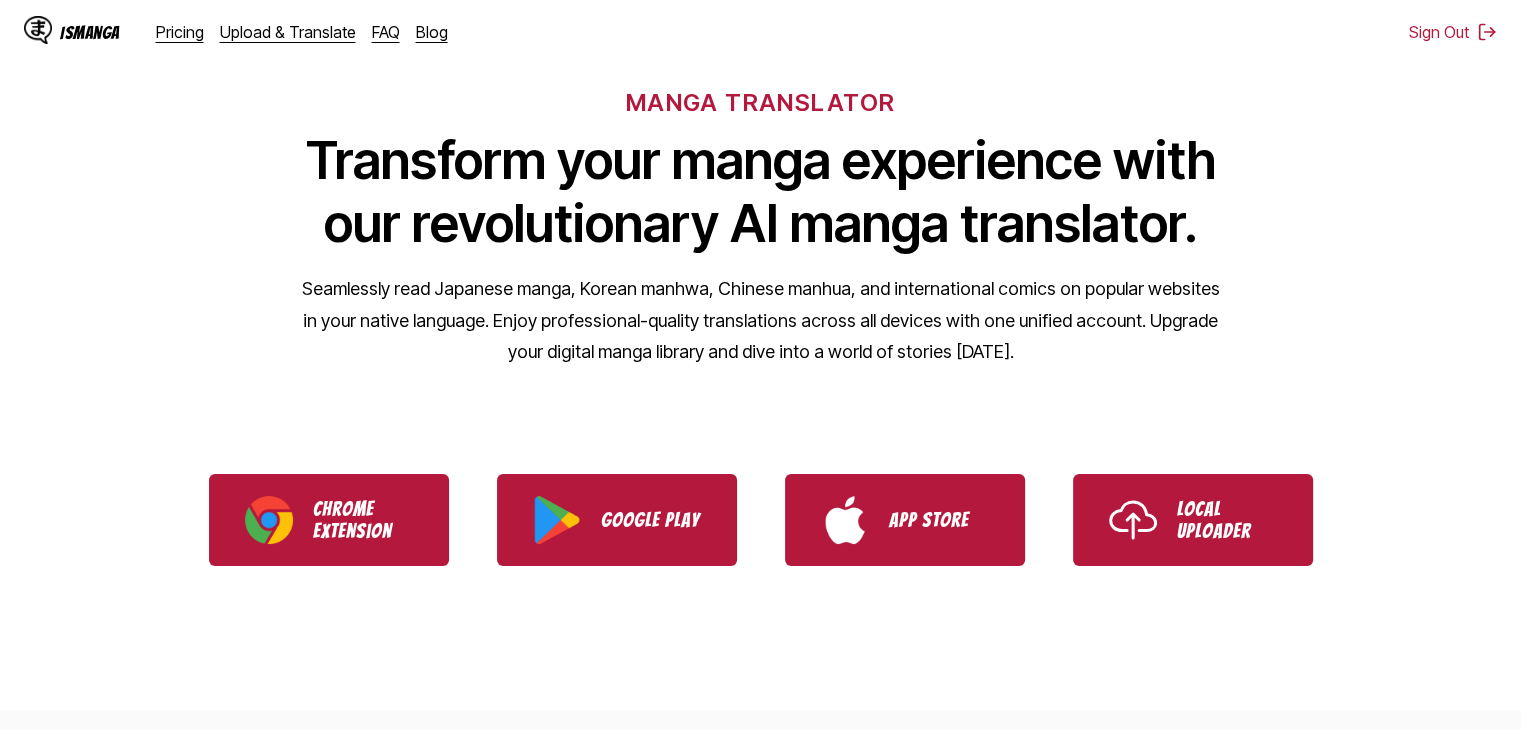 scroll, scrollTop: 300, scrollLeft: 0, axis: vertical 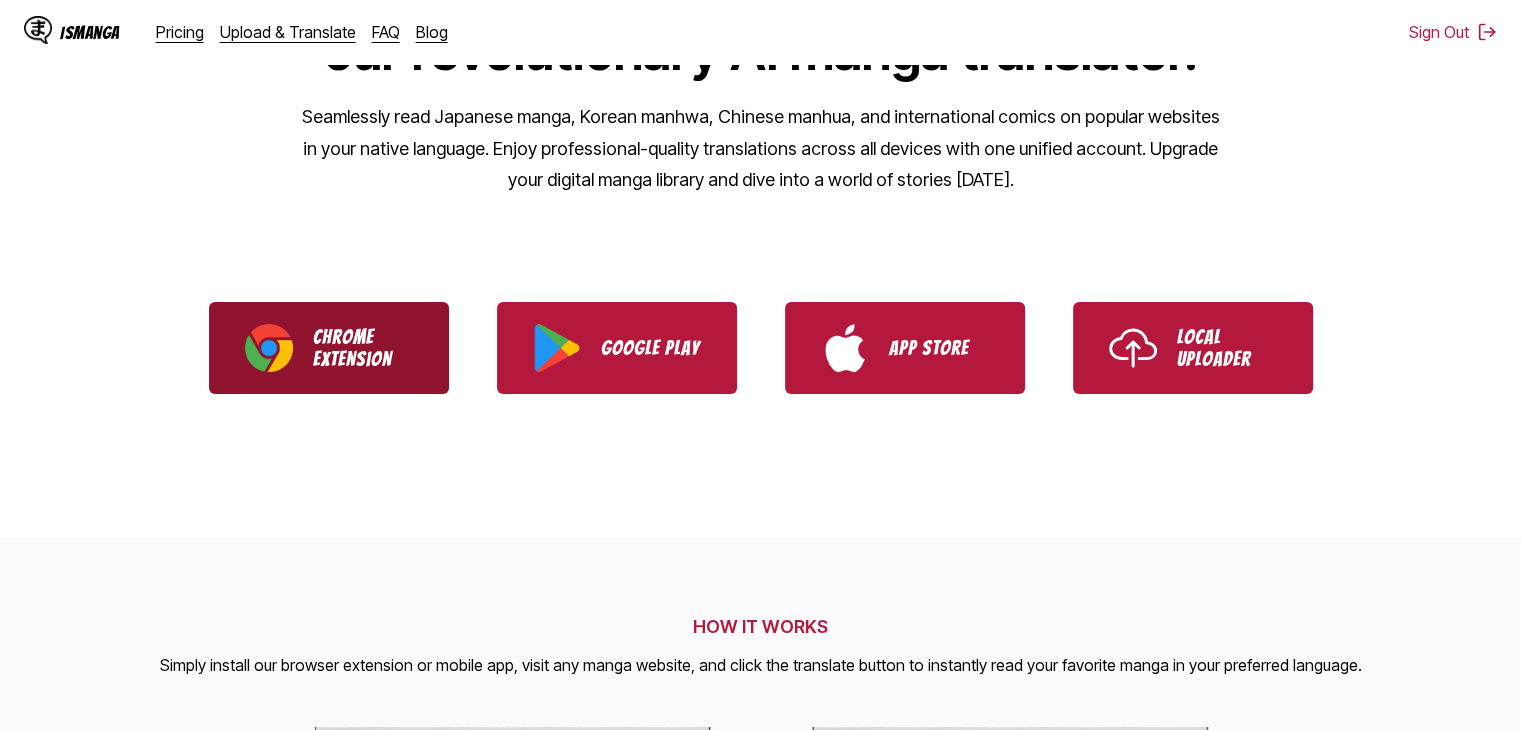 click on "Chrome Extension" at bounding box center [363, 348] 